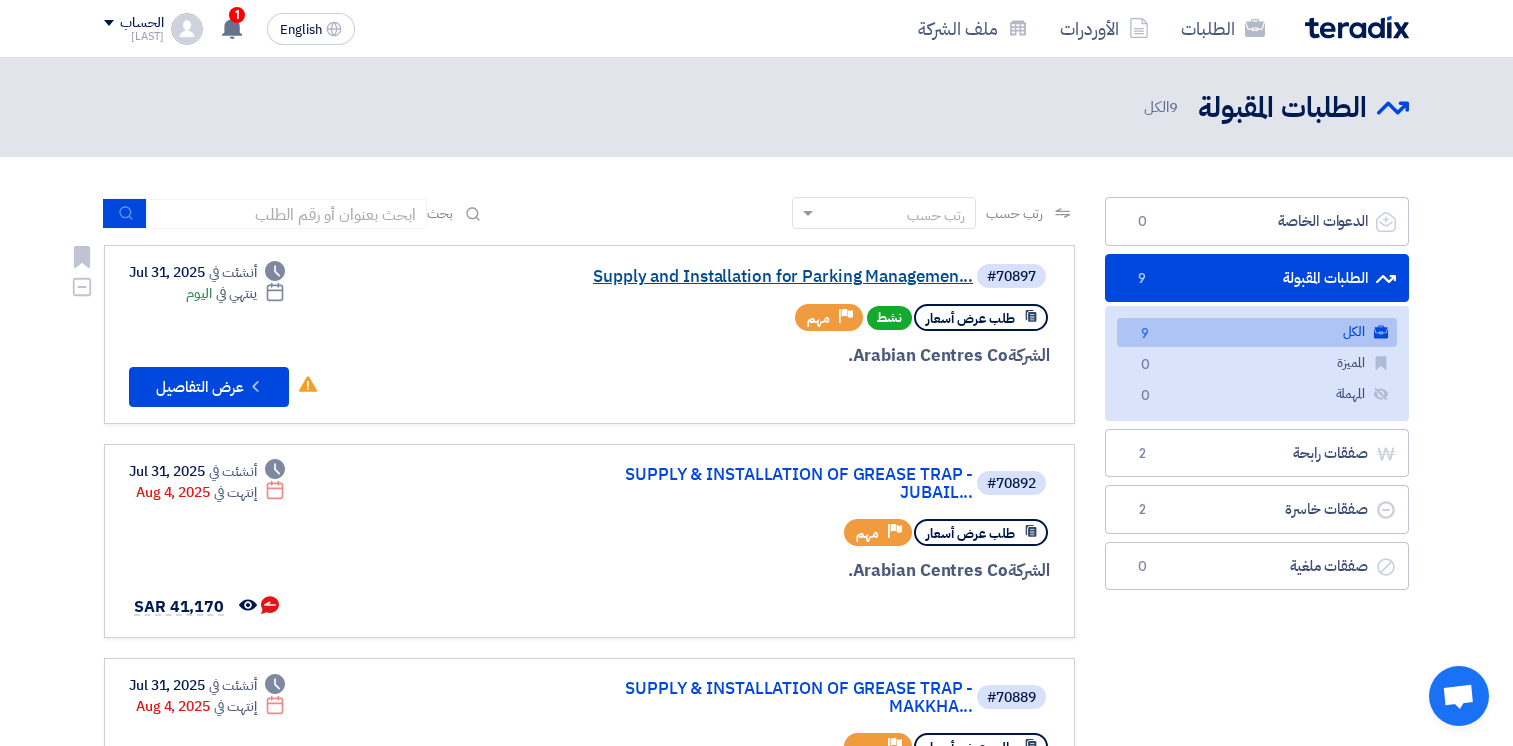 scroll, scrollTop: 0, scrollLeft: 0, axis: both 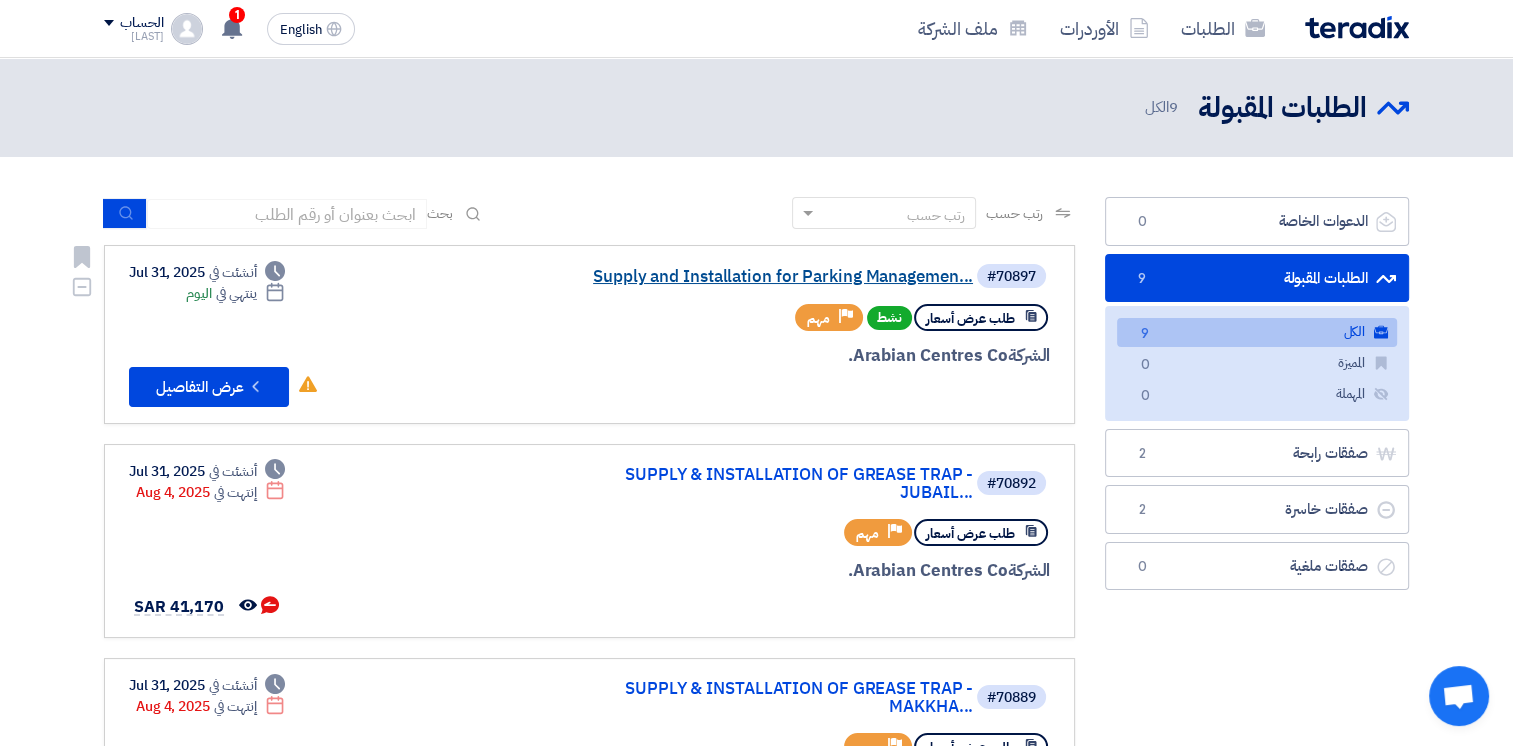 click on "Supply and Installation for Parking Managemen..." 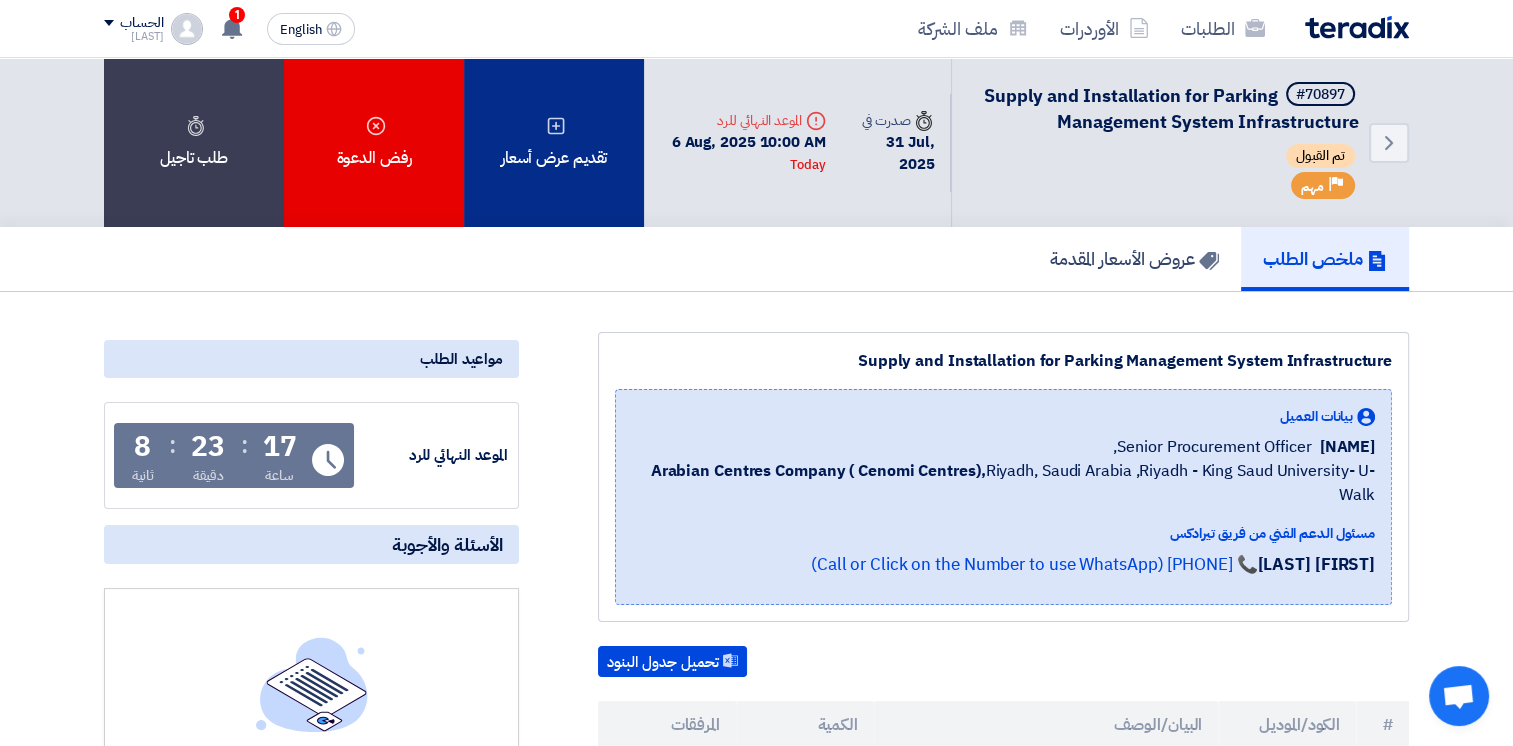 click on "تقديم عرض أسعار" 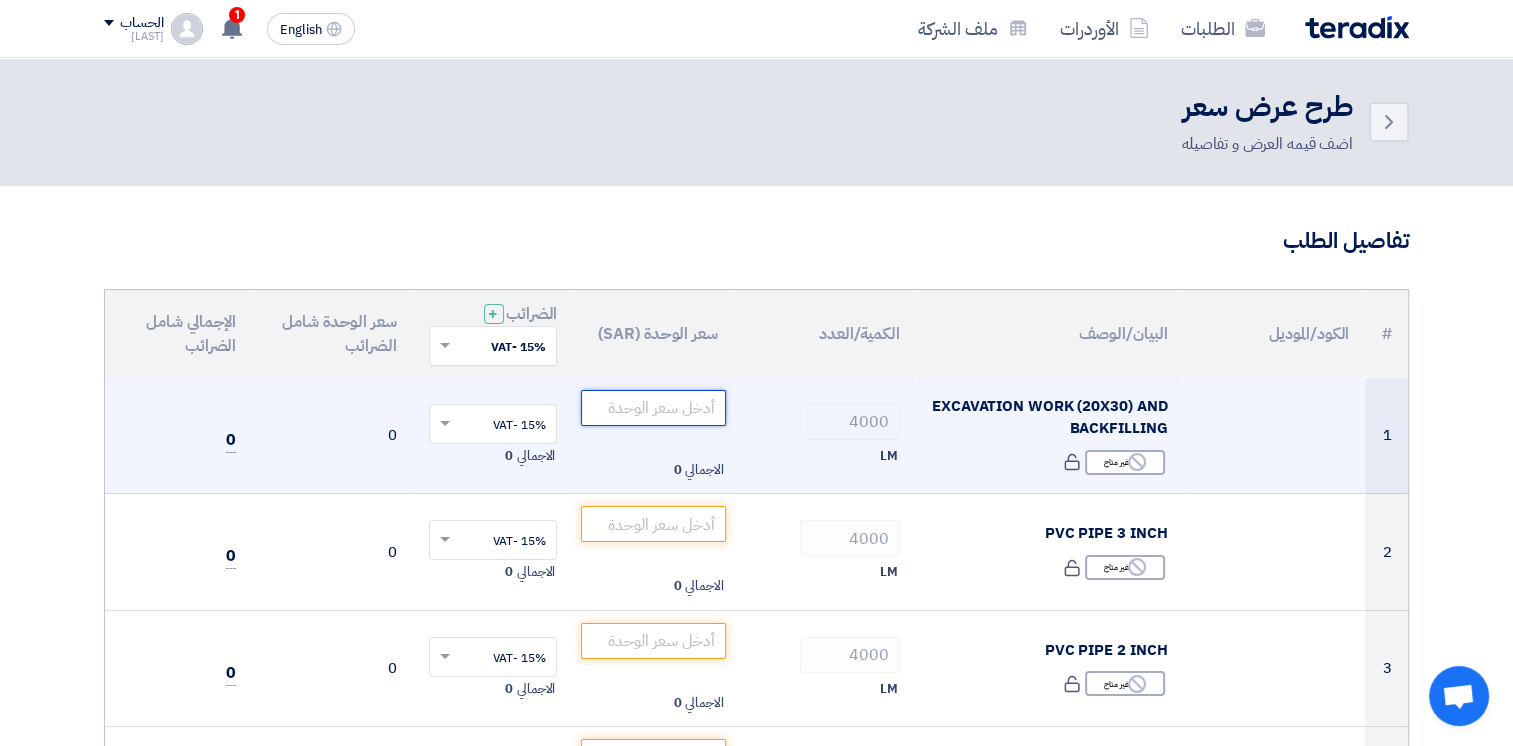 click 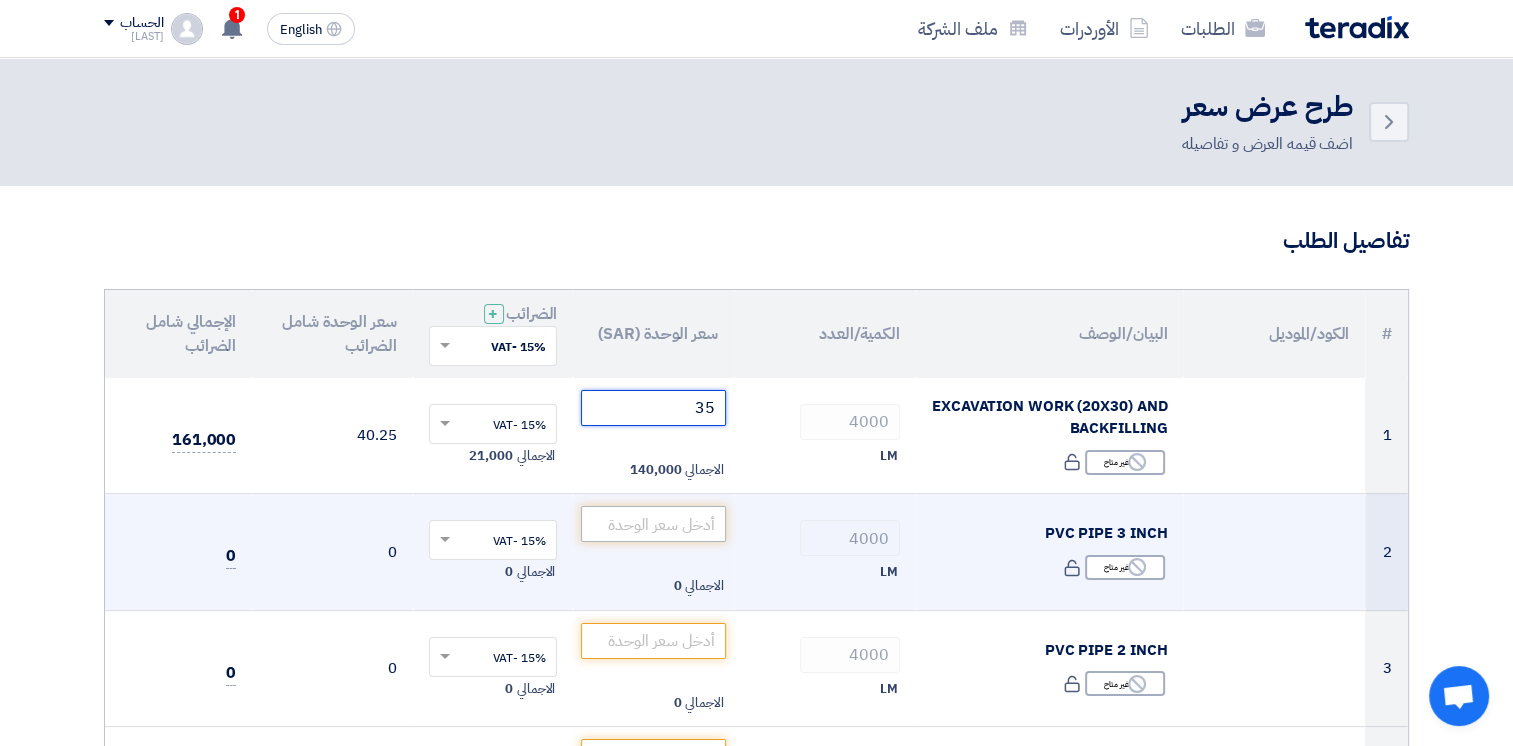 type on "35" 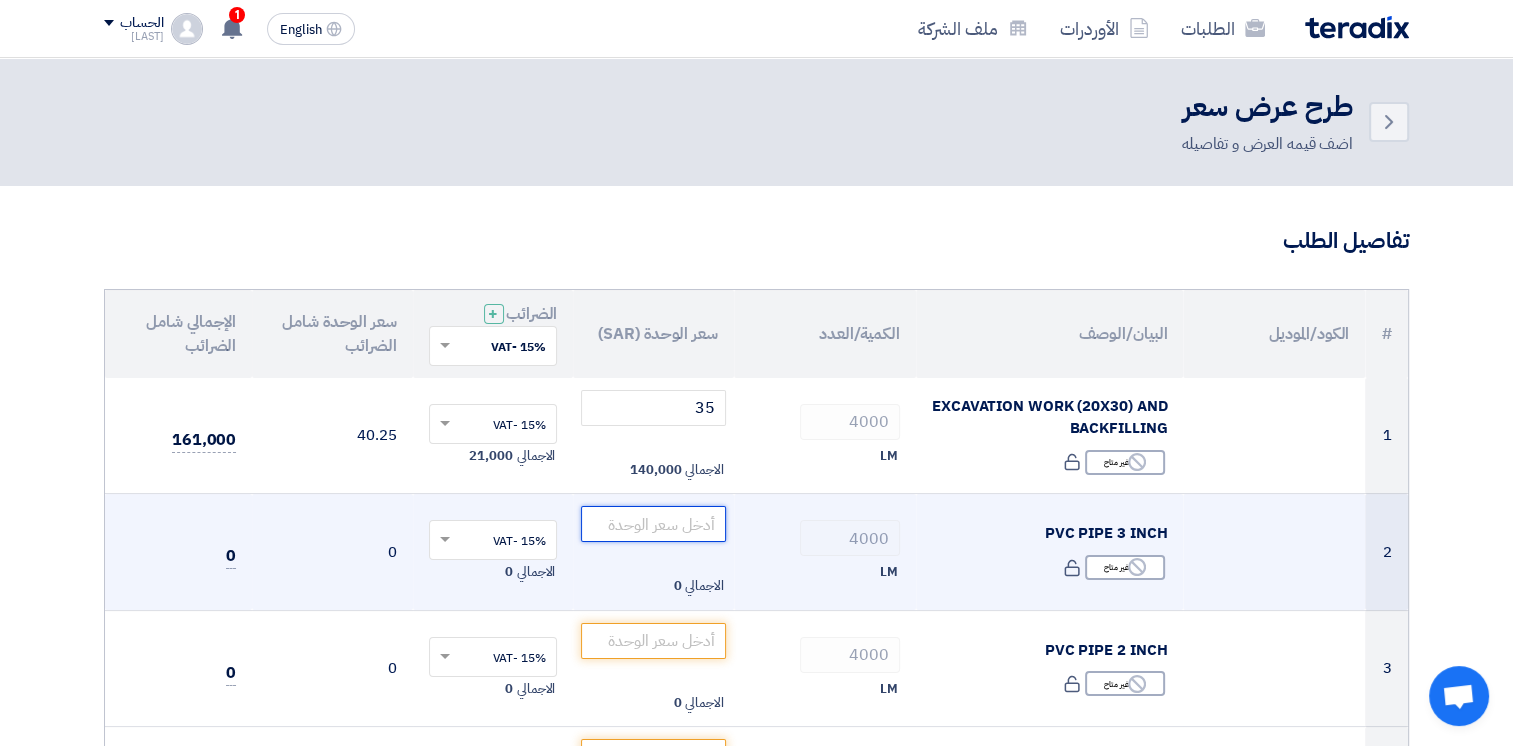 click 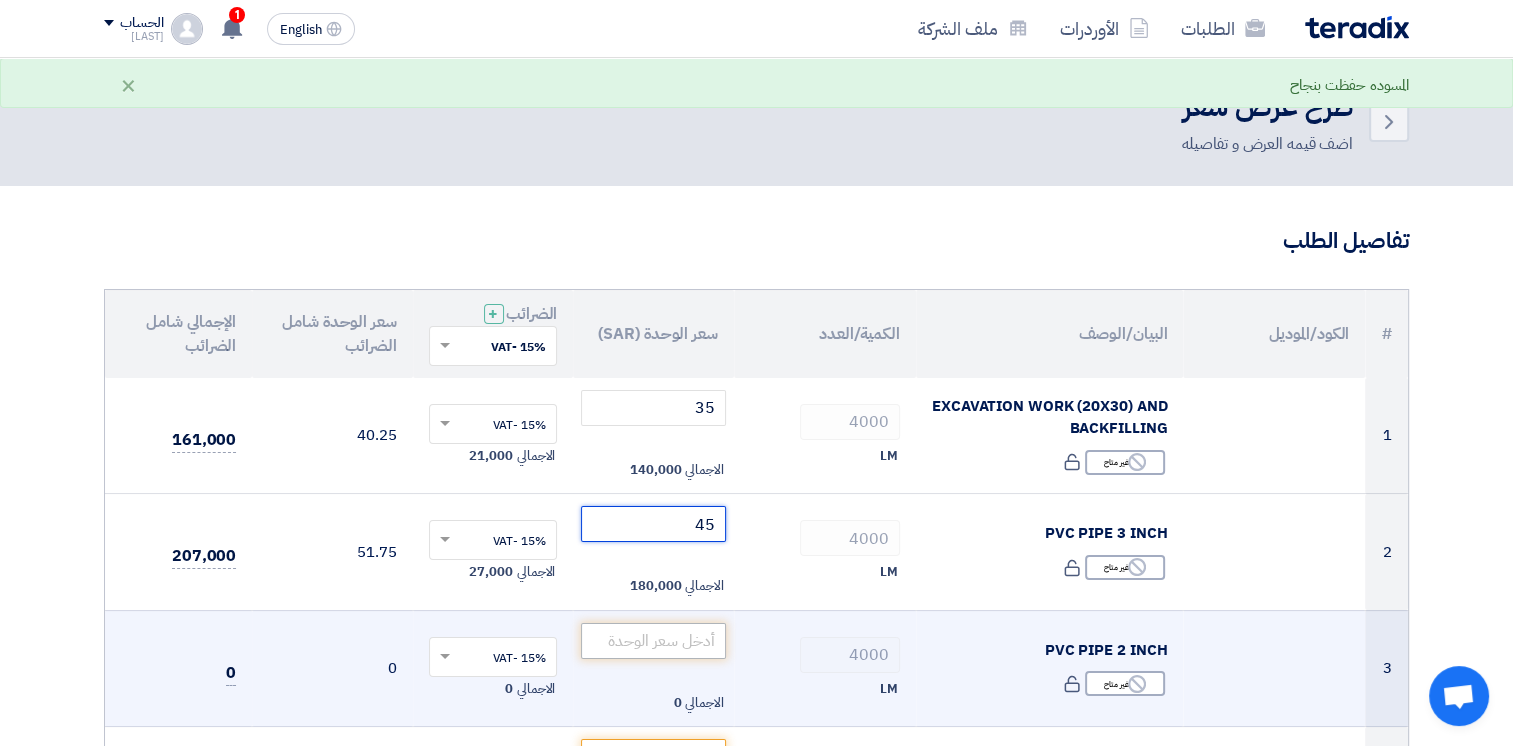 type on "45" 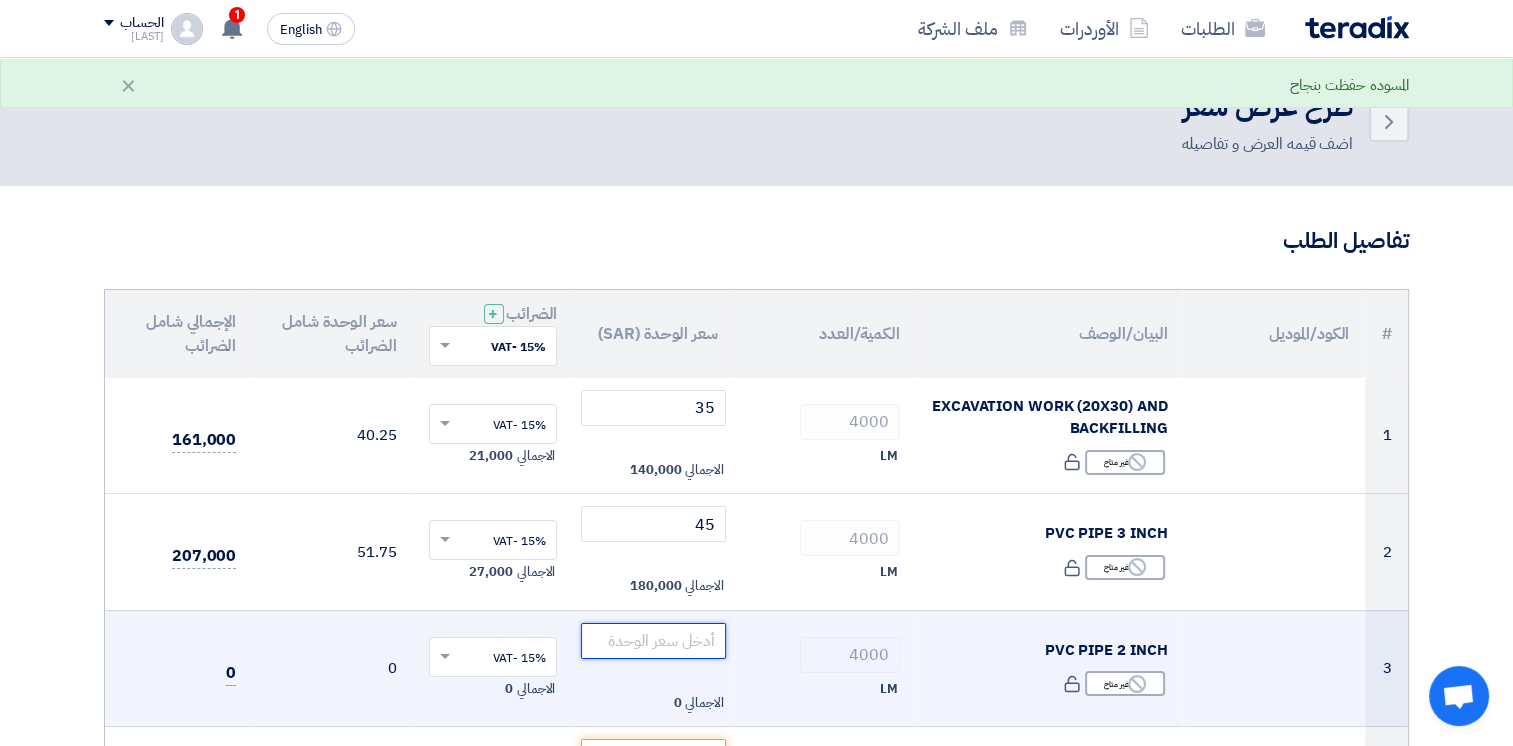 click 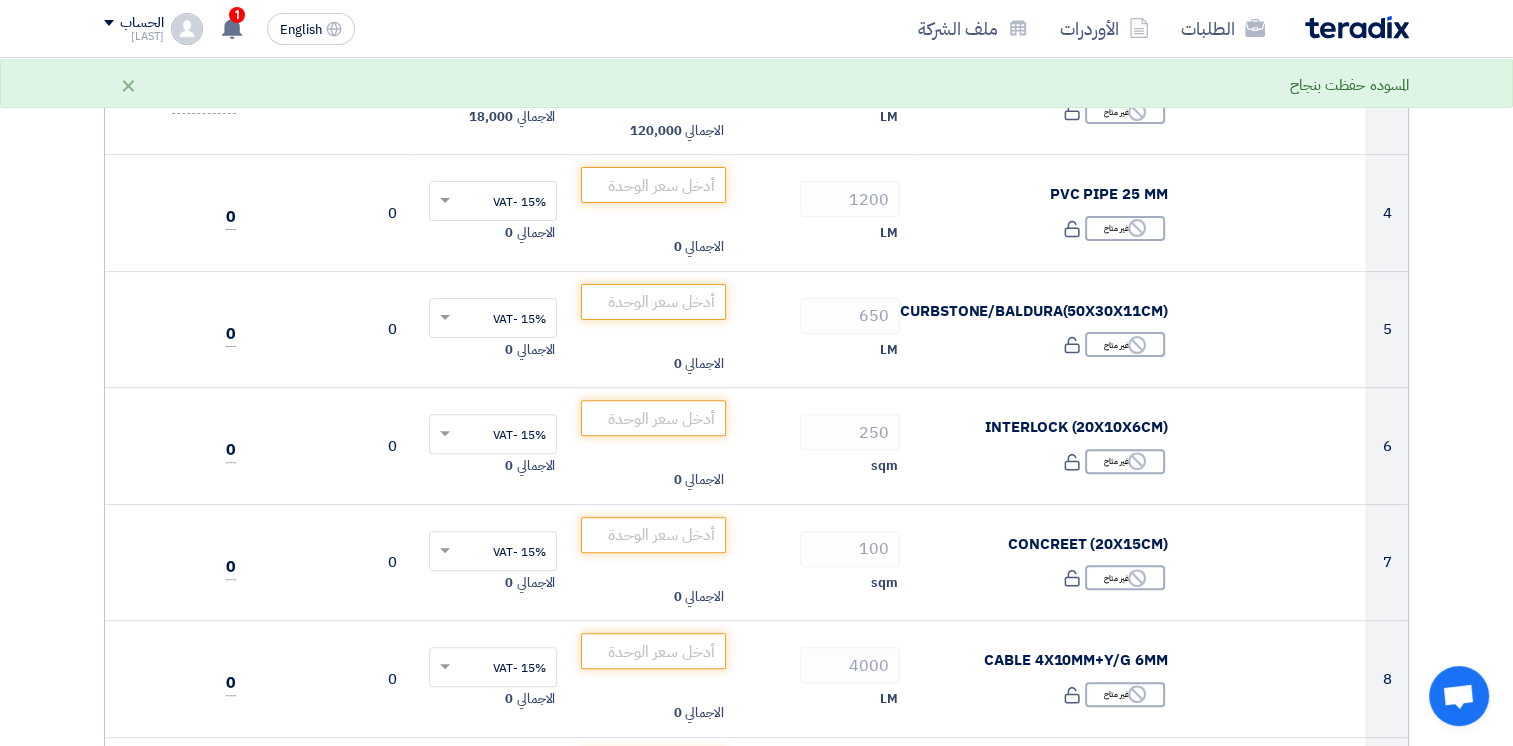 scroll, scrollTop: 597, scrollLeft: 0, axis: vertical 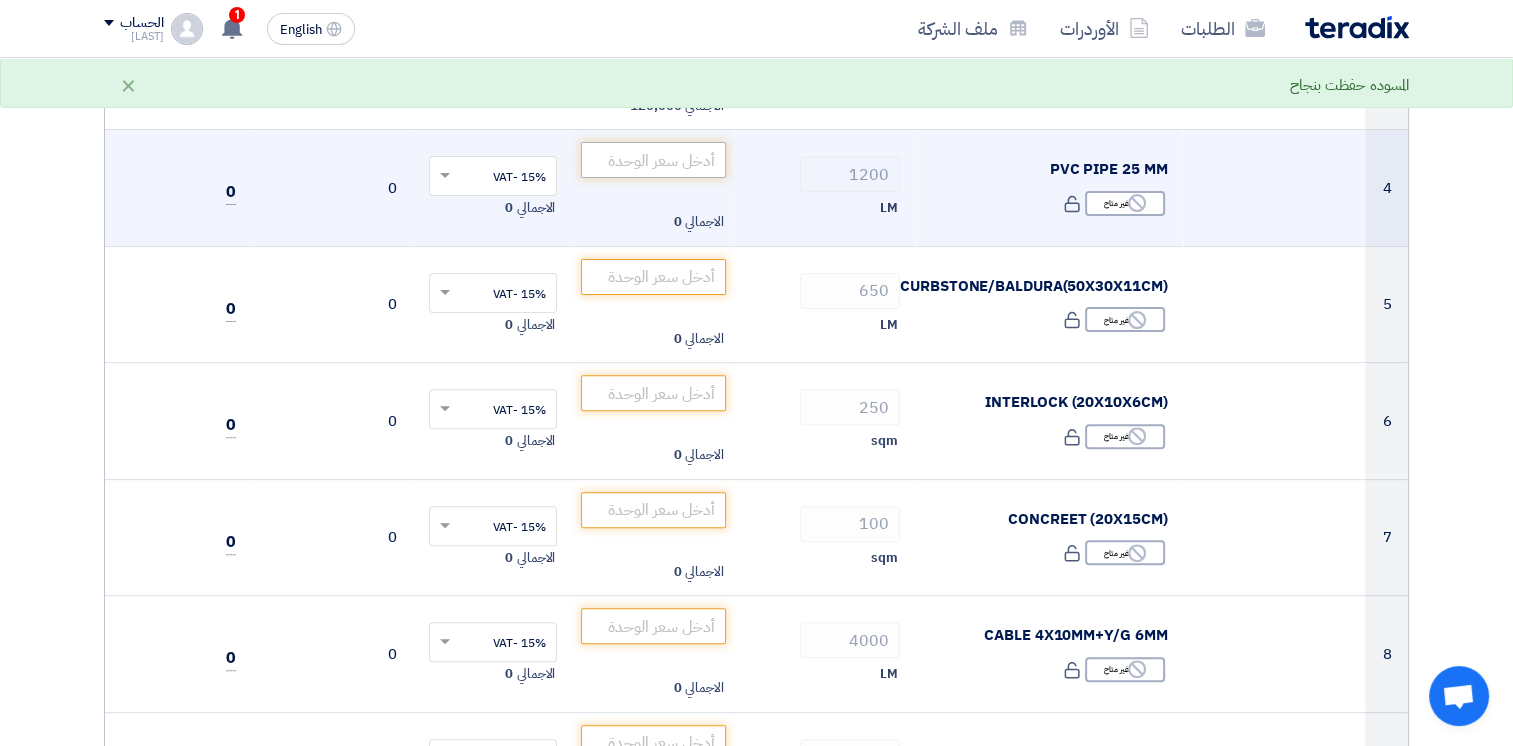 type on "30" 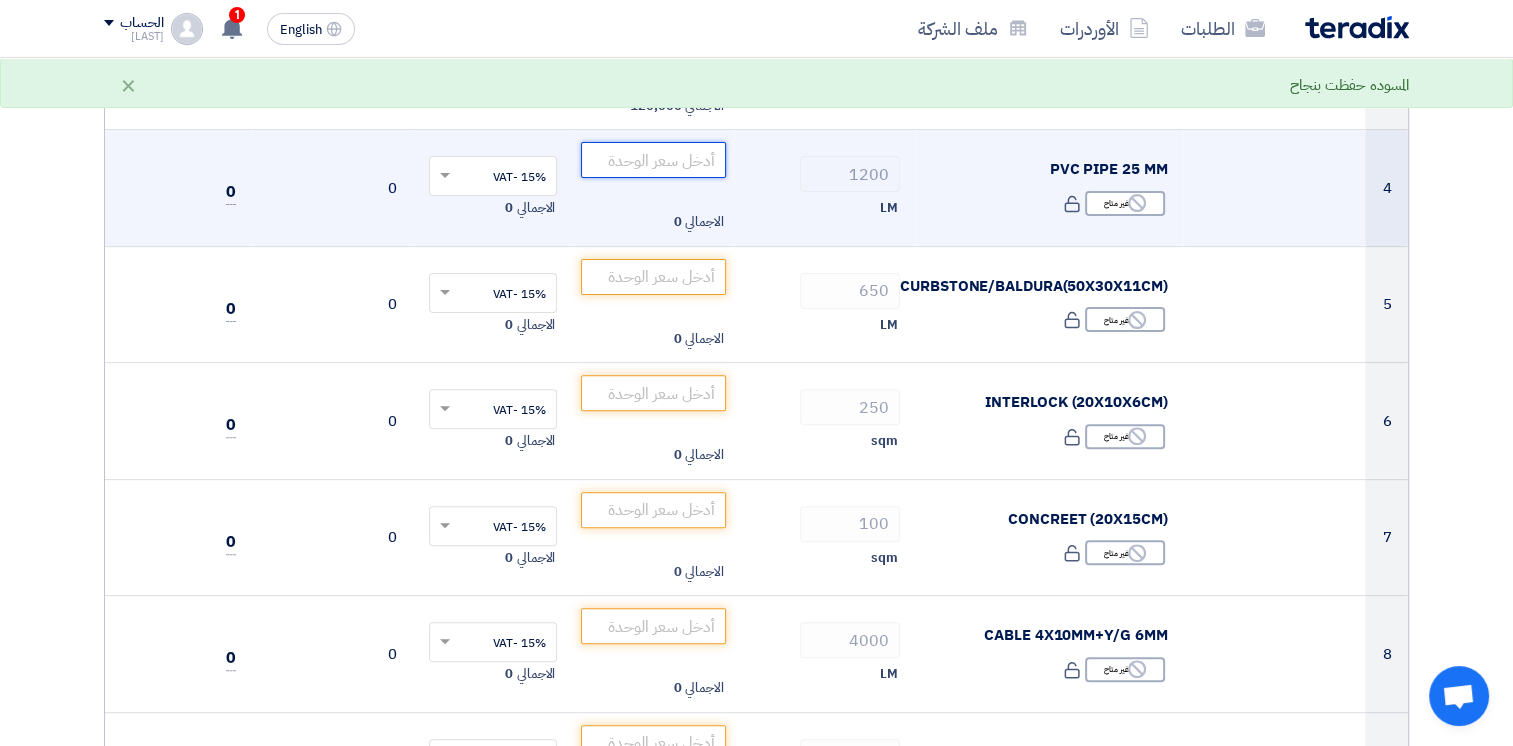click 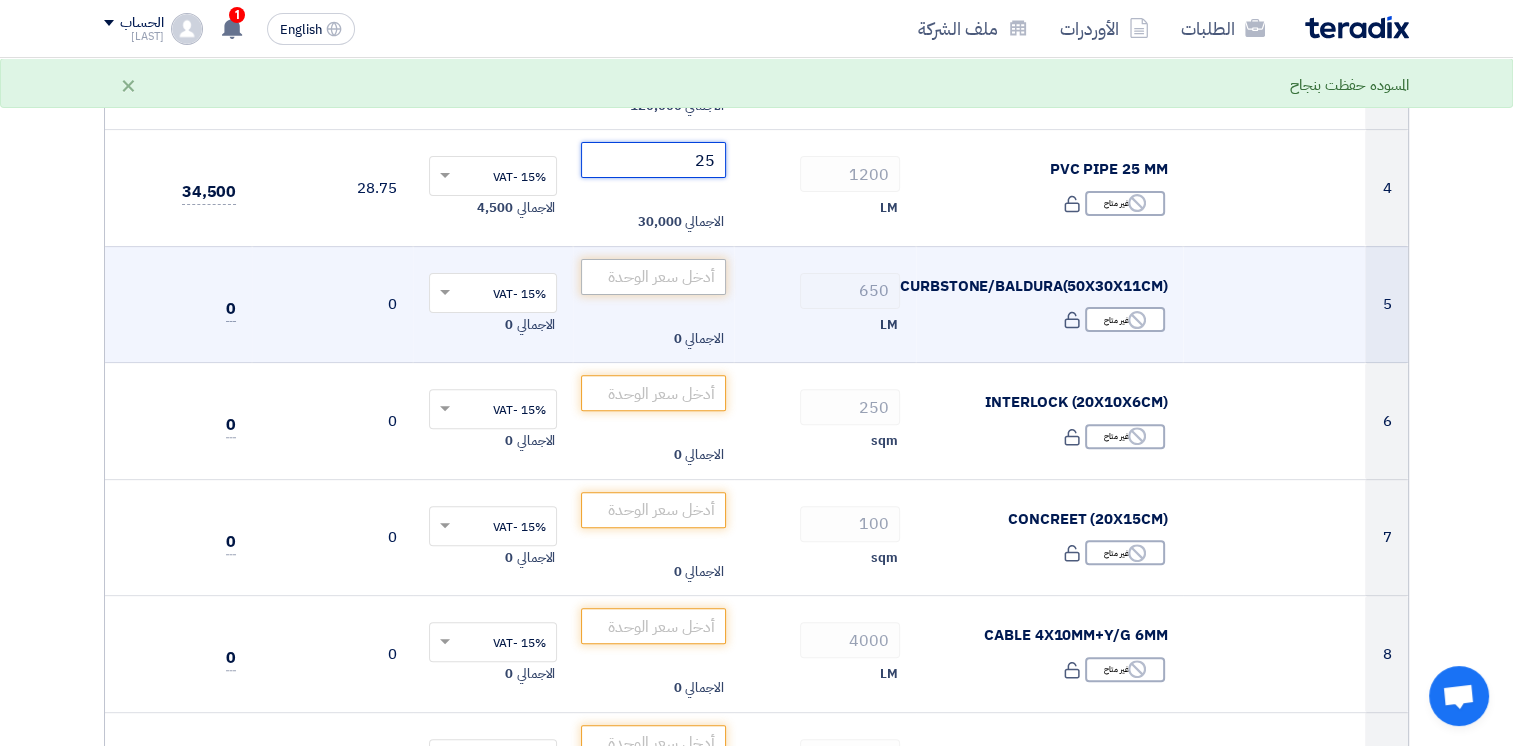 type on "25" 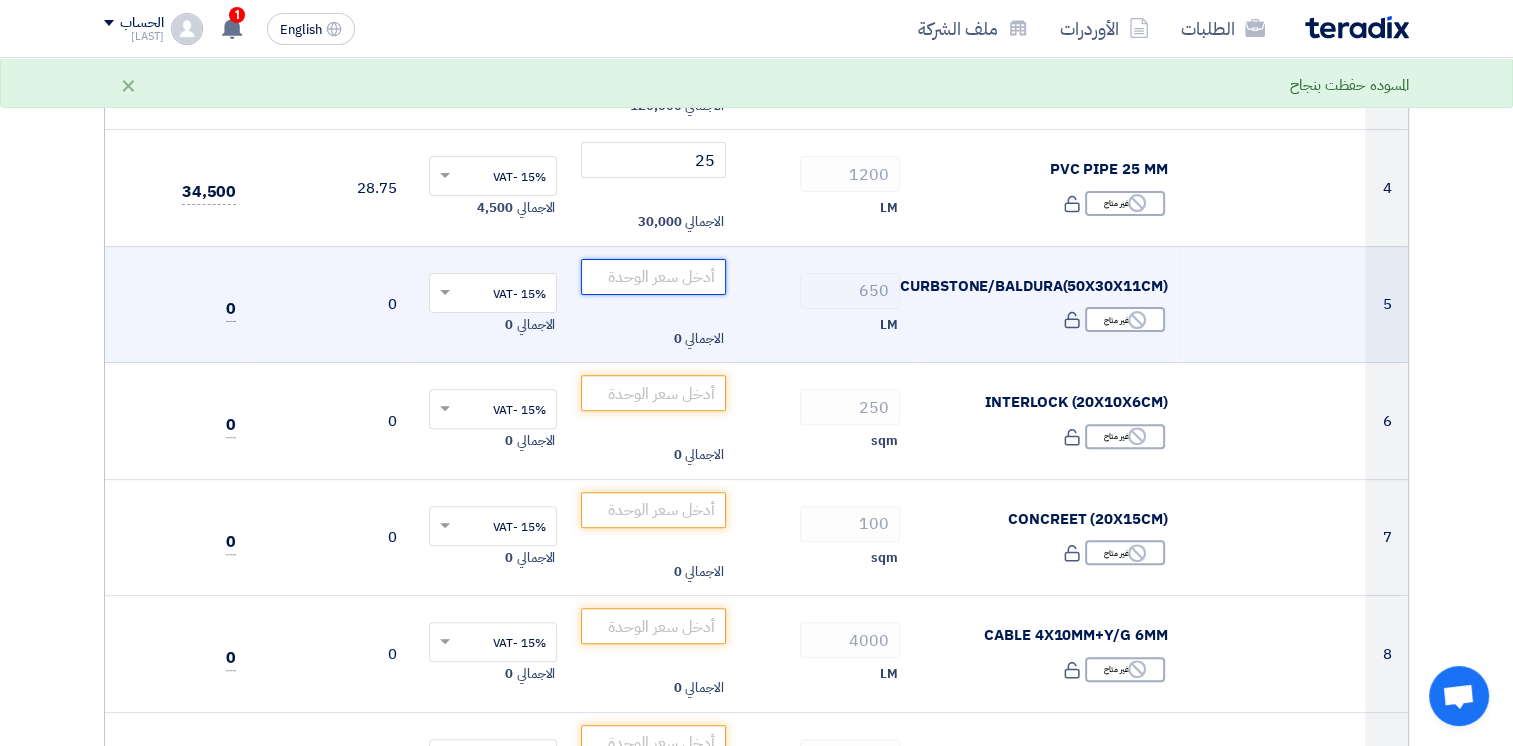 click 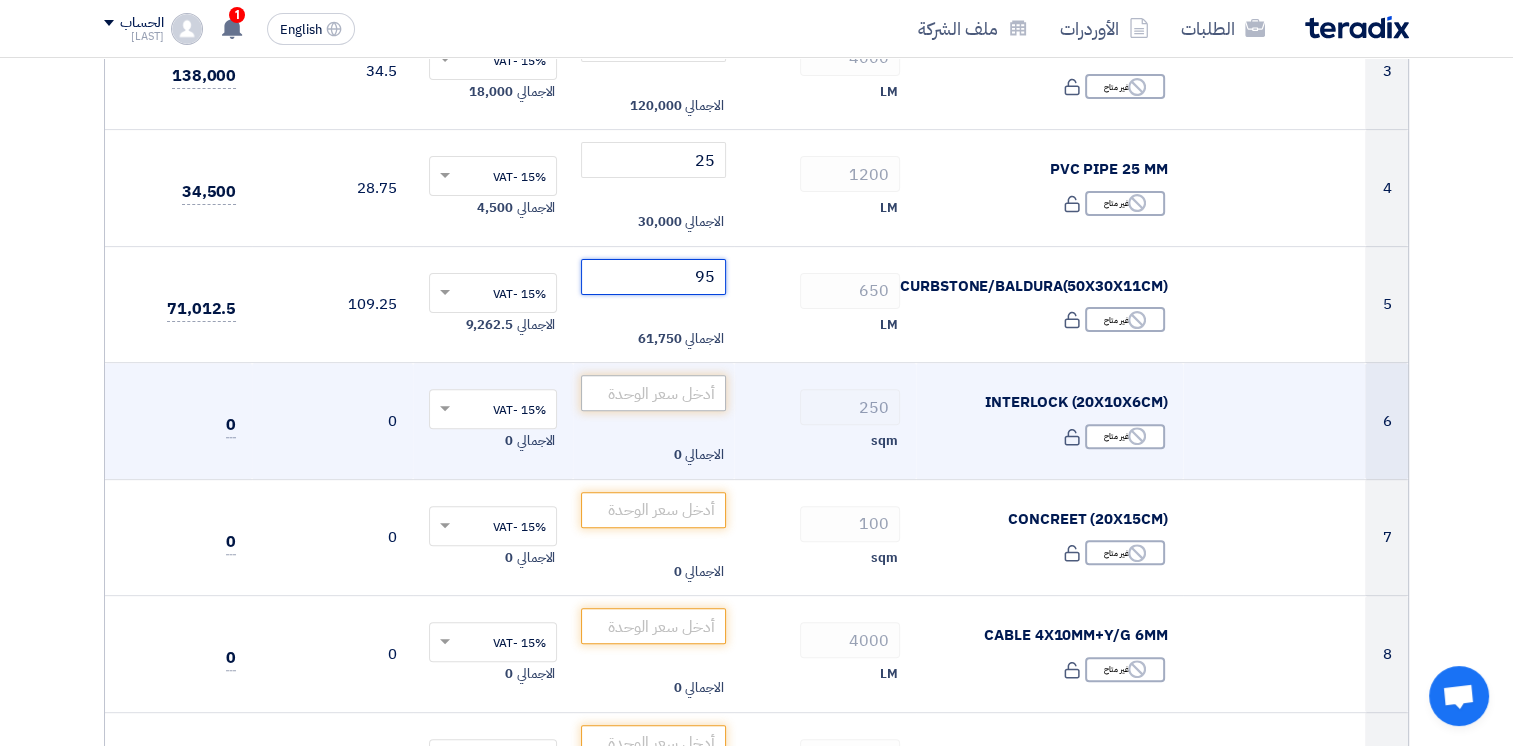 type on "95" 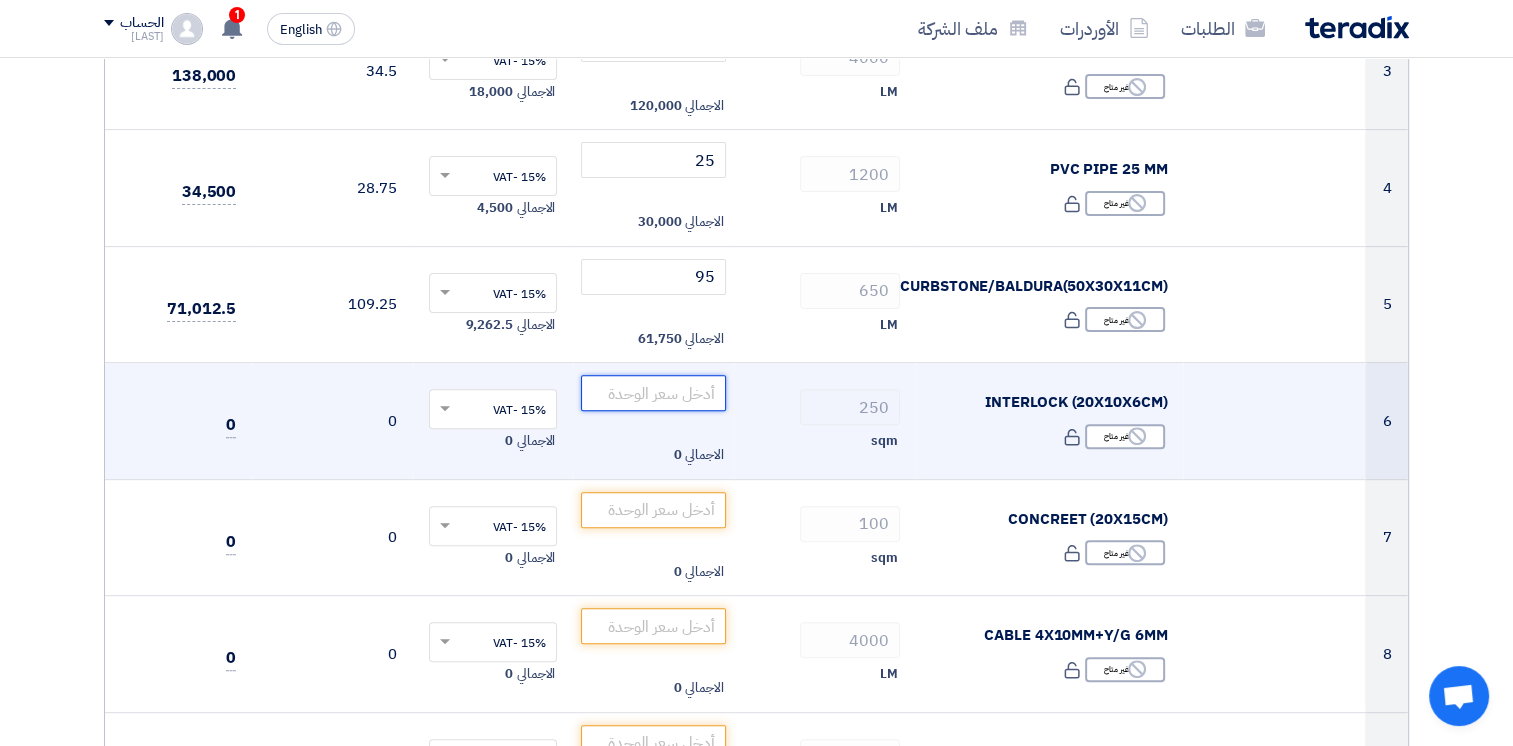 click 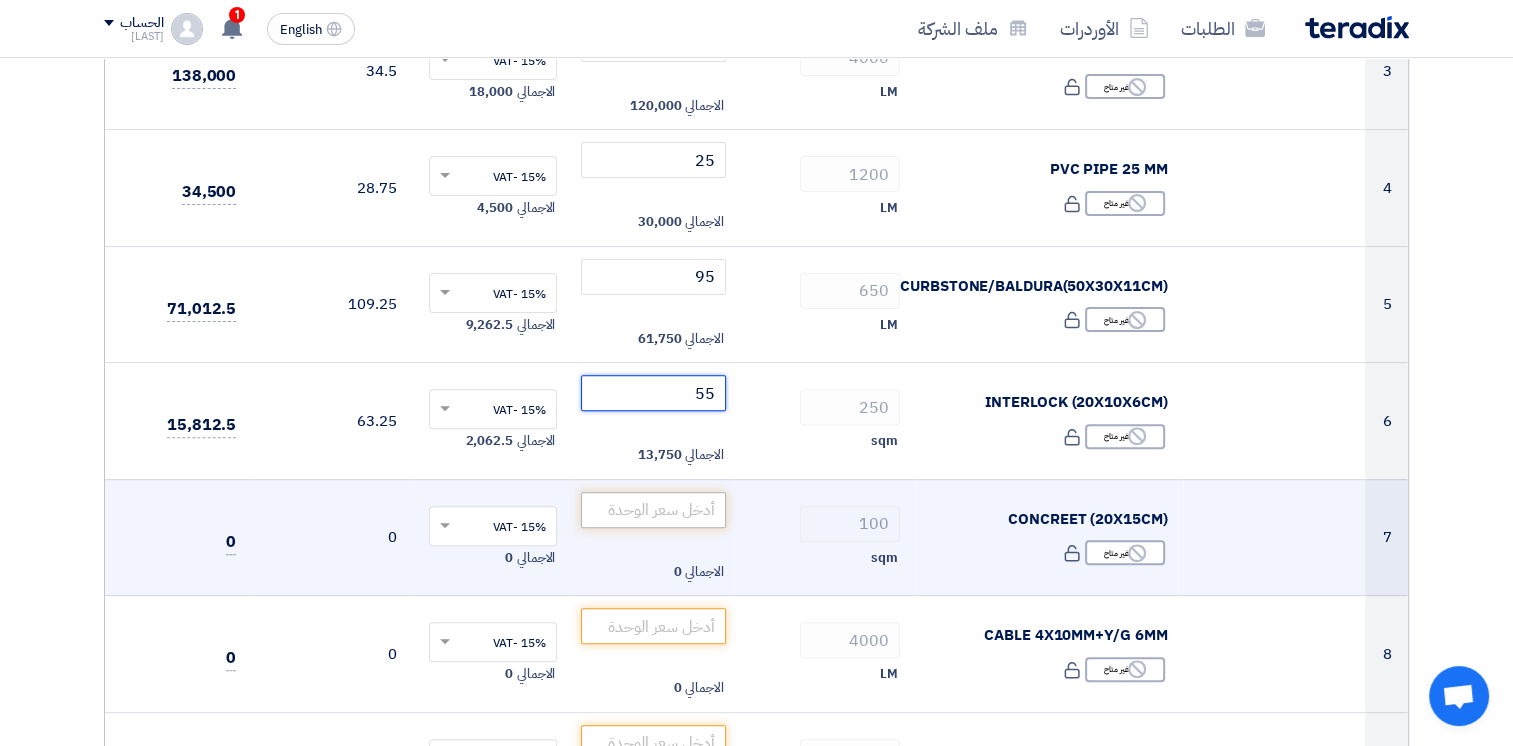type on "55" 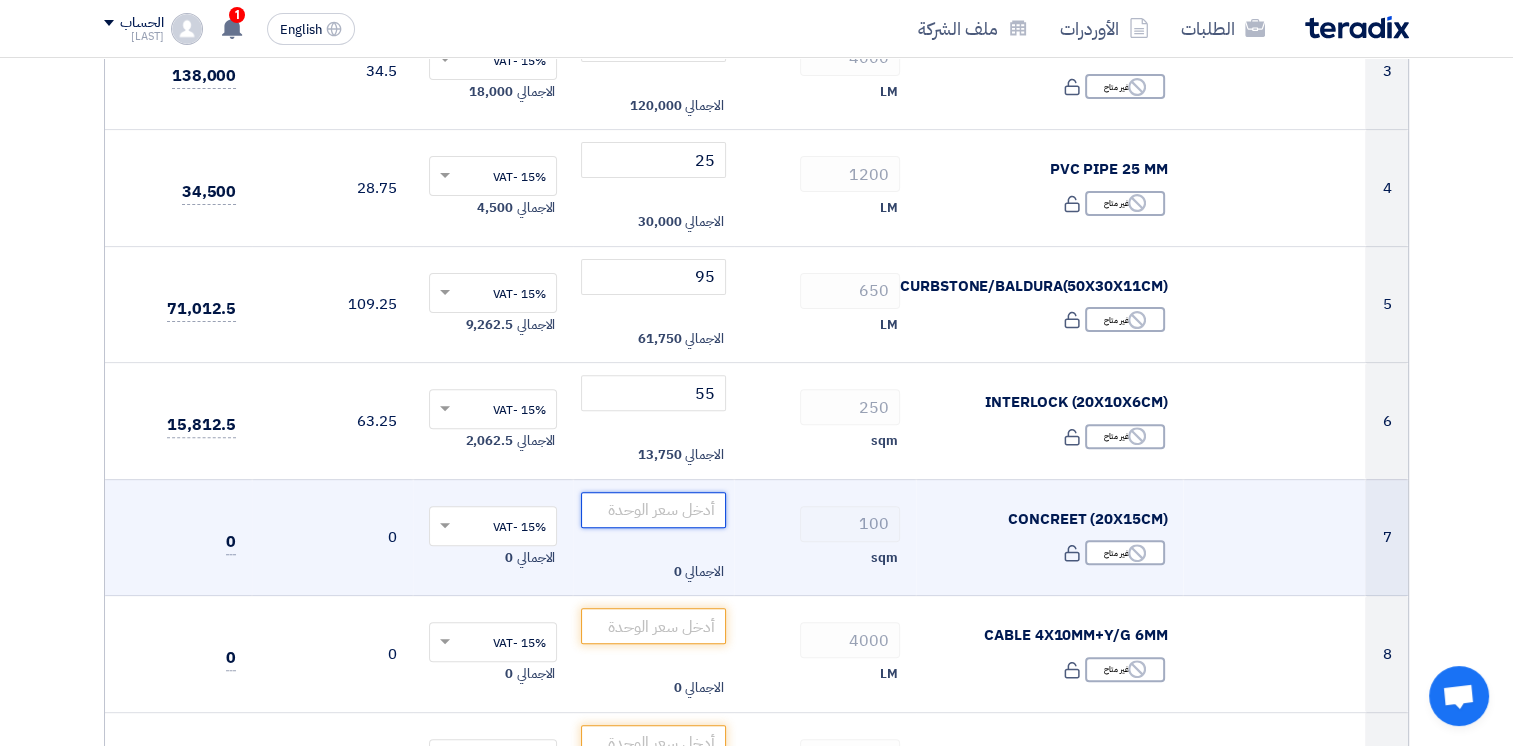click 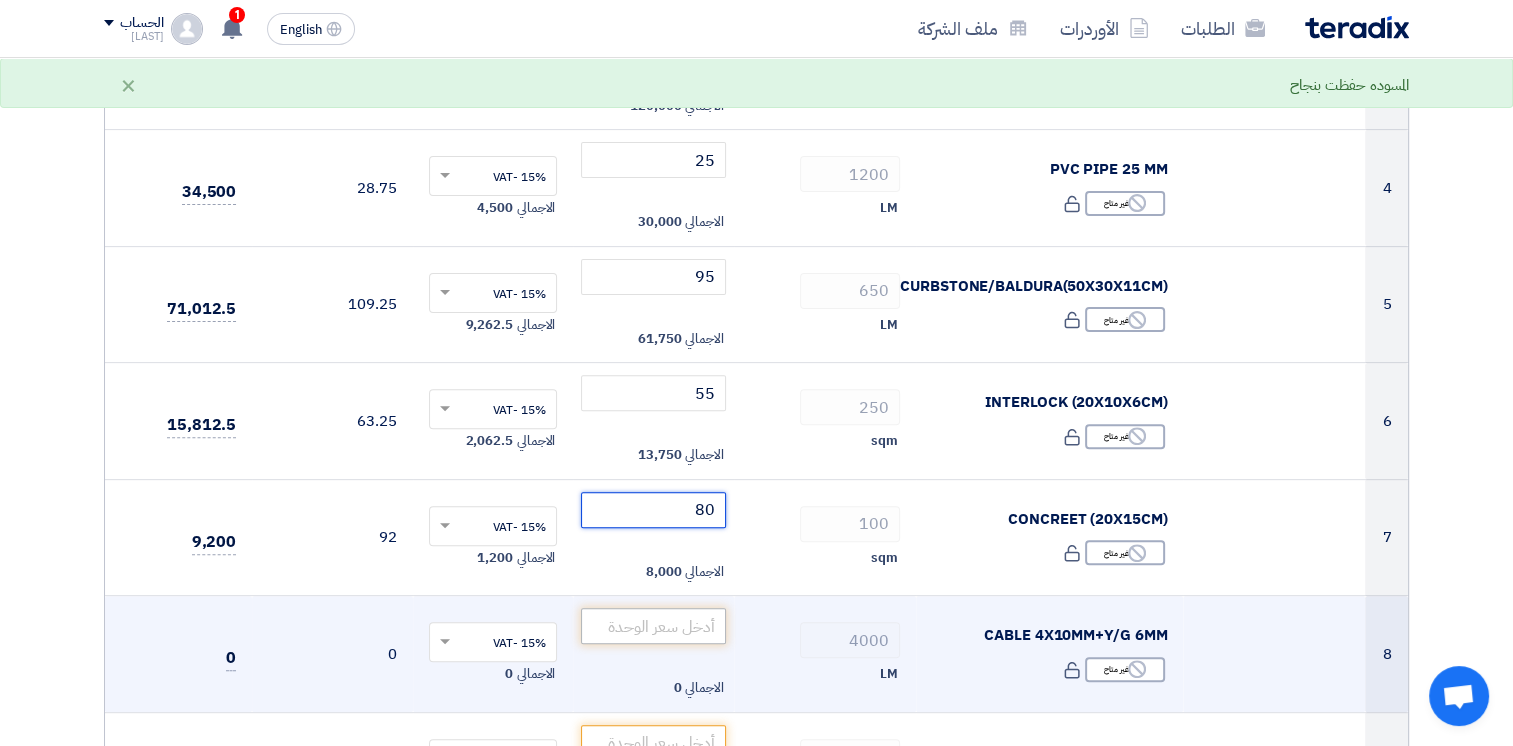 type on "80" 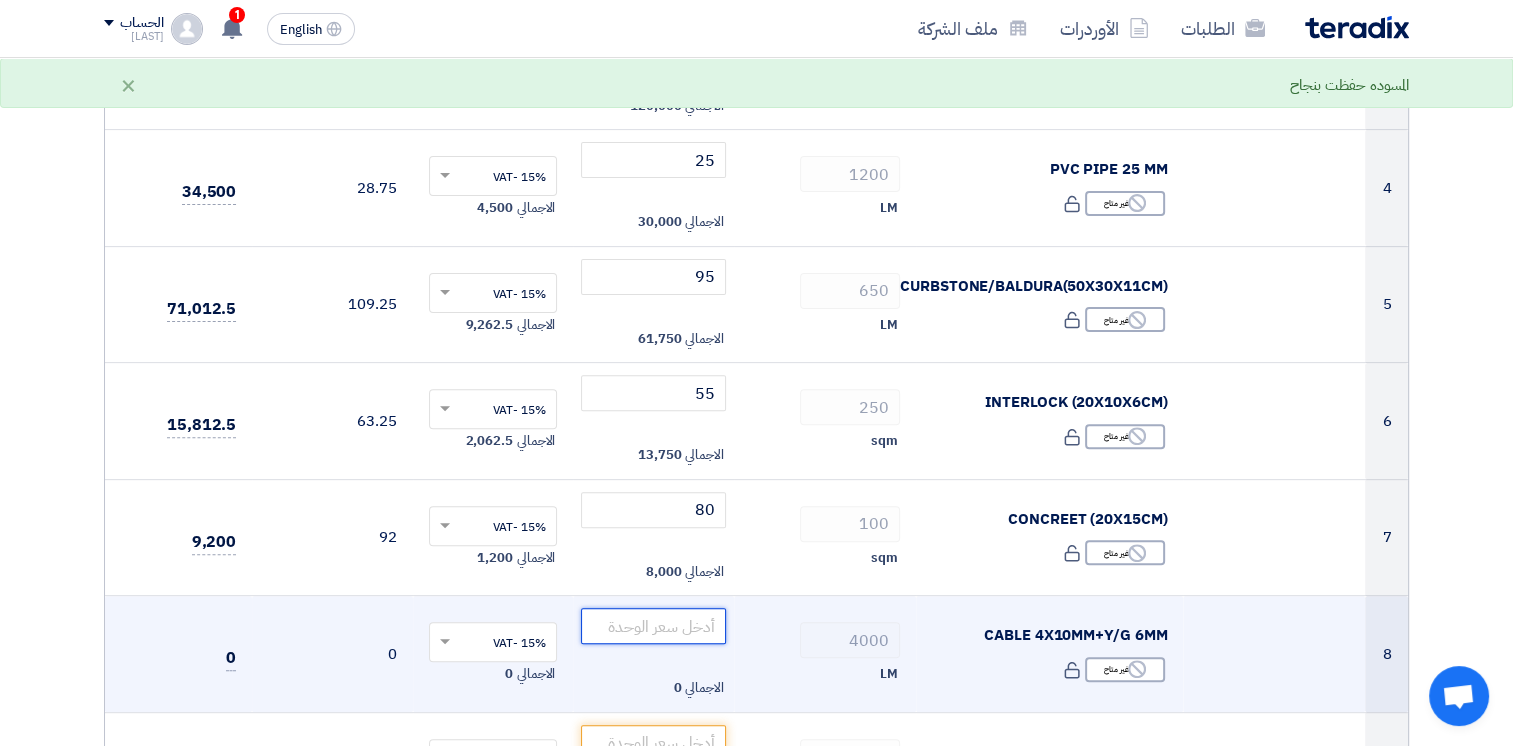 click 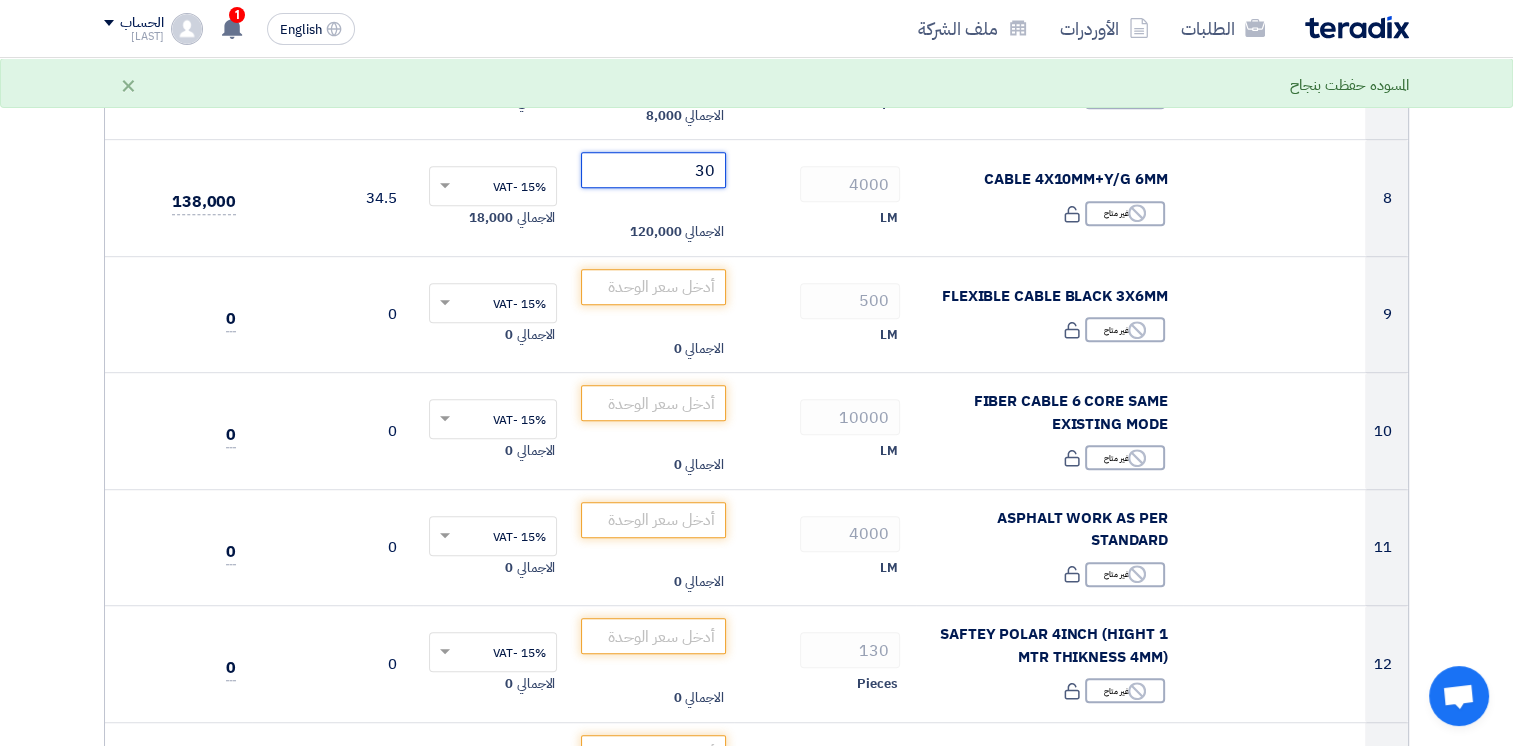 scroll, scrollTop: 1101, scrollLeft: 0, axis: vertical 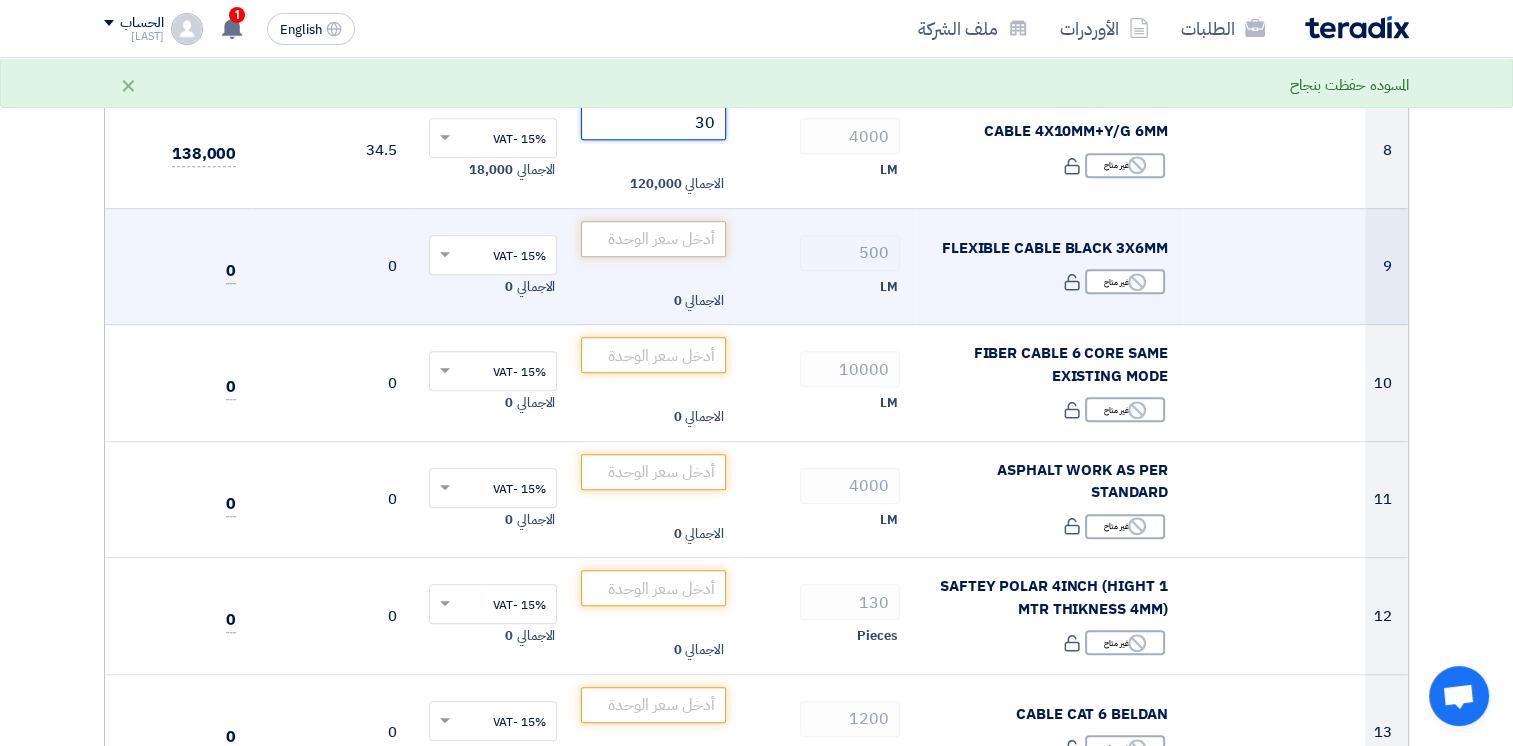 type on "30" 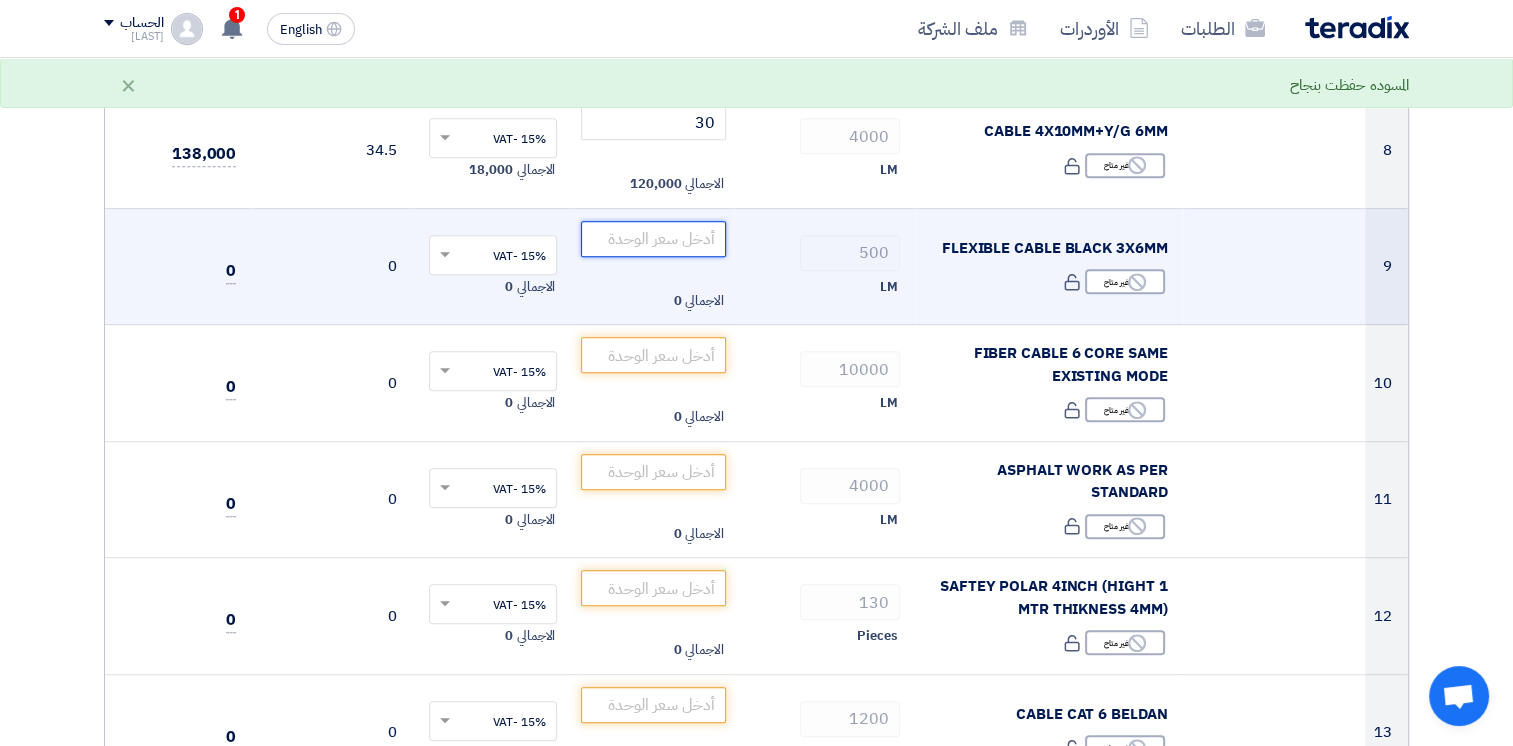 click 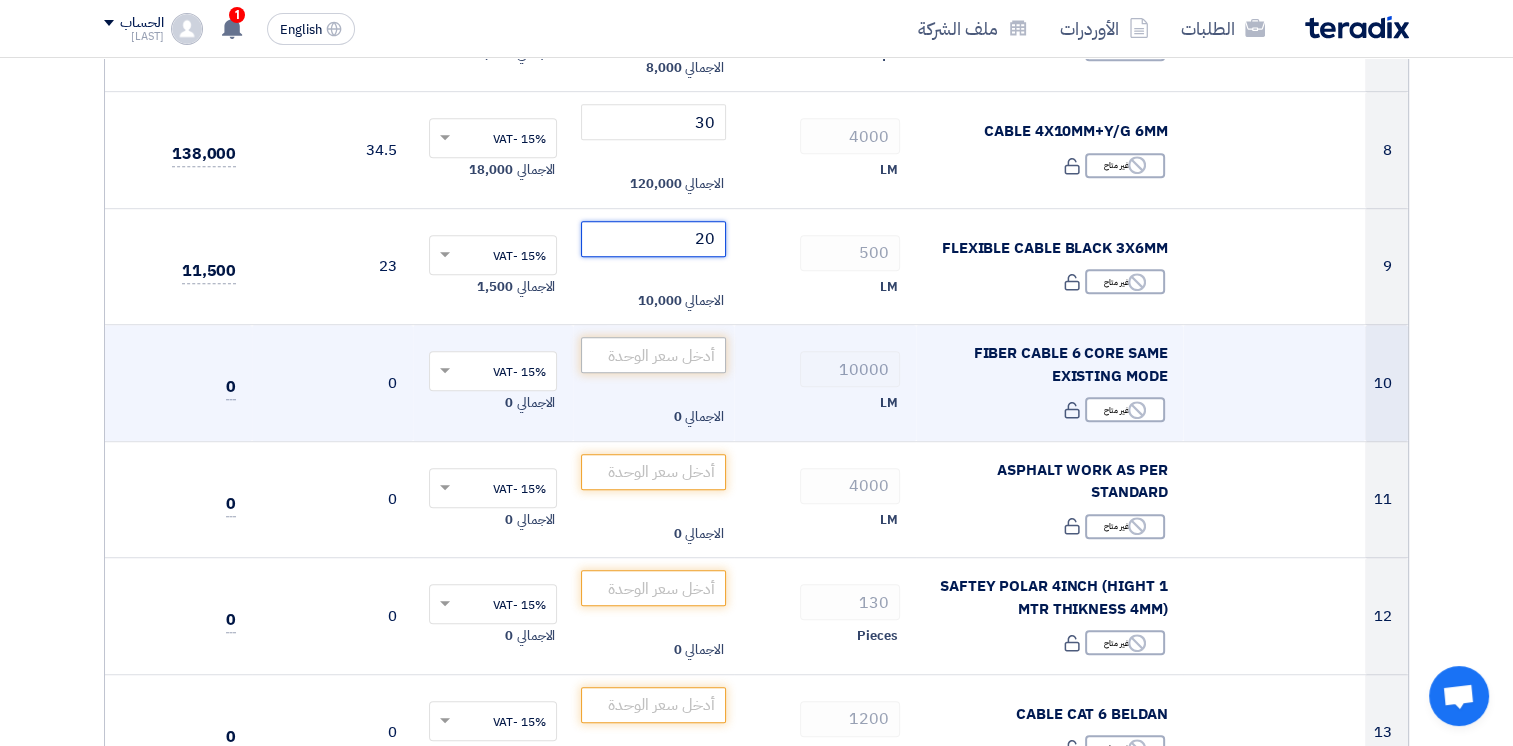type on "20" 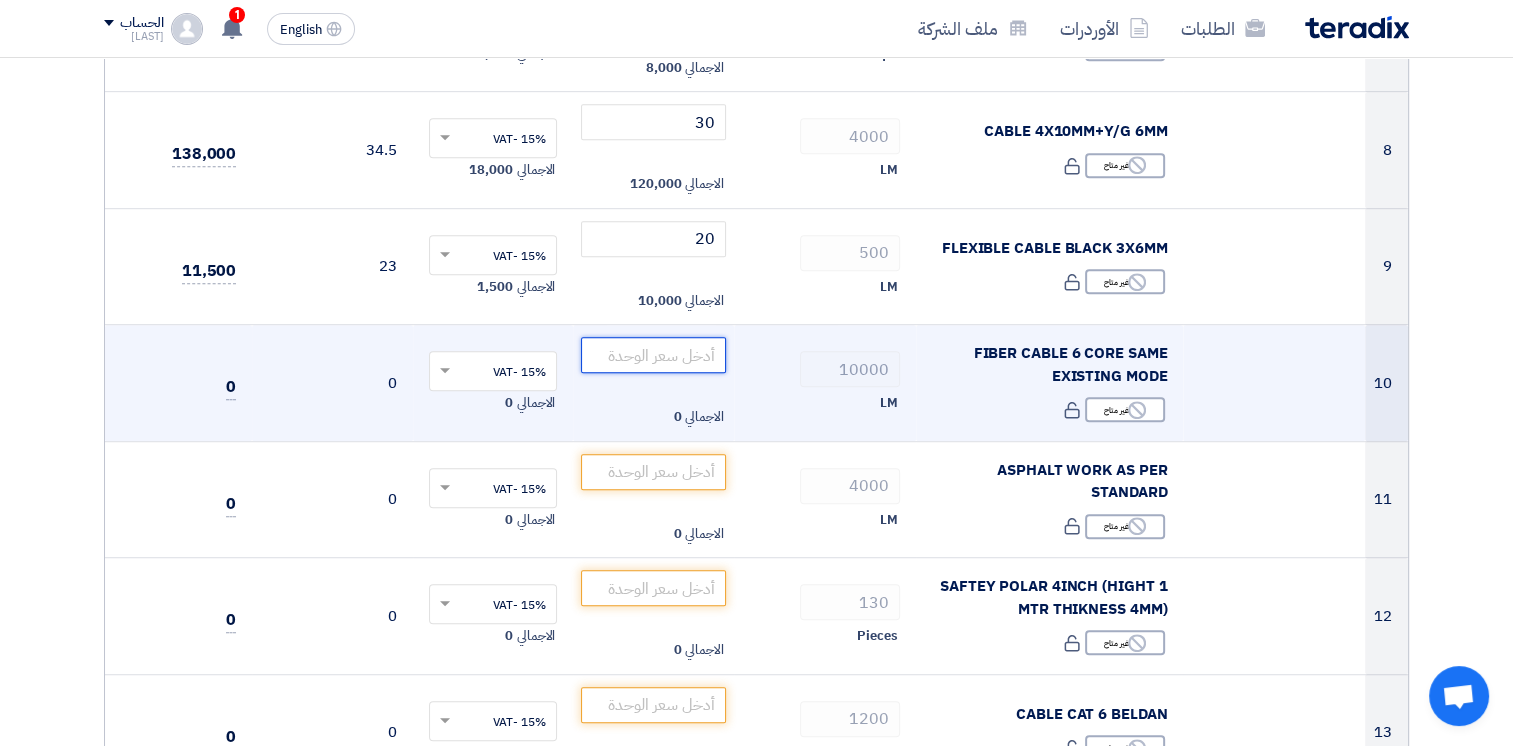 click 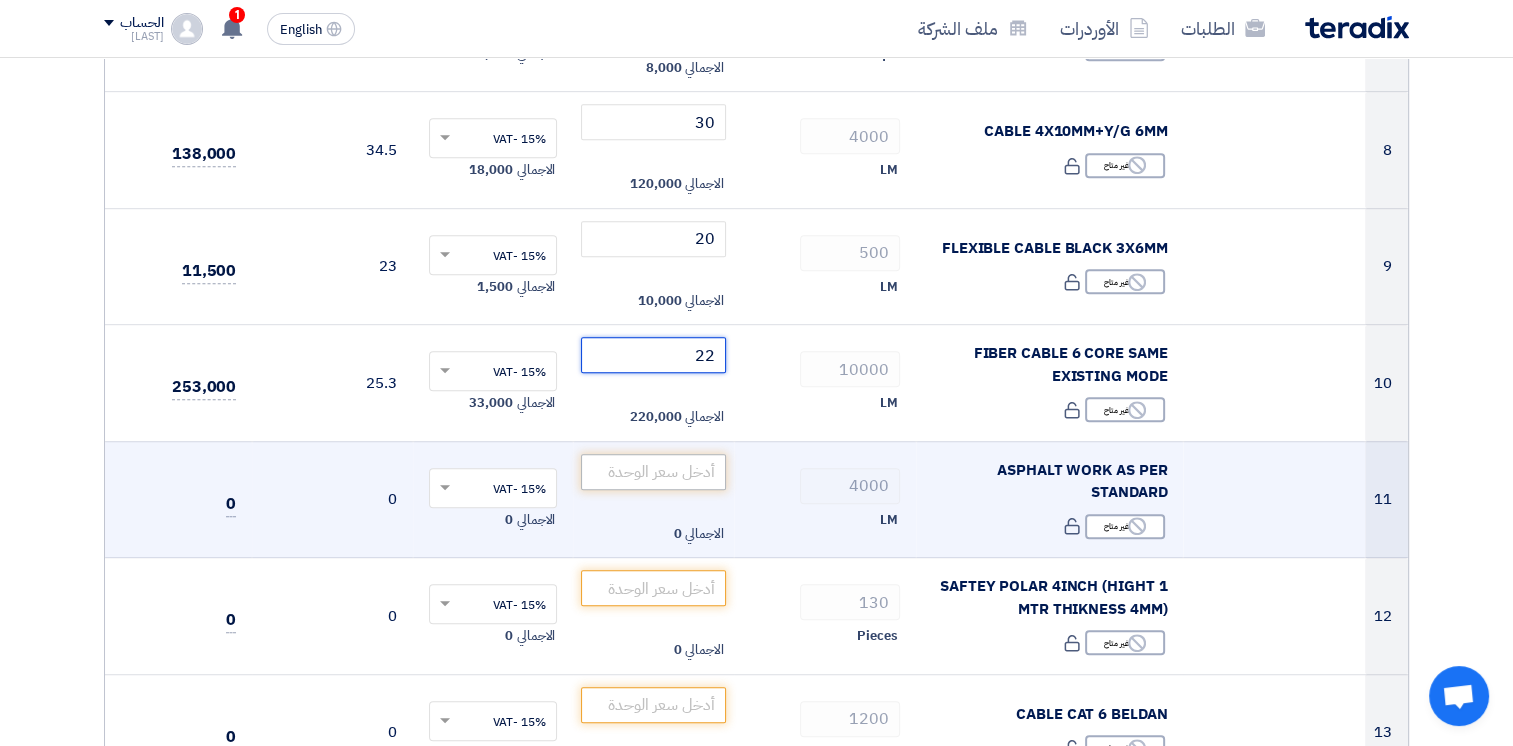 type on "22" 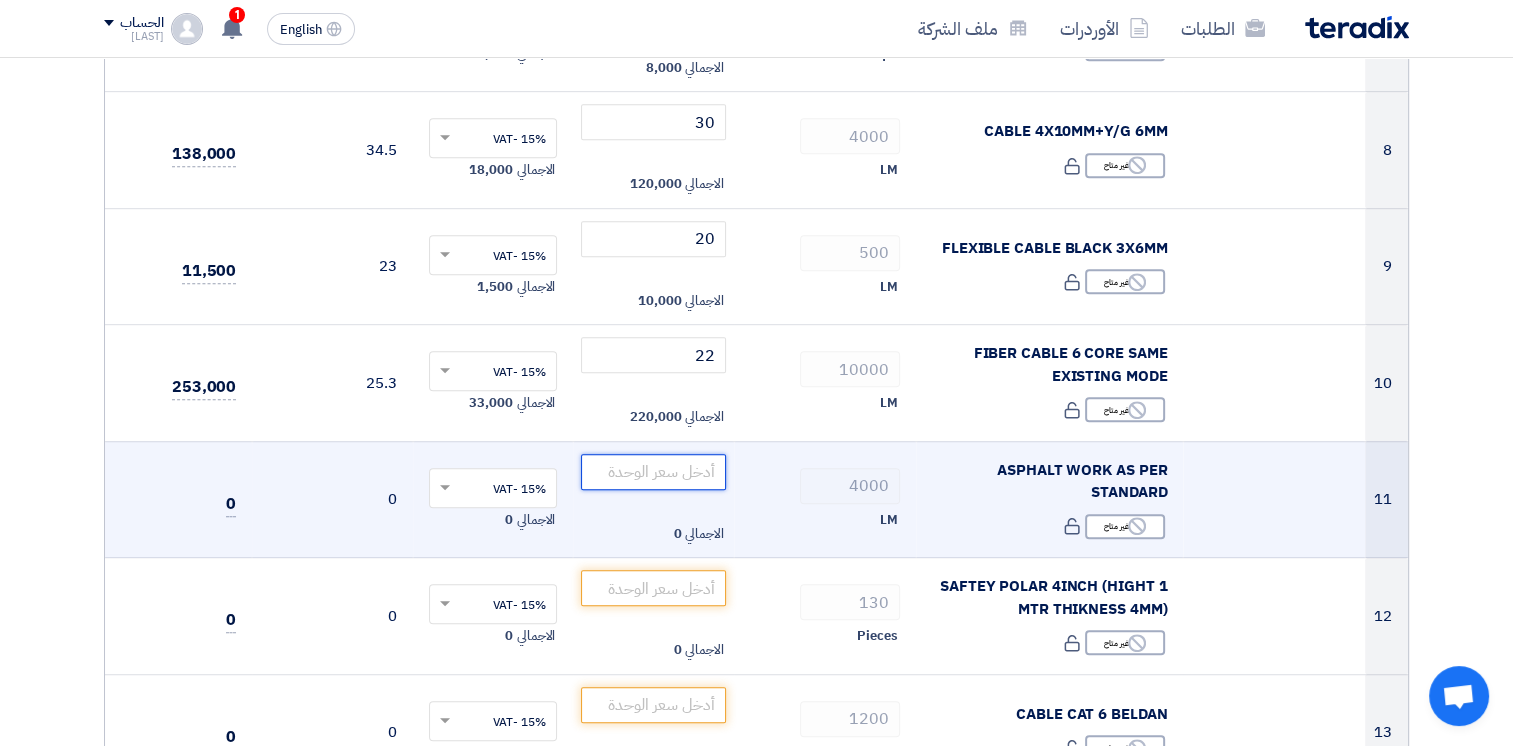 click 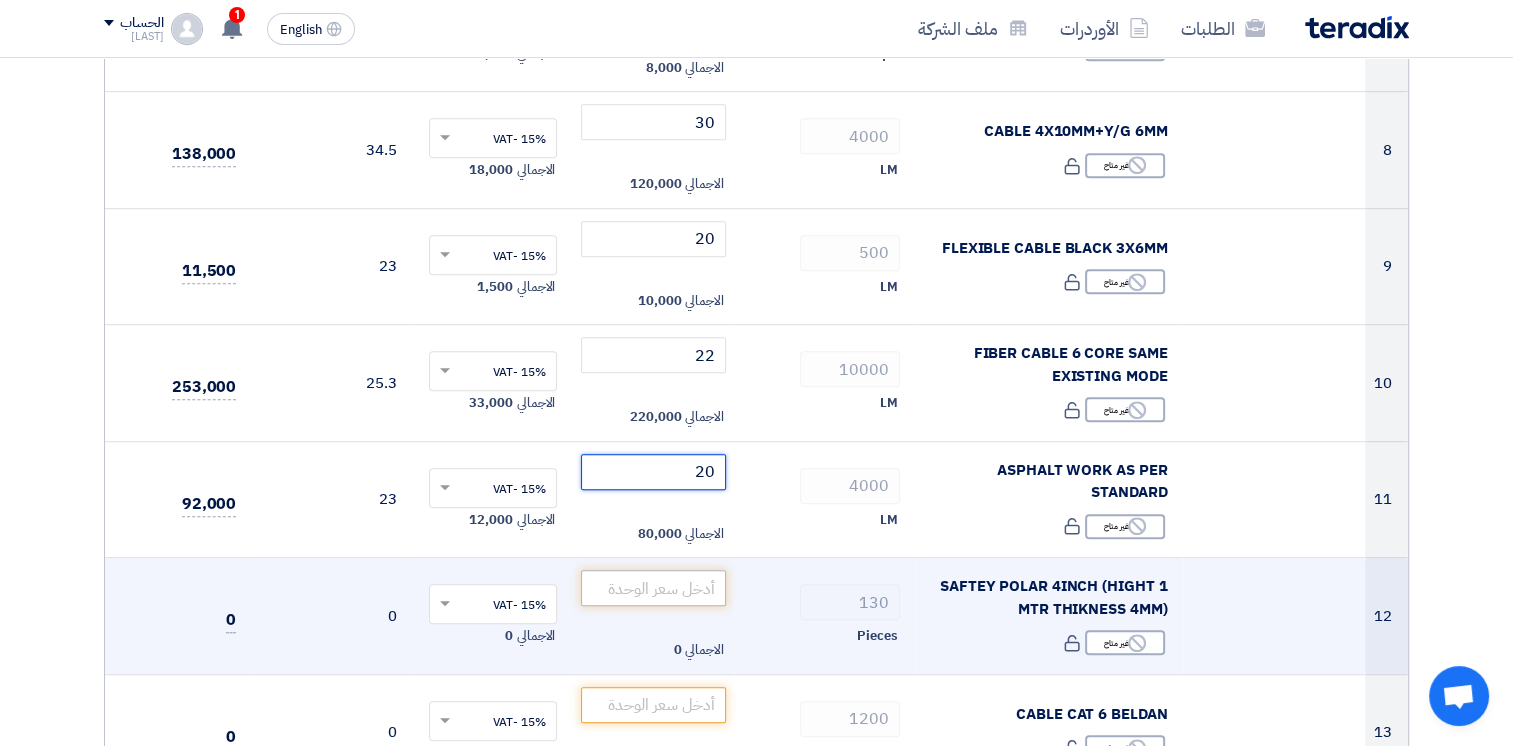 type on "20" 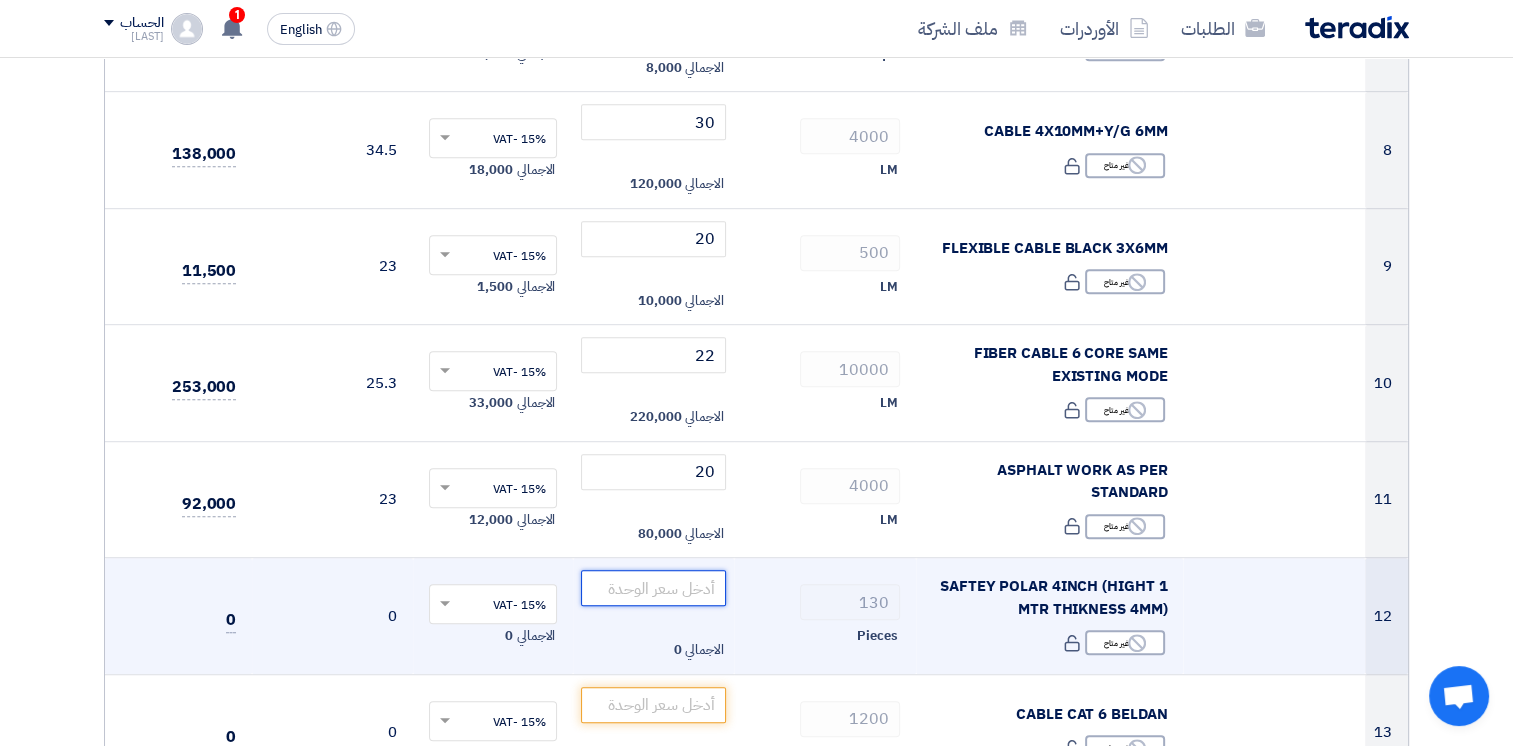 click 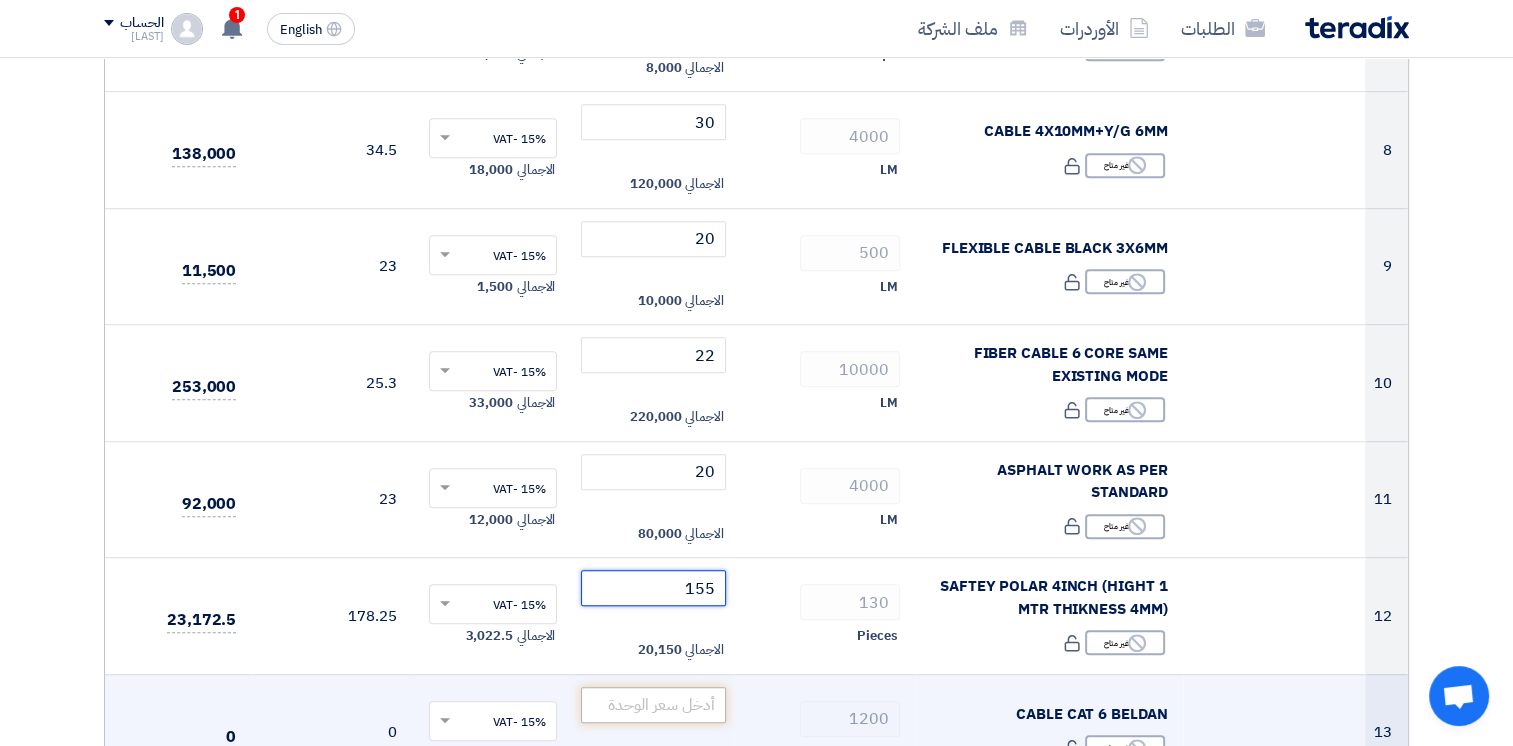 type on "155" 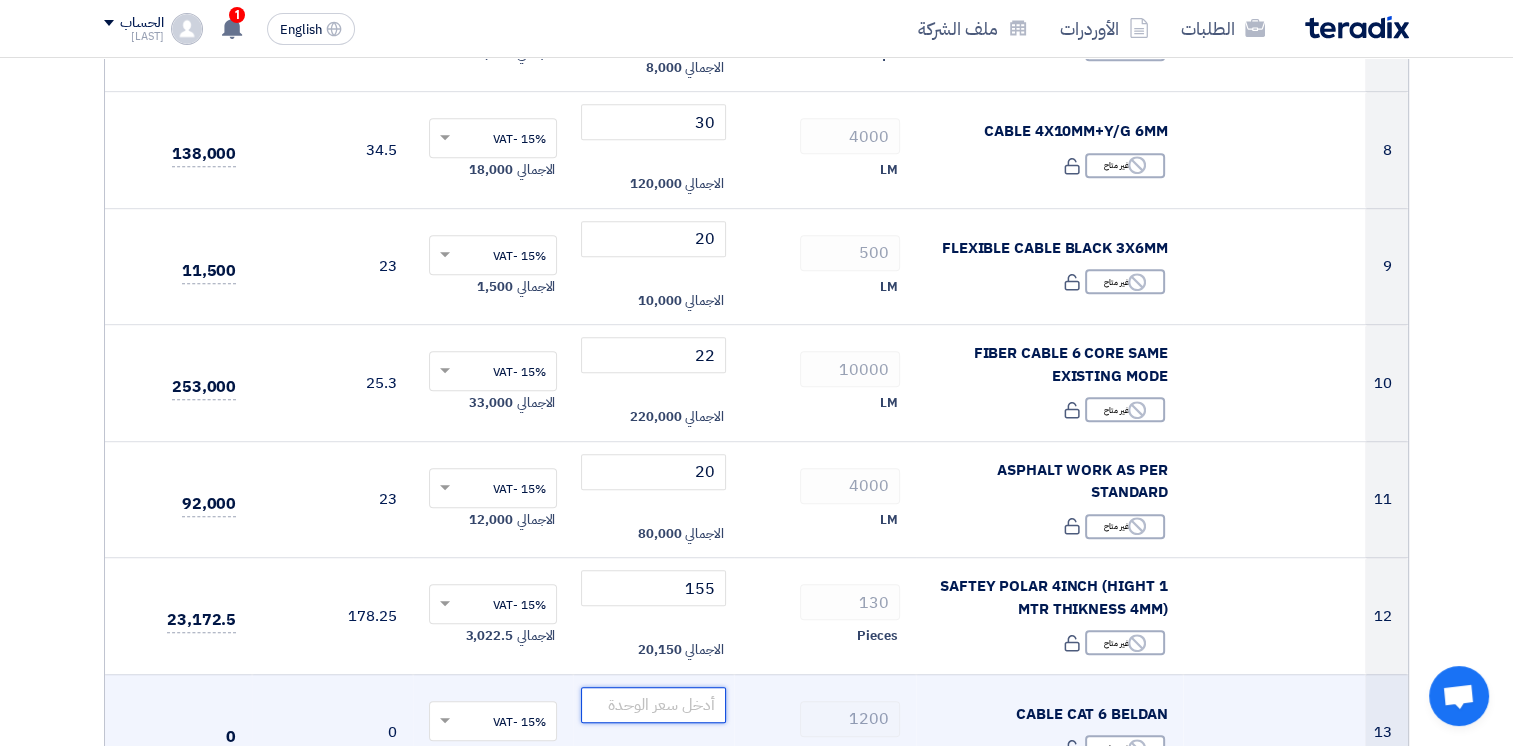 click 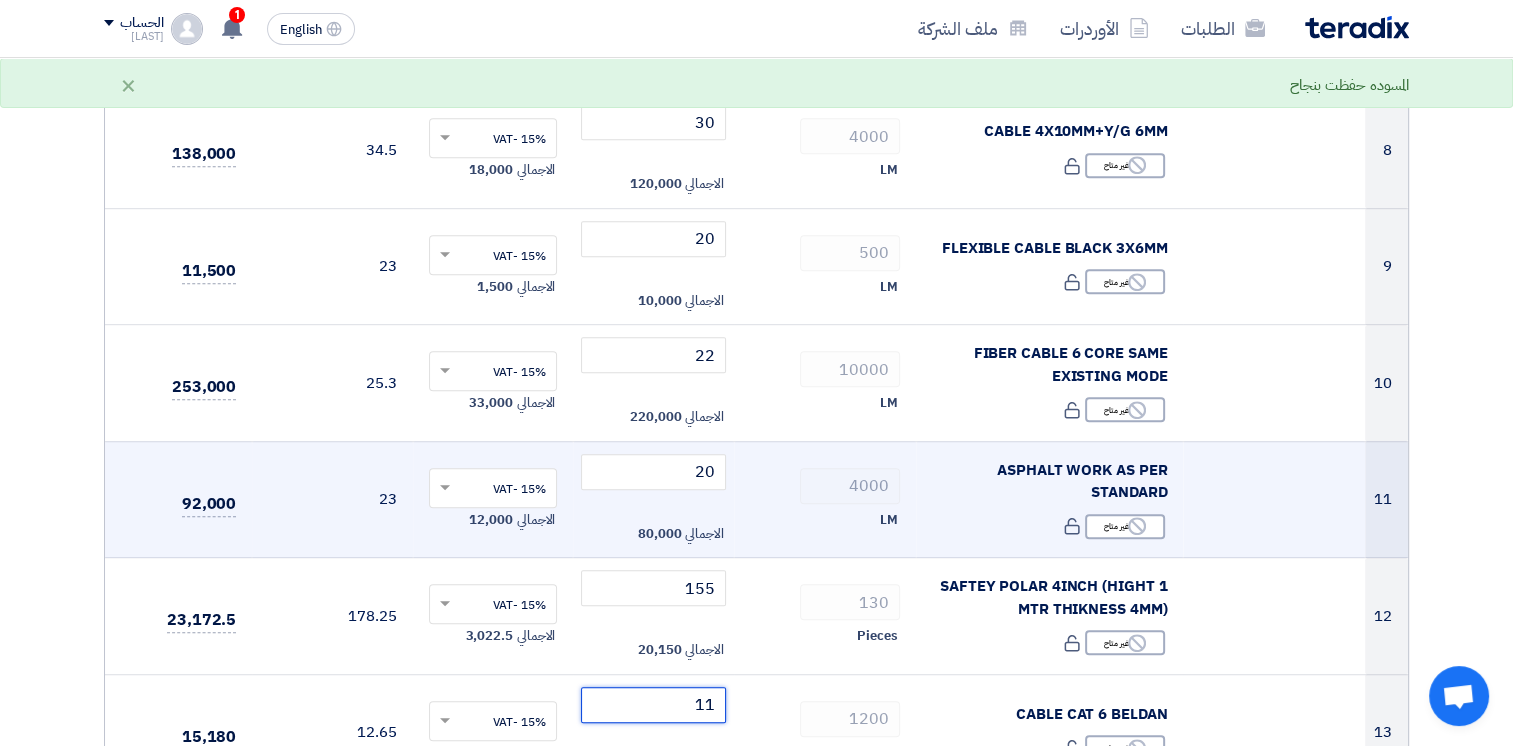 type on "11" 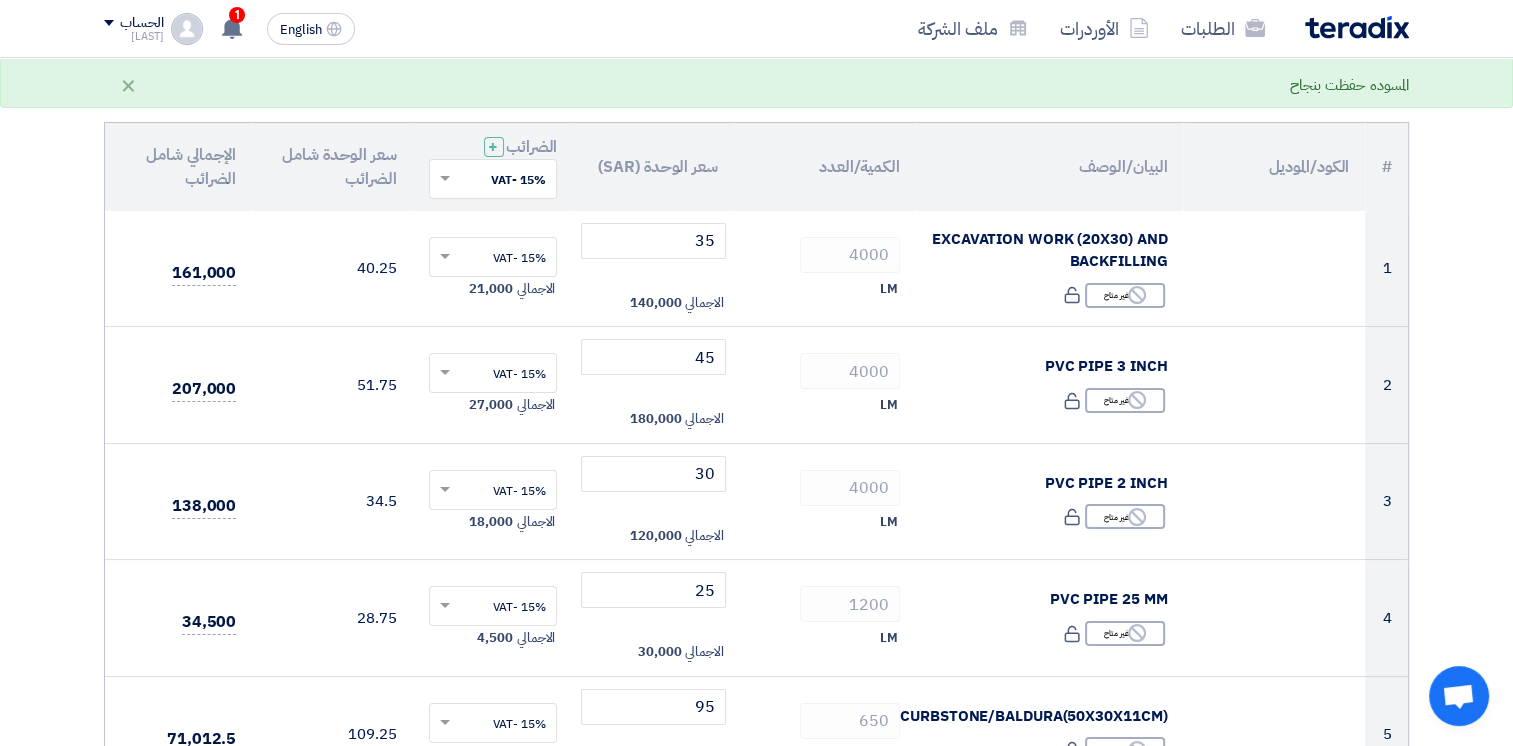 scroll, scrollTop: 0, scrollLeft: 0, axis: both 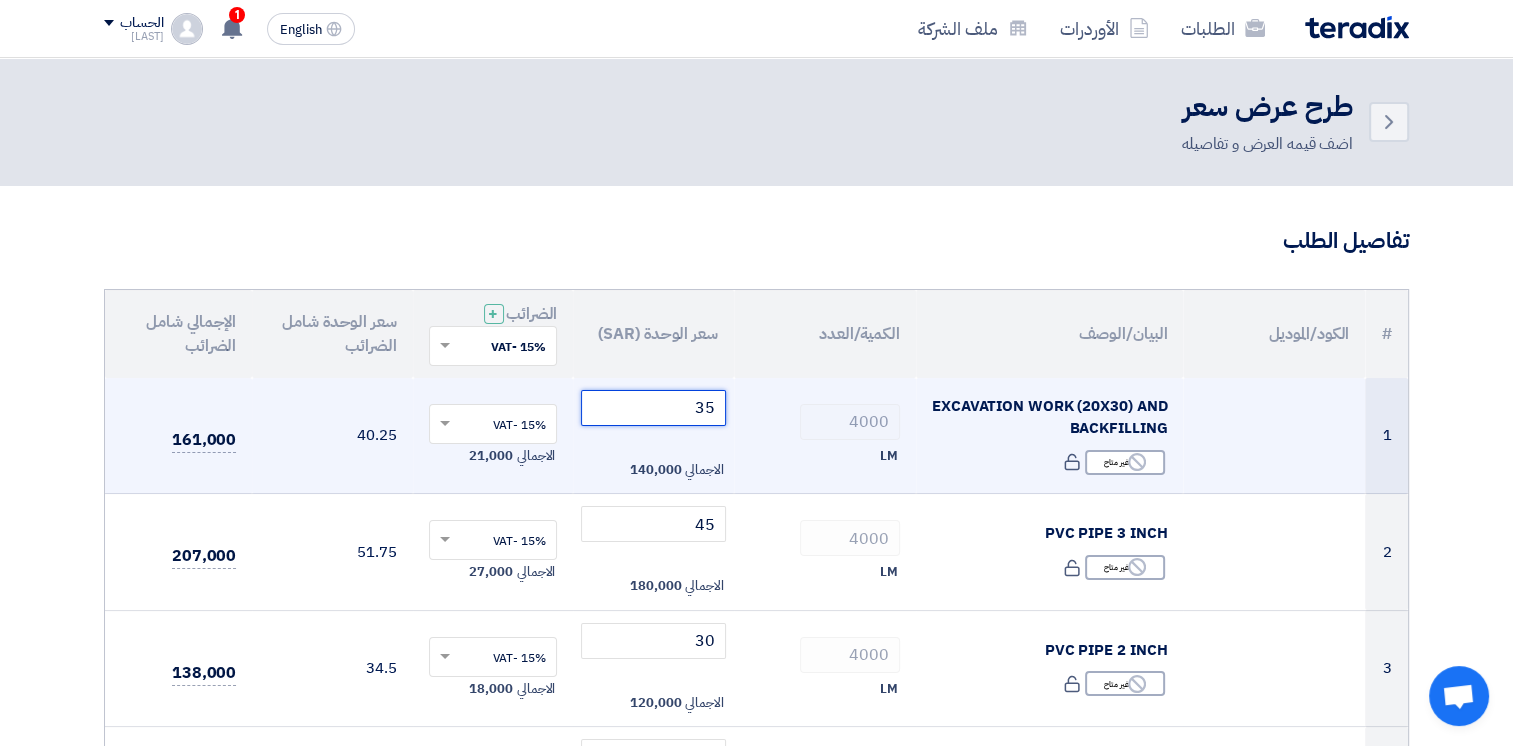 click on "35" 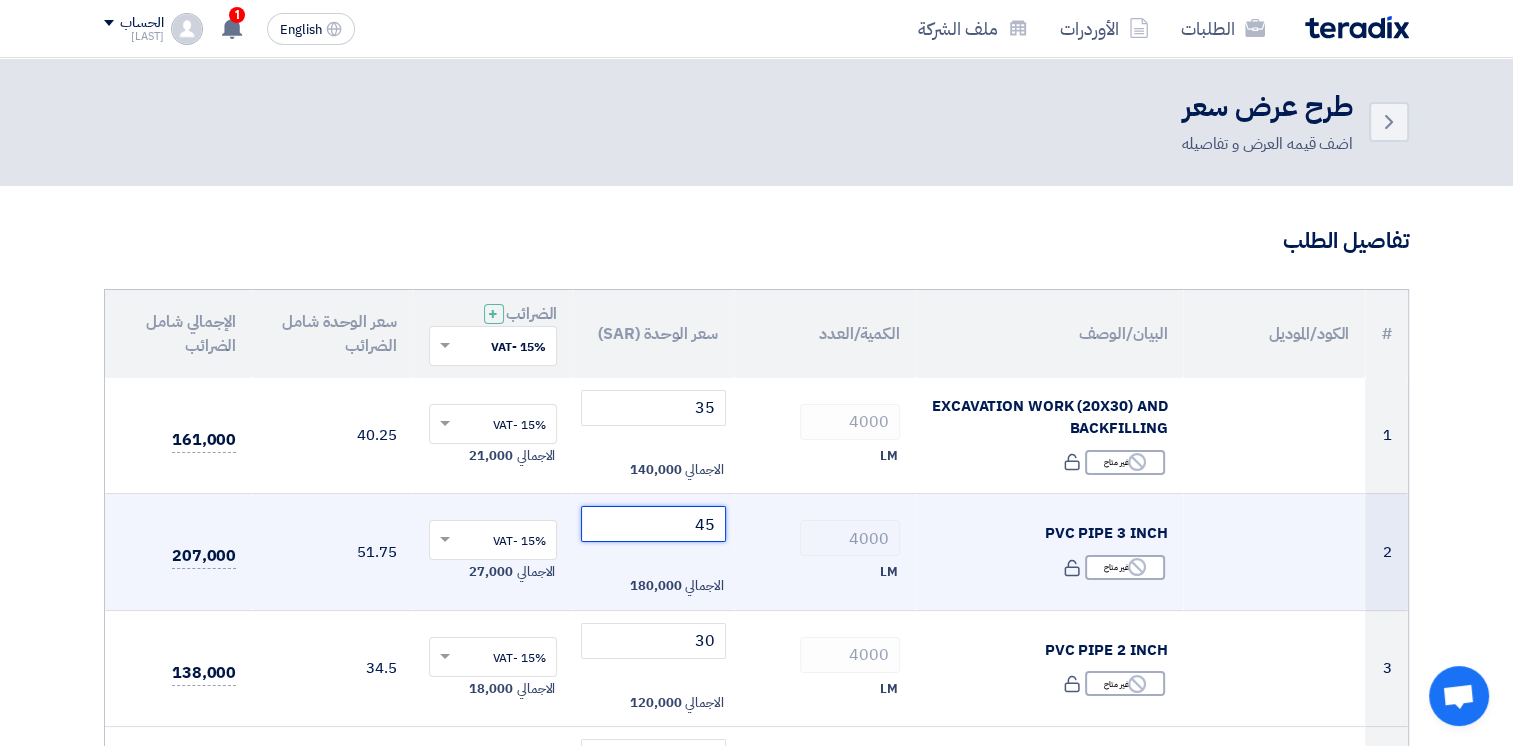 drag, startPoint x: 664, startPoint y: 519, endPoint x: 772, endPoint y: 518, distance: 108.00463 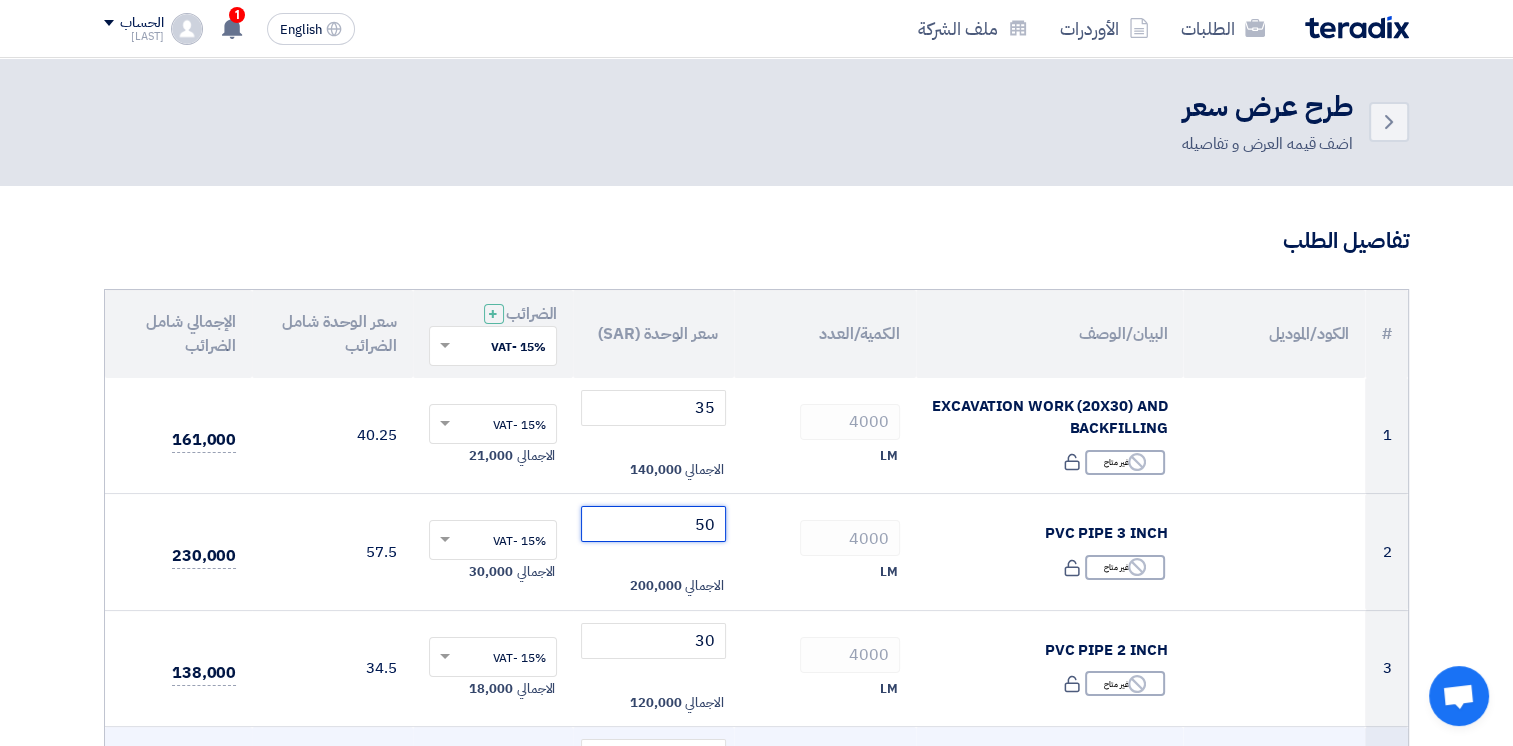 type on "50" 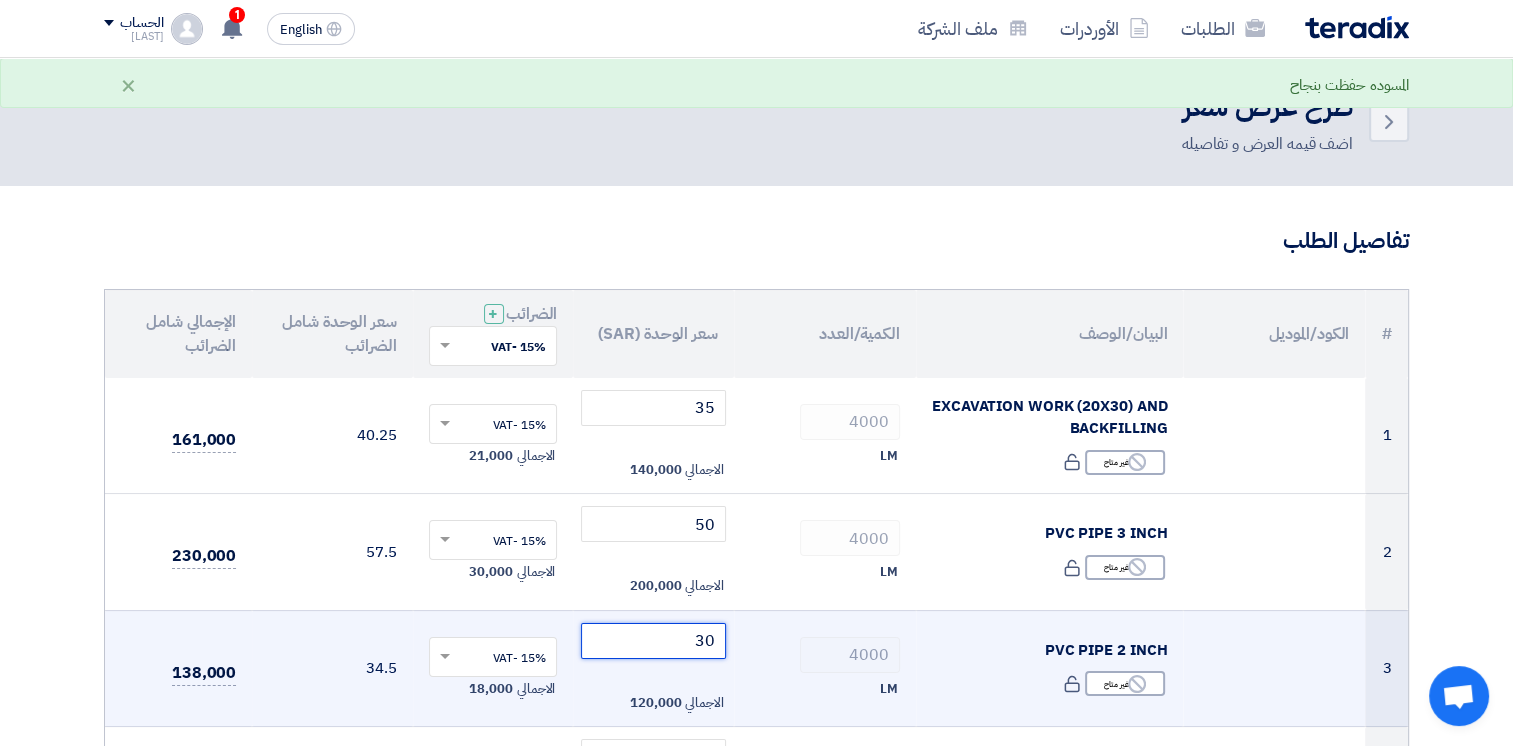 drag, startPoint x: 712, startPoint y: 630, endPoint x: 745, endPoint y: 630, distance: 33 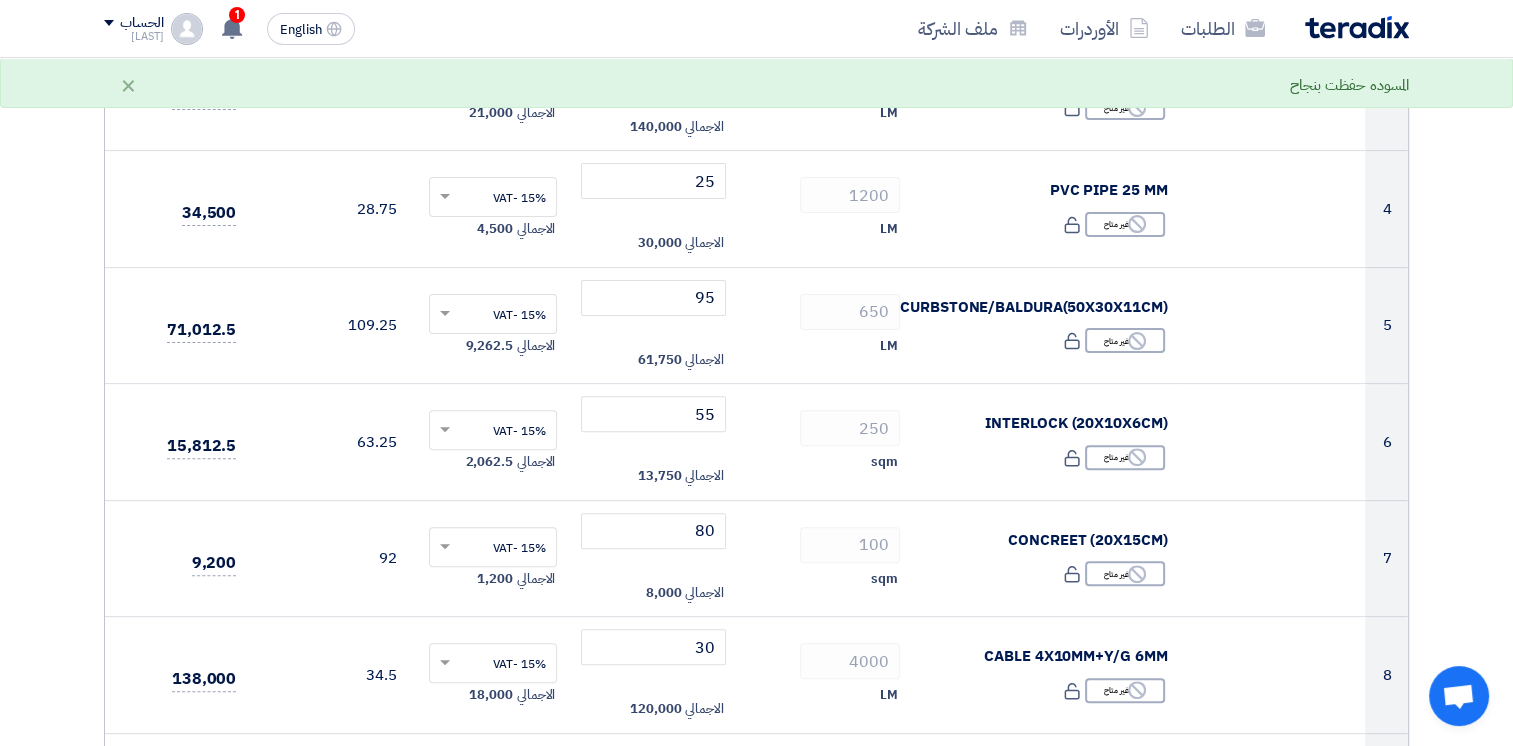 scroll, scrollTop: 584, scrollLeft: 0, axis: vertical 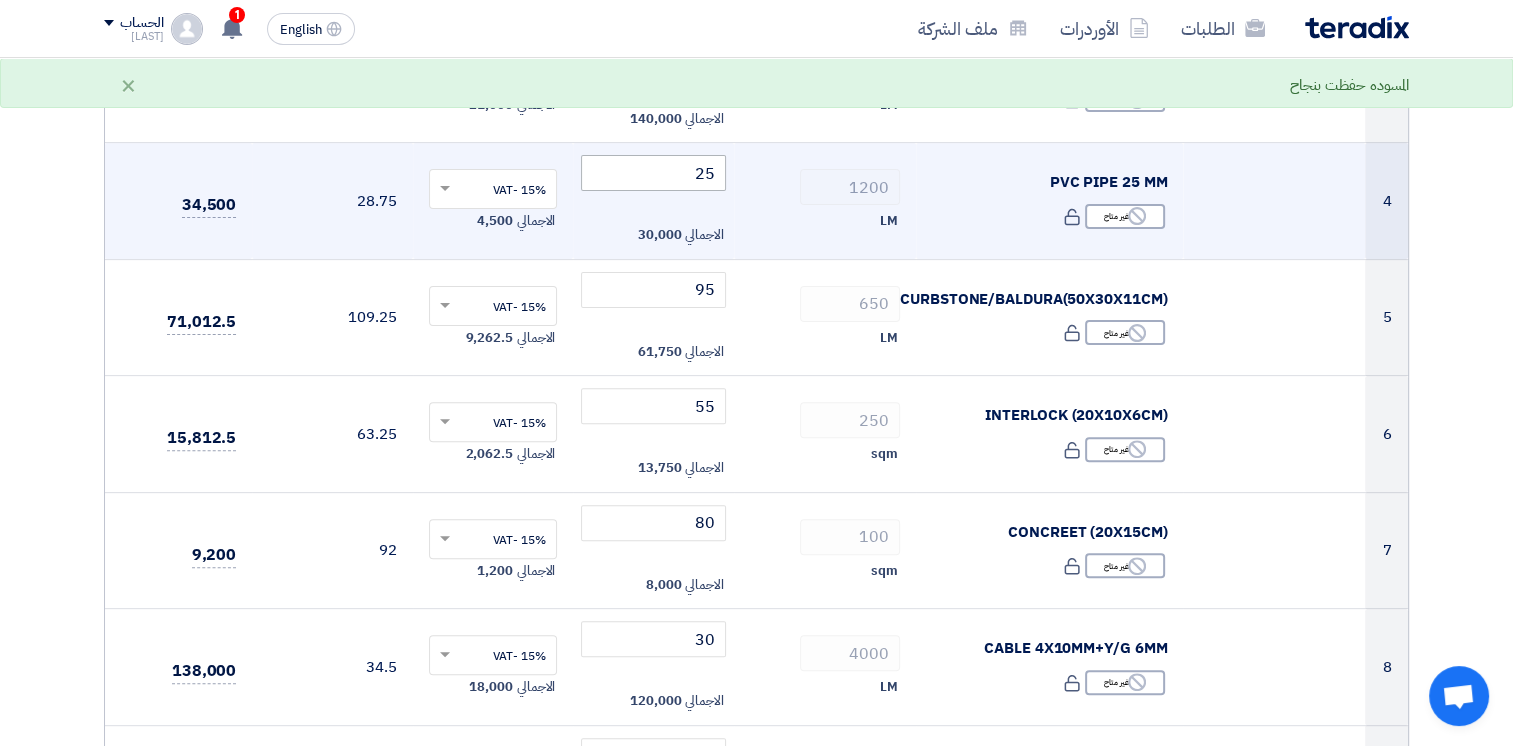 type on "35" 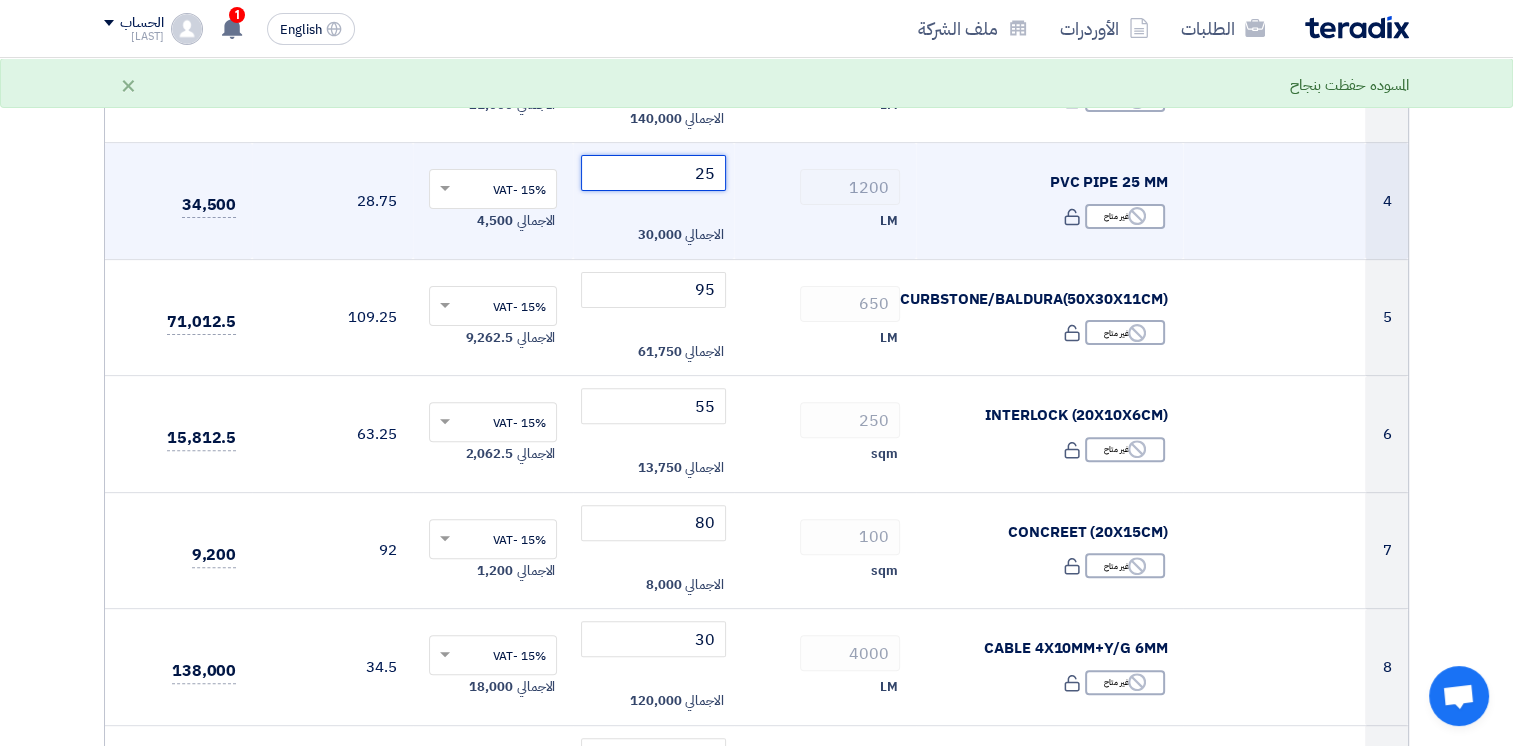 drag, startPoint x: 690, startPoint y: 182, endPoint x: 744, endPoint y: 172, distance: 54.91812 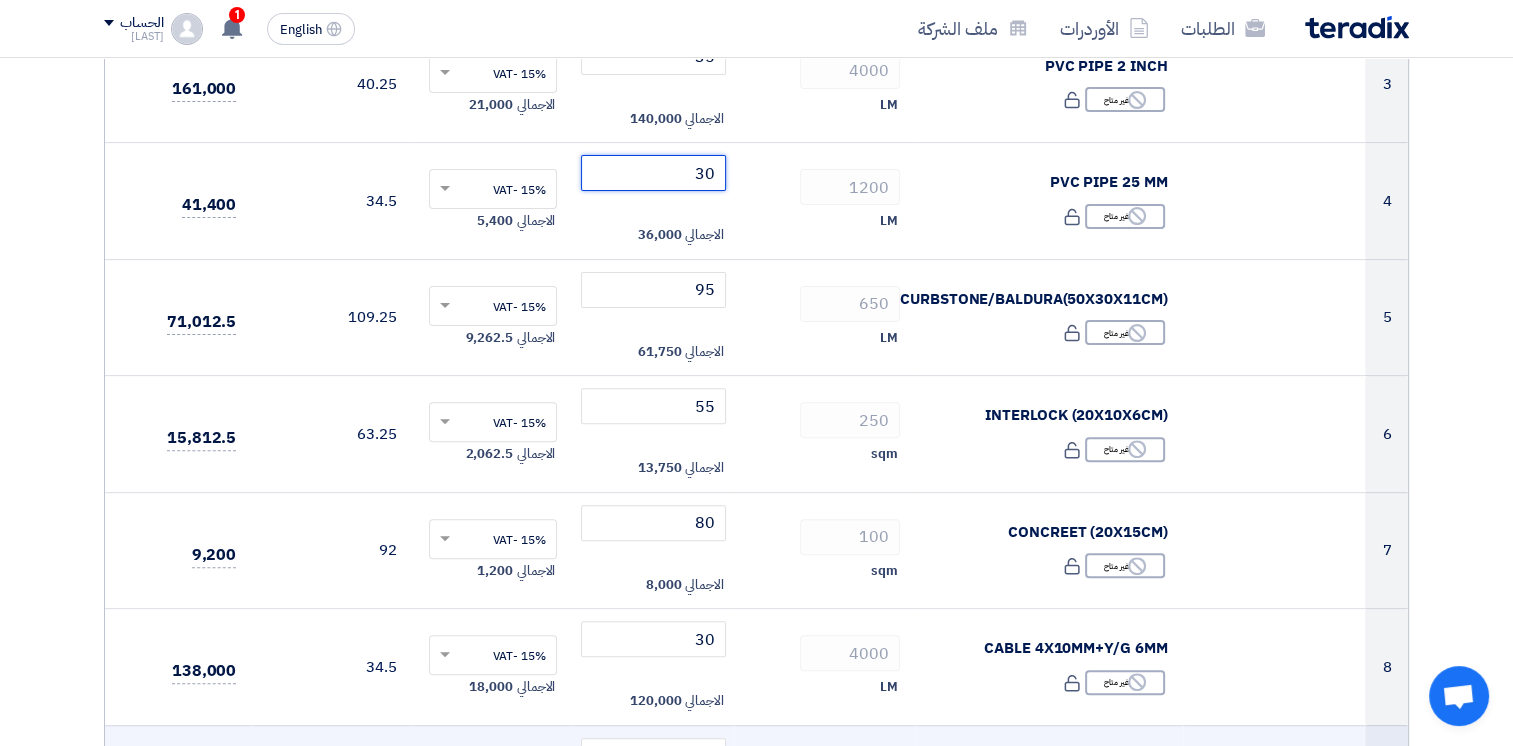 type on "30" 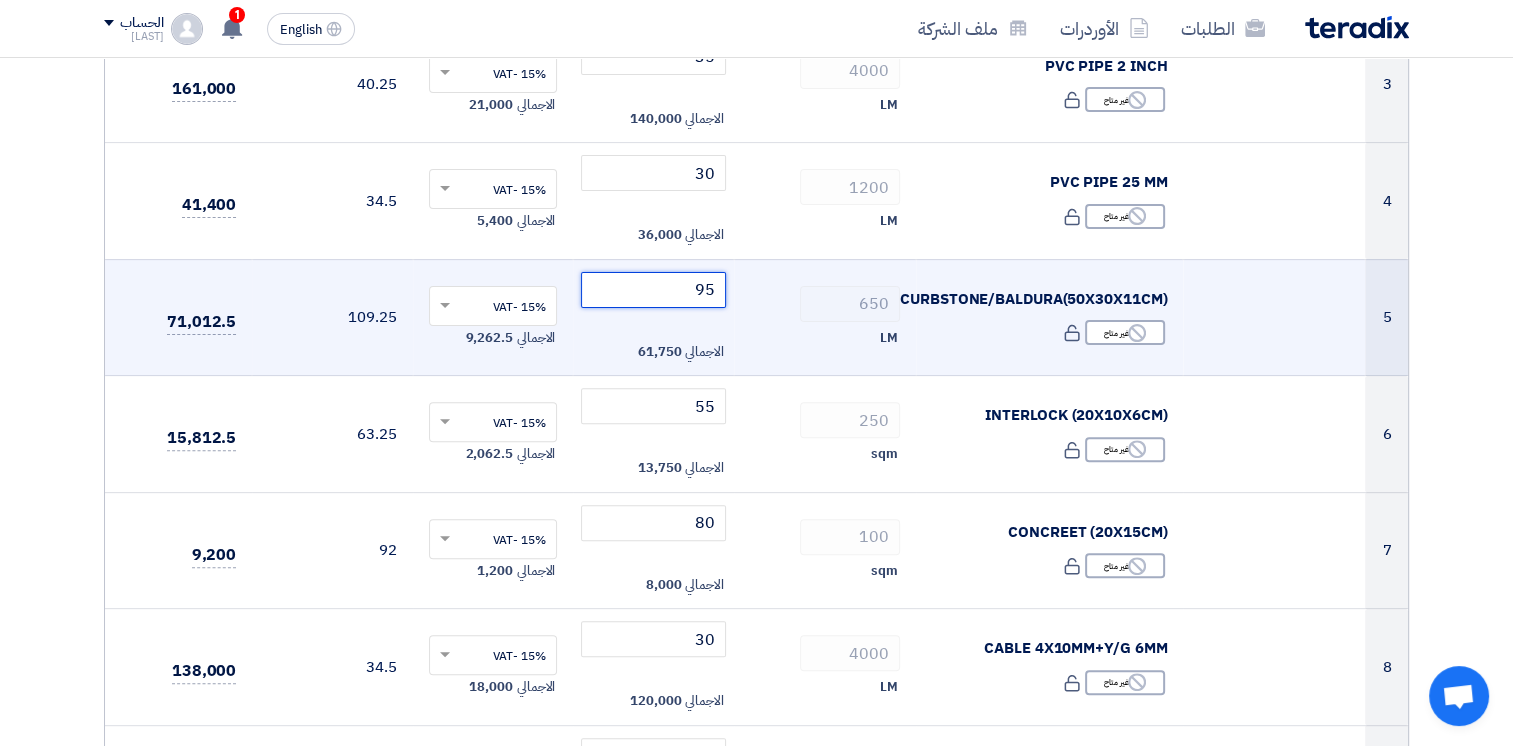 click on "95" 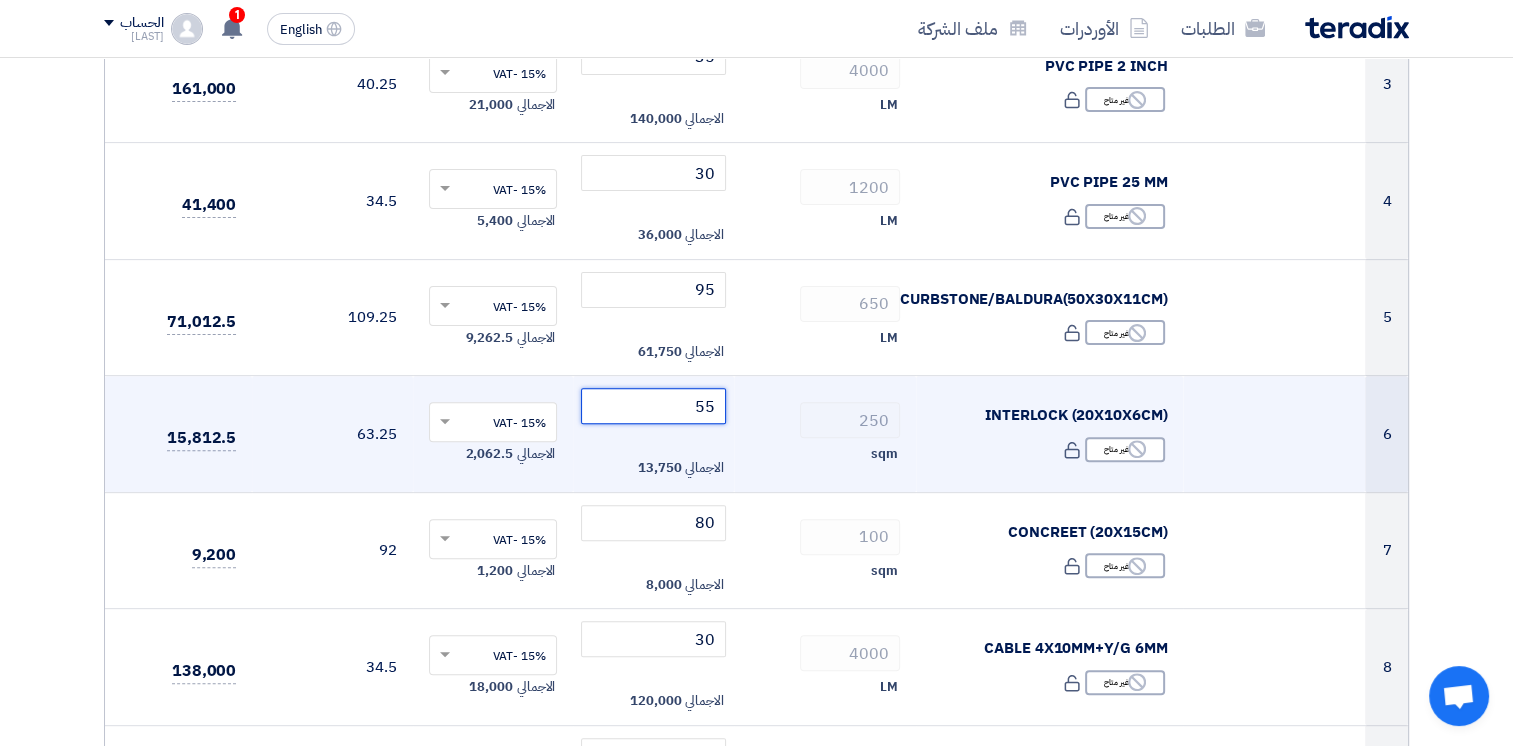 click on "55" 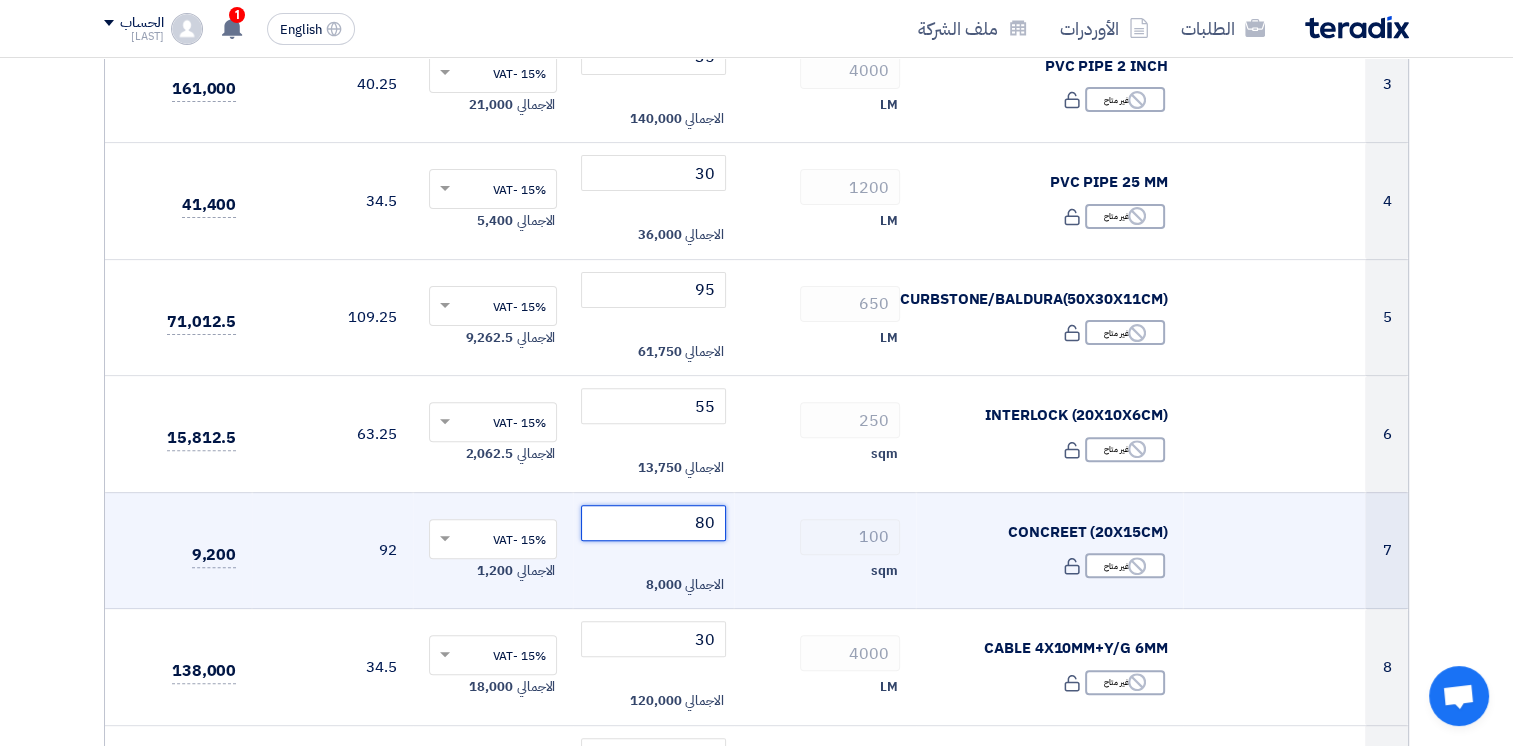 drag, startPoint x: 696, startPoint y: 522, endPoint x: 744, endPoint y: 518, distance: 48.166378 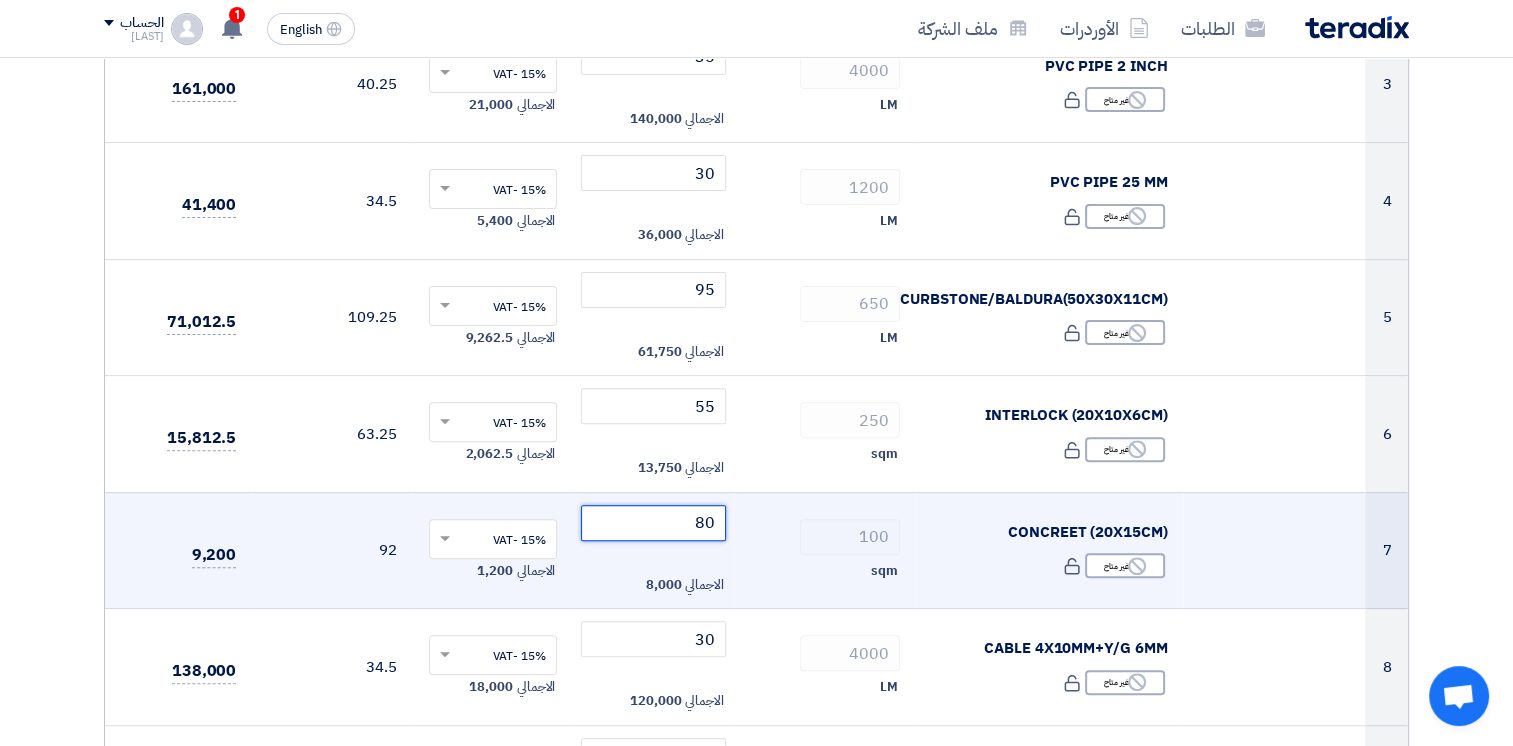 click on "7
CONCREET (20X15CM)
Reject
غير متاح
100" 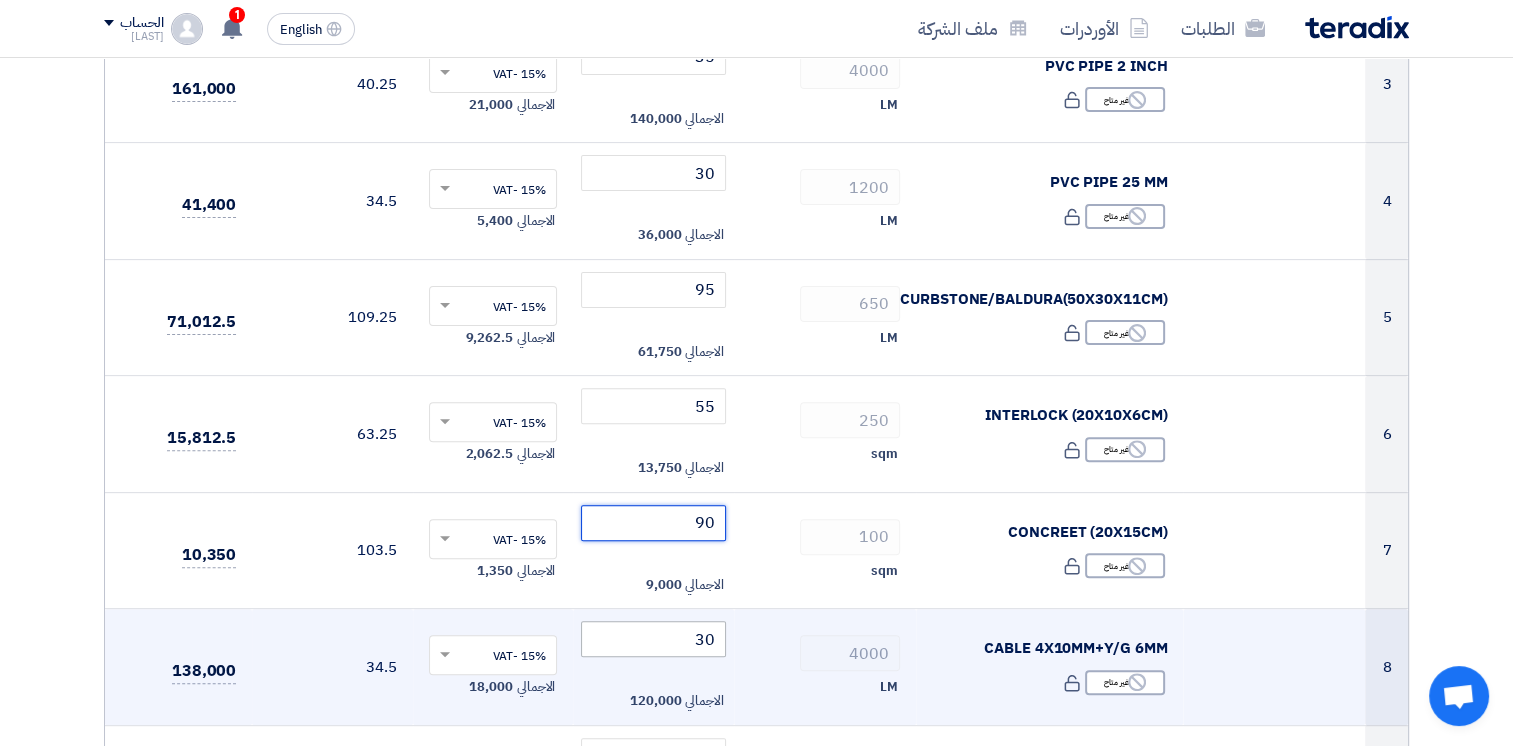 type on "90" 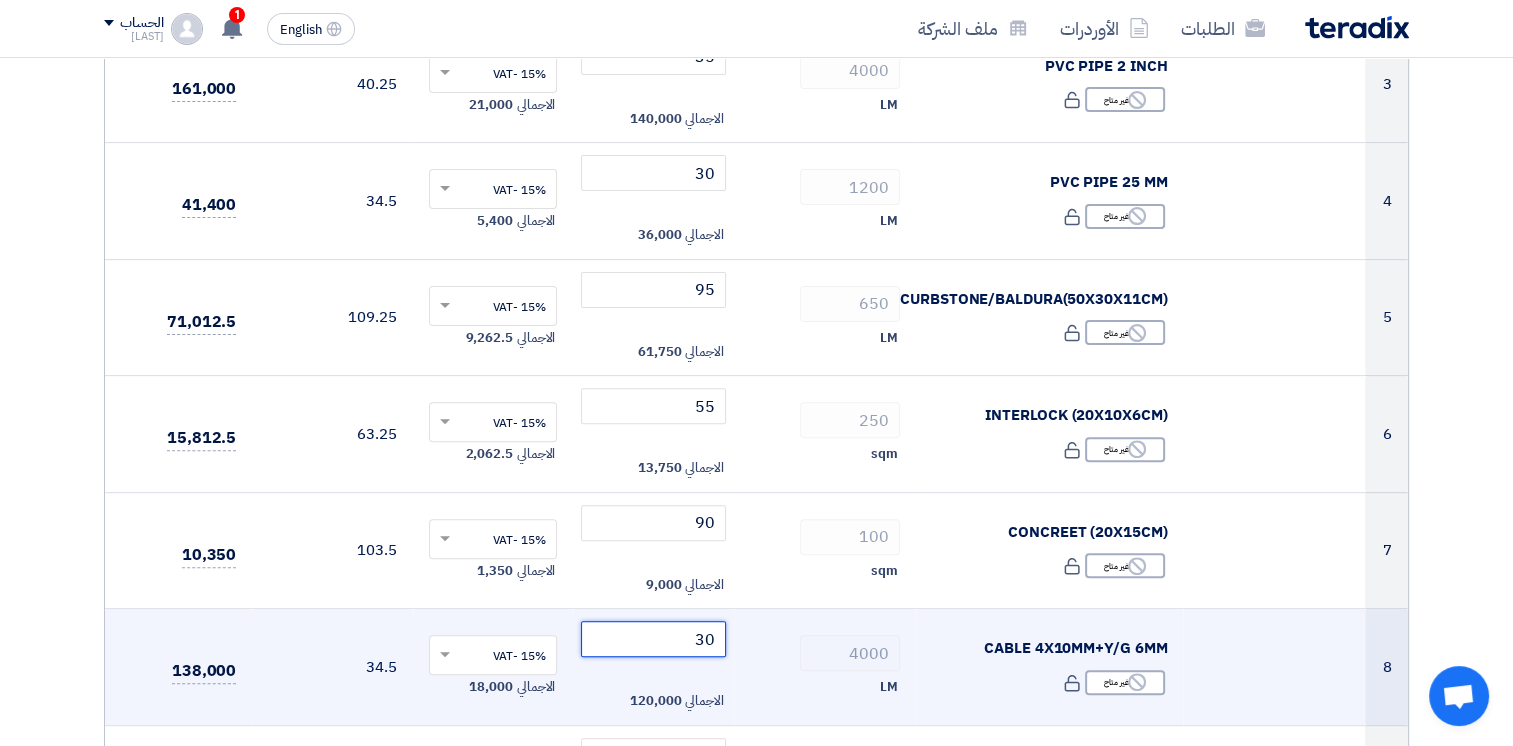 click on "30" 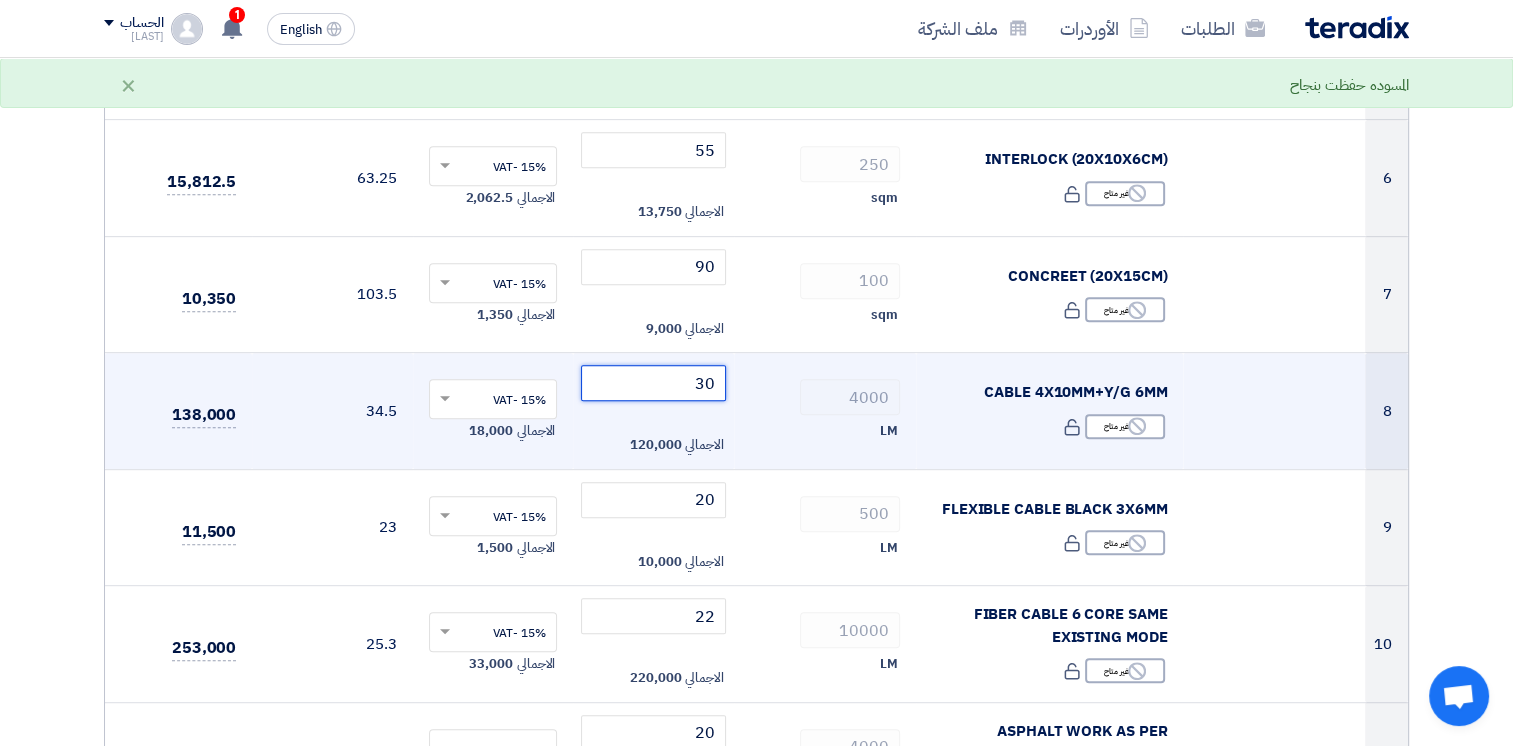 scroll, scrollTop: 848, scrollLeft: 0, axis: vertical 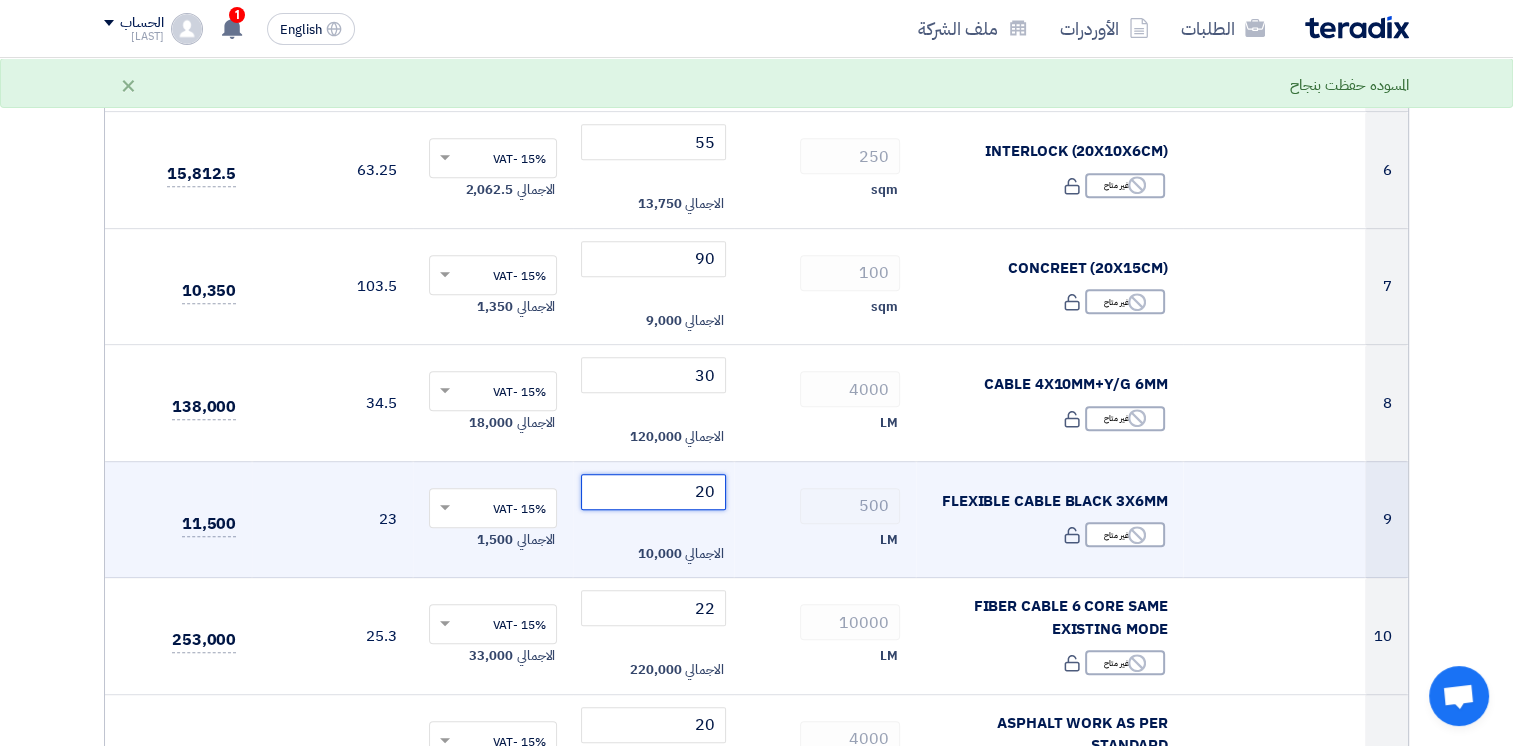 drag, startPoint x: 692, startPoint y: 486, endPoint x: 764, endPoint y: 487, distance: 72.00694 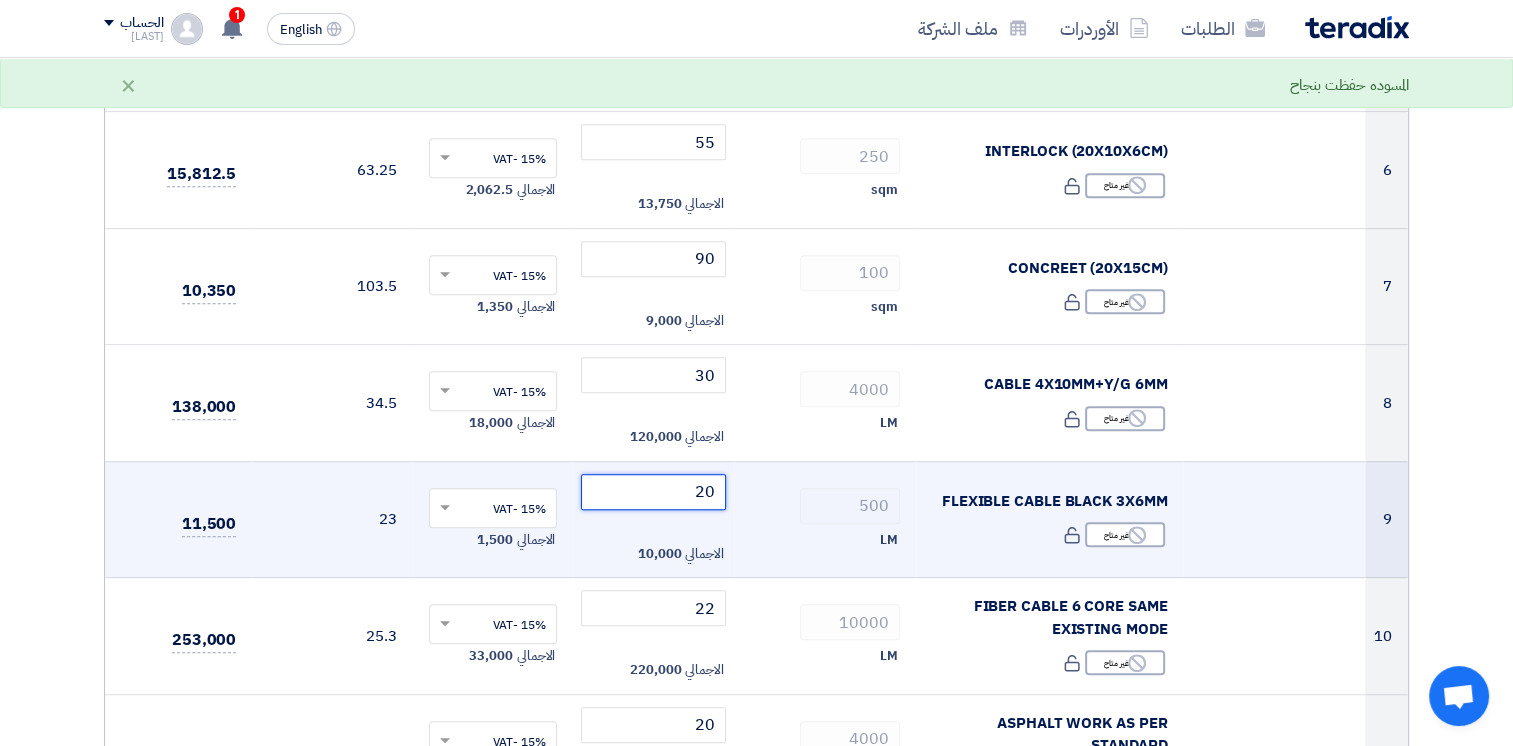 click on "9
FLEXIBLE CABLE BLACK 3X6MM
Reject
غير متاح
500 20" 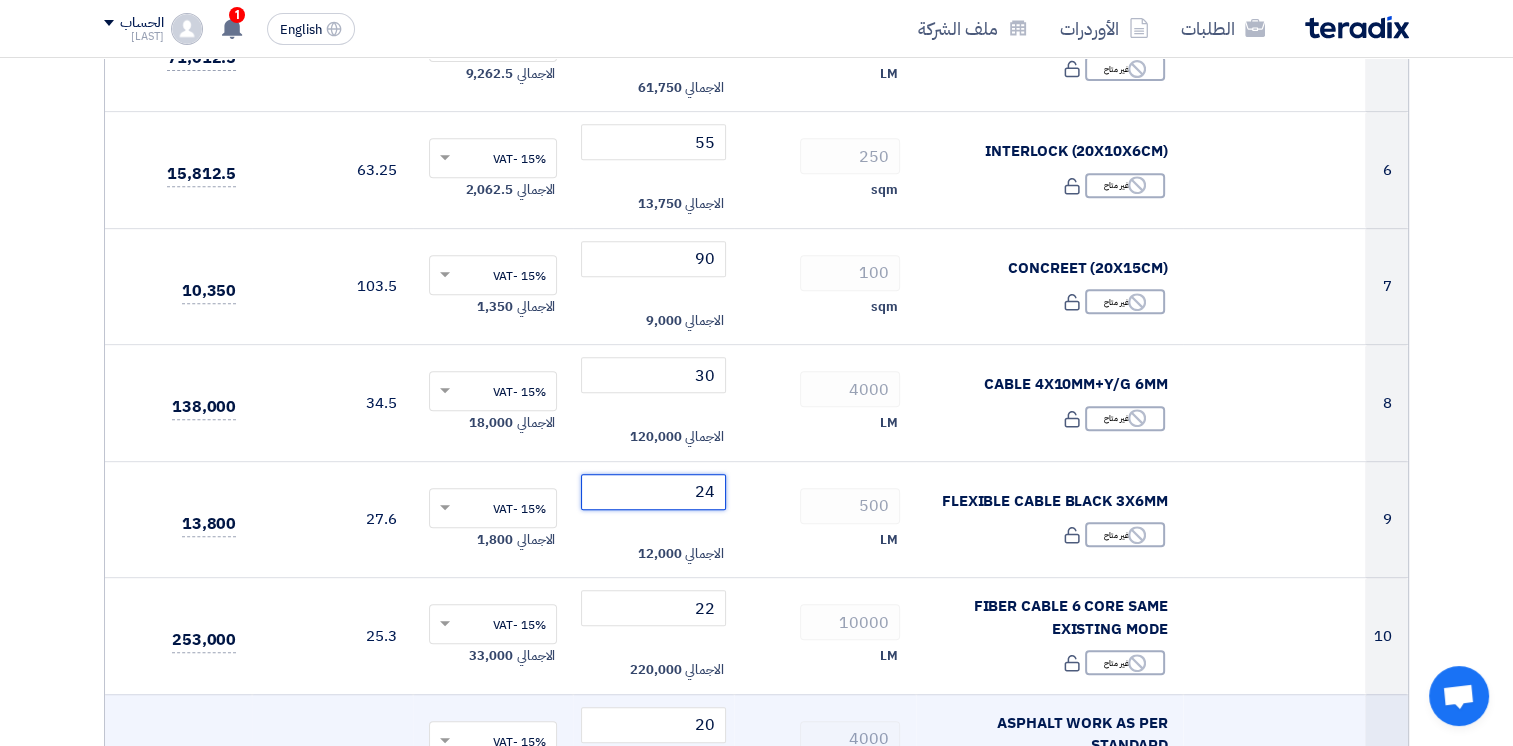 type on "24" 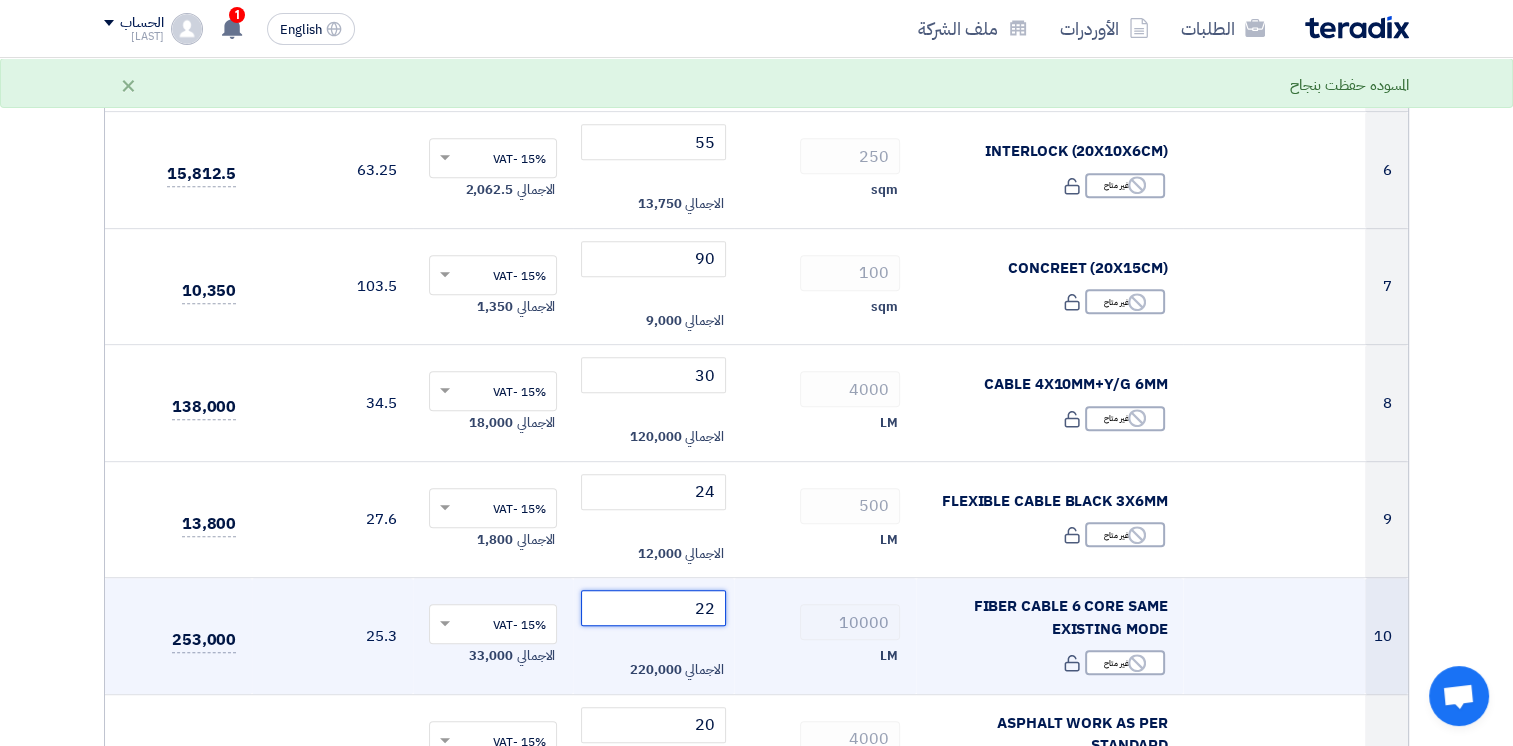 drag, startPoint x: 692, startPoint y: 598, endPoint x: 776, endPoint y: 595, distance: 84.05355 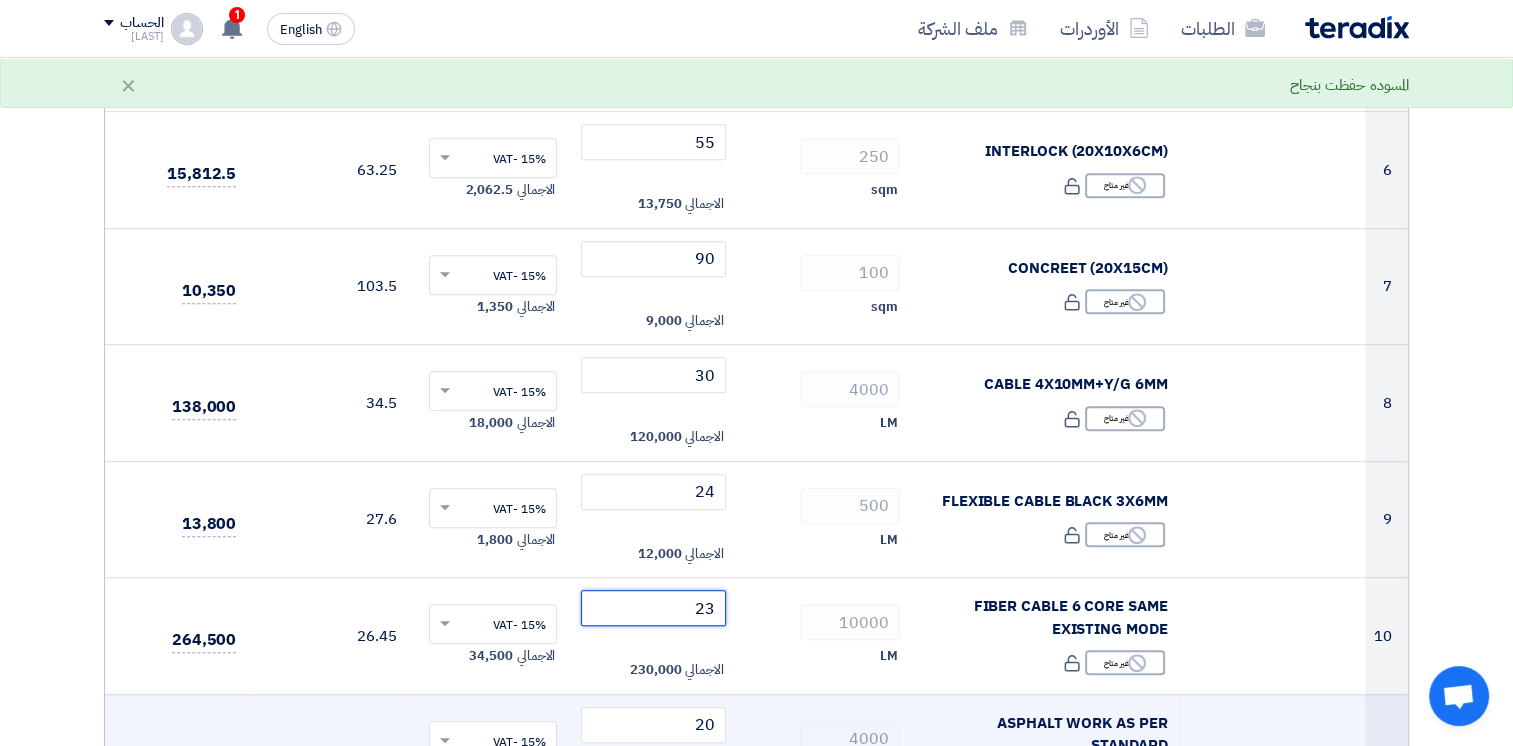 type on "23" 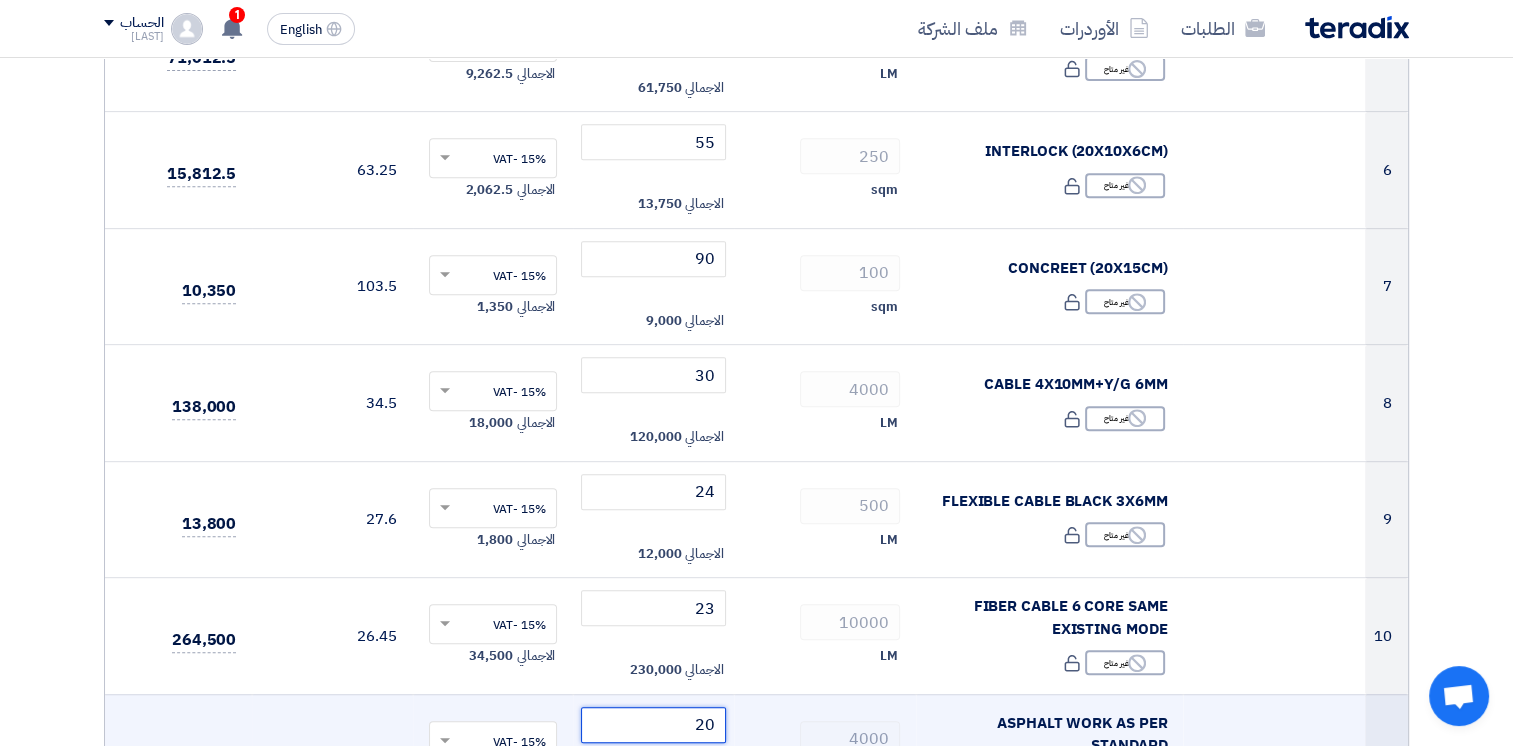 drag, startPoint x: 666, startPoint y: 705, endPoint x: 728, endPoint y: 710, distance: 62.201286 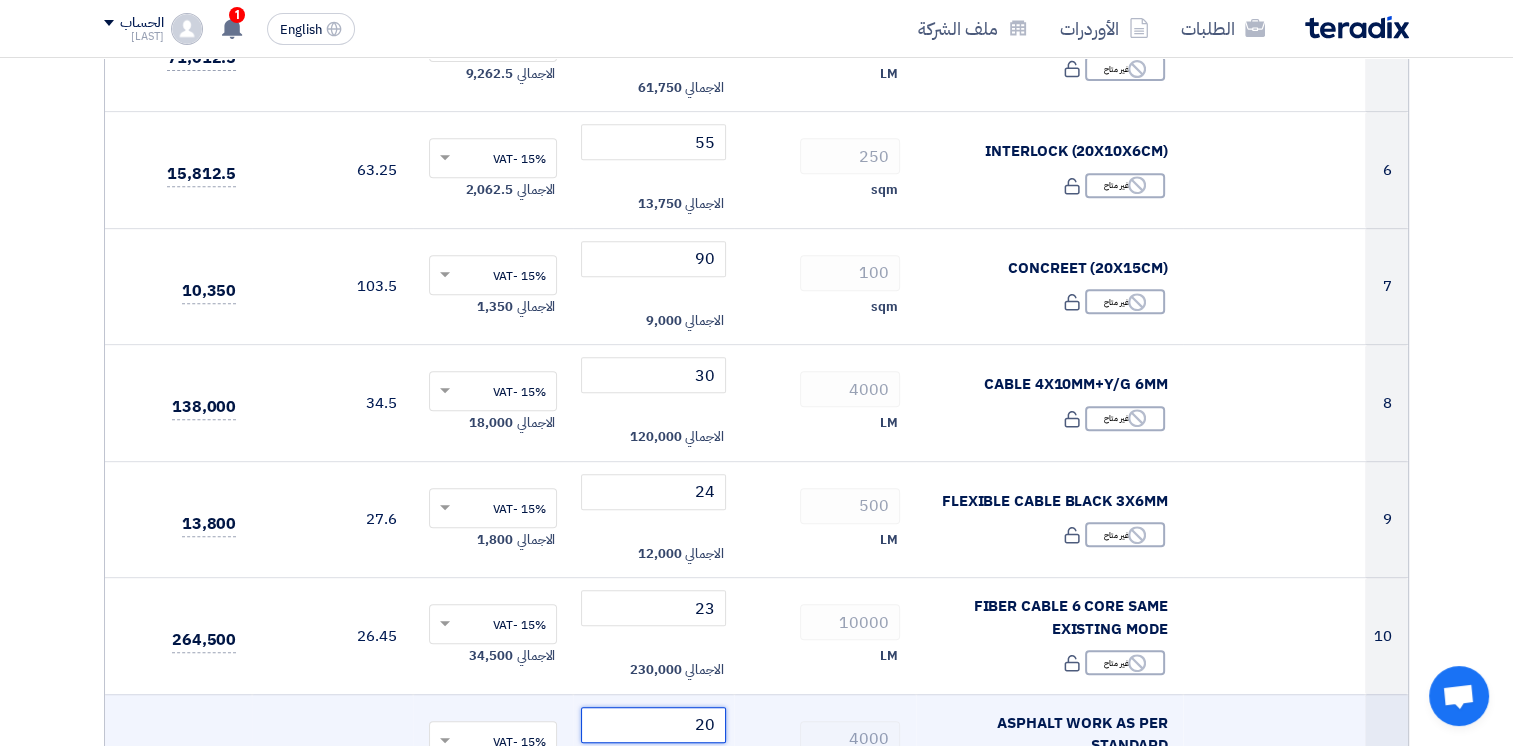 click on "20
الاجمالي
80,000" 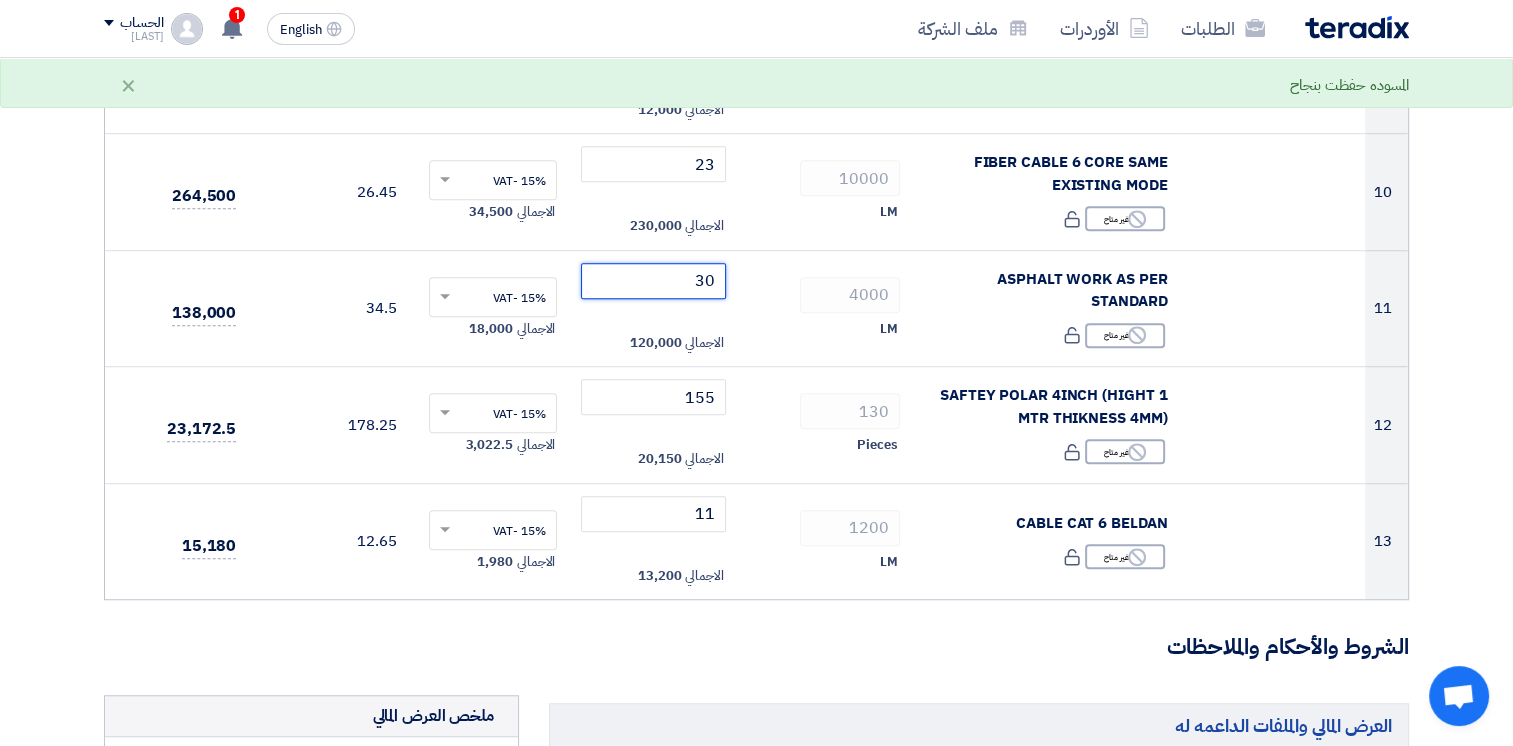 scroll, scrollTop: 1308, scrollLeft: 0, axis: vertical 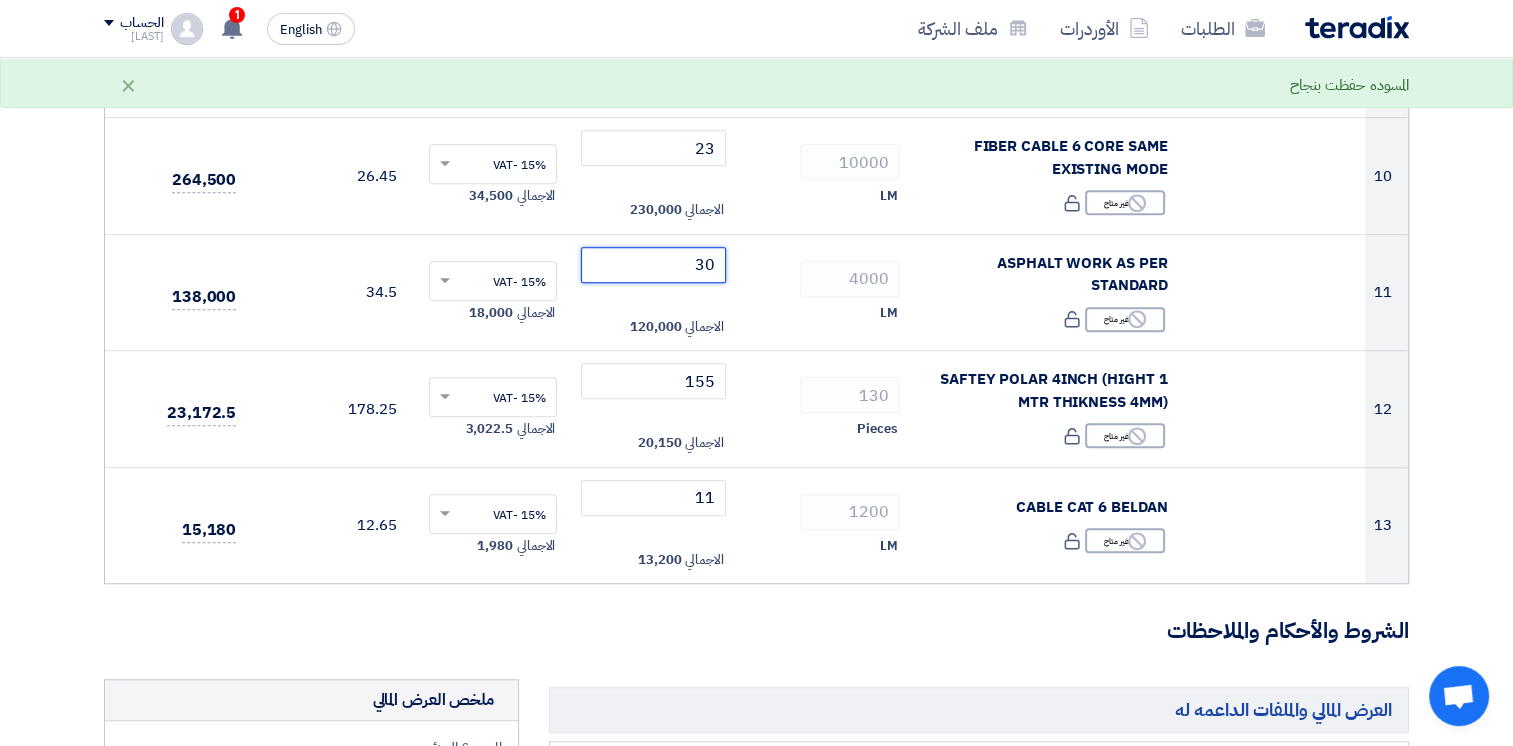 type on "30" 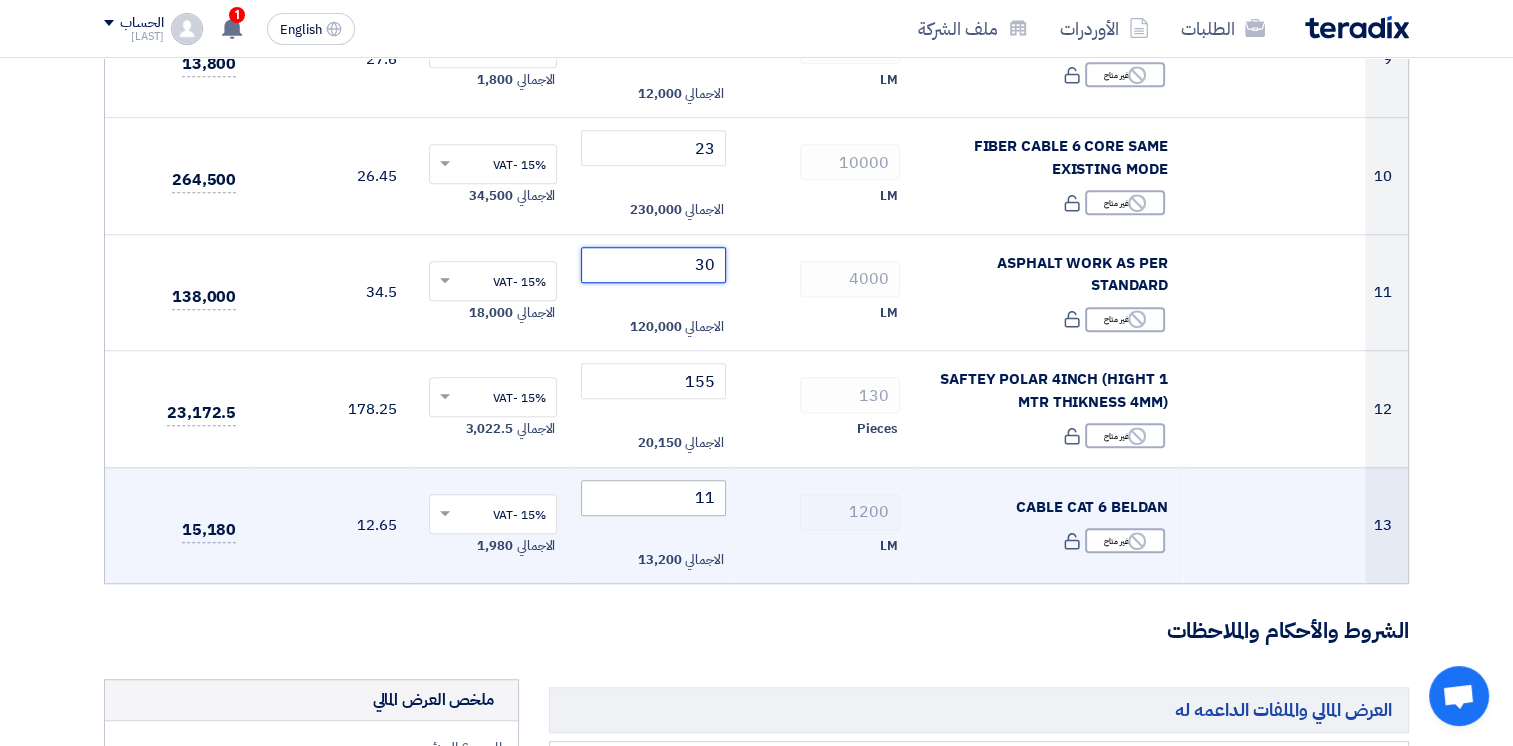 scroll, scrollTop: 1808, scrollLeft: 0, axis: vertical 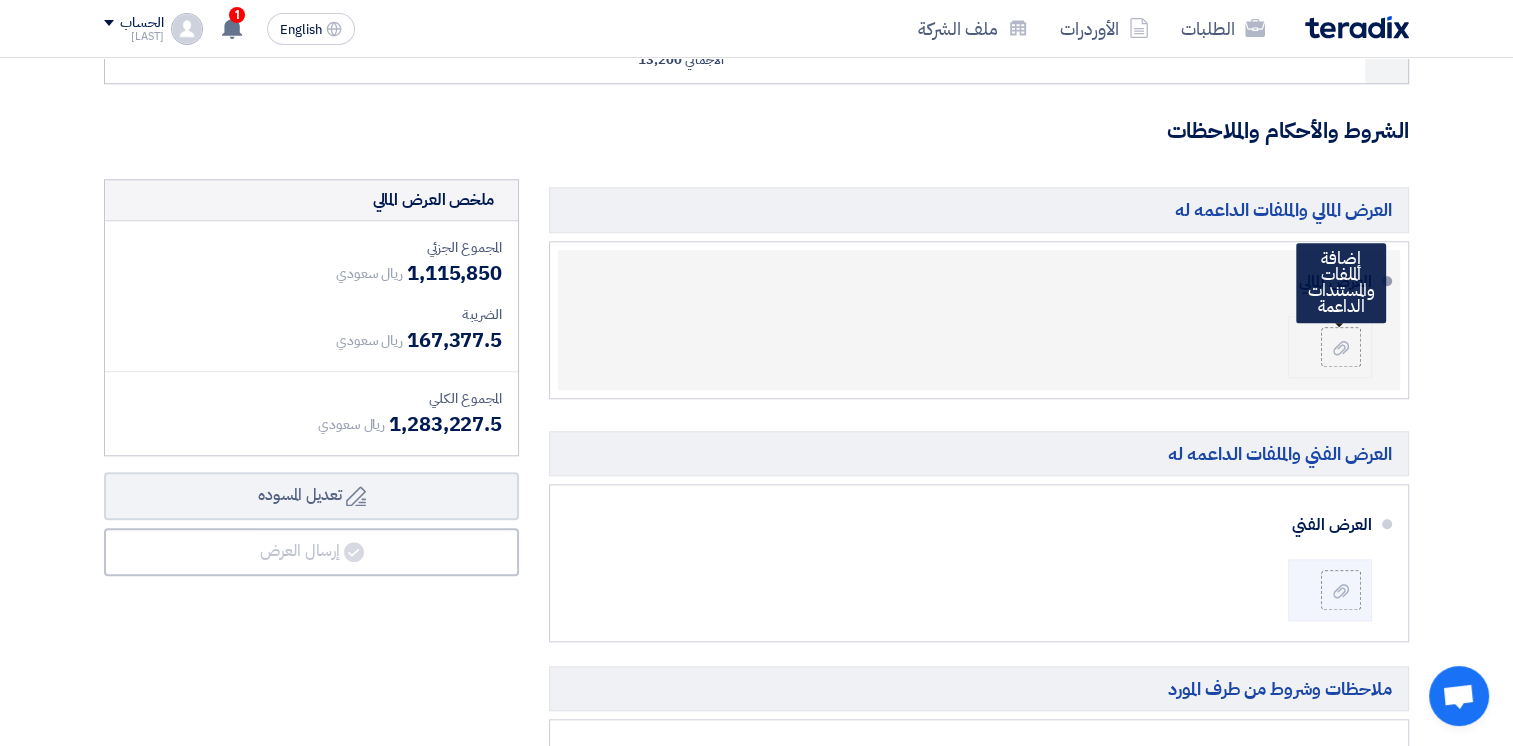 click on "إضافة الملفات والمستندات الداعمة" 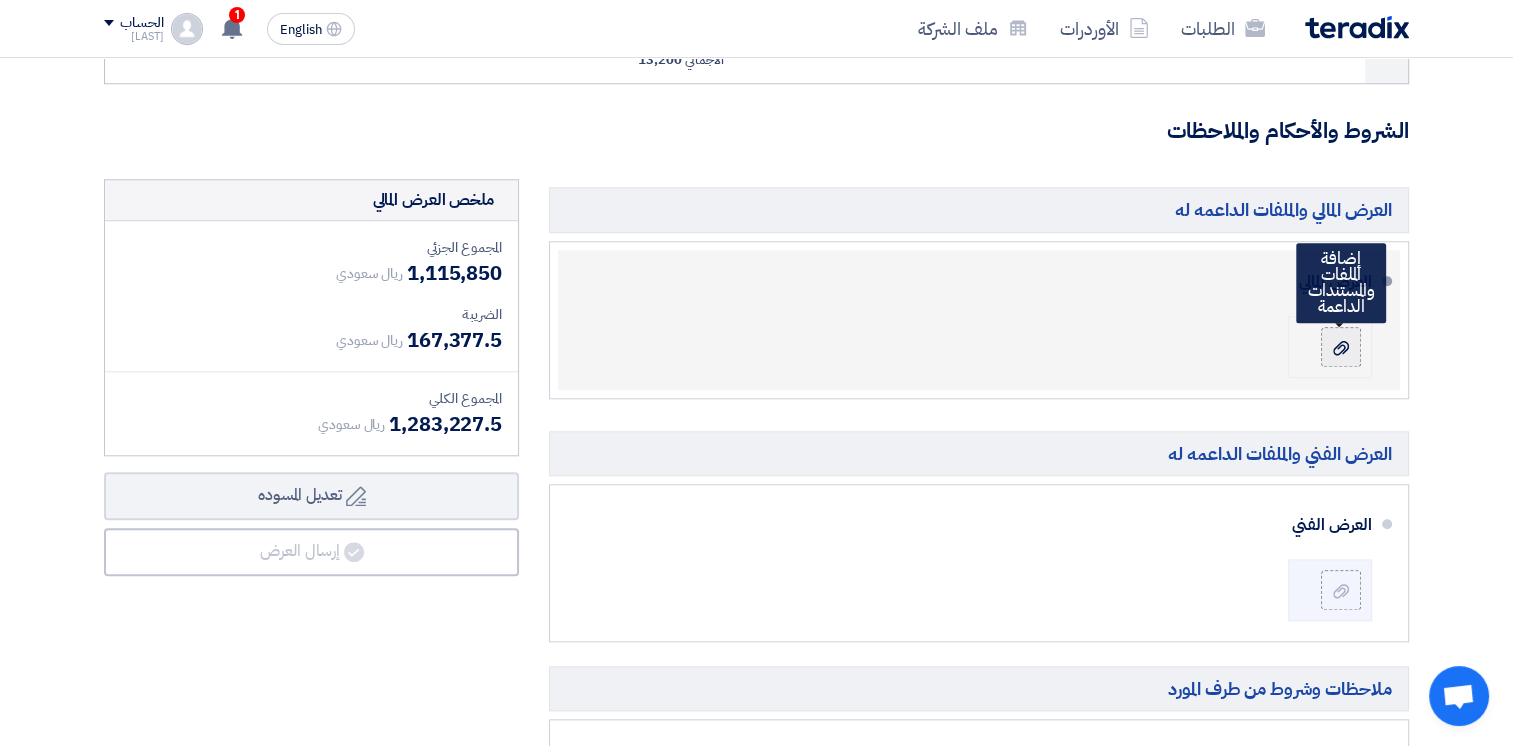 click 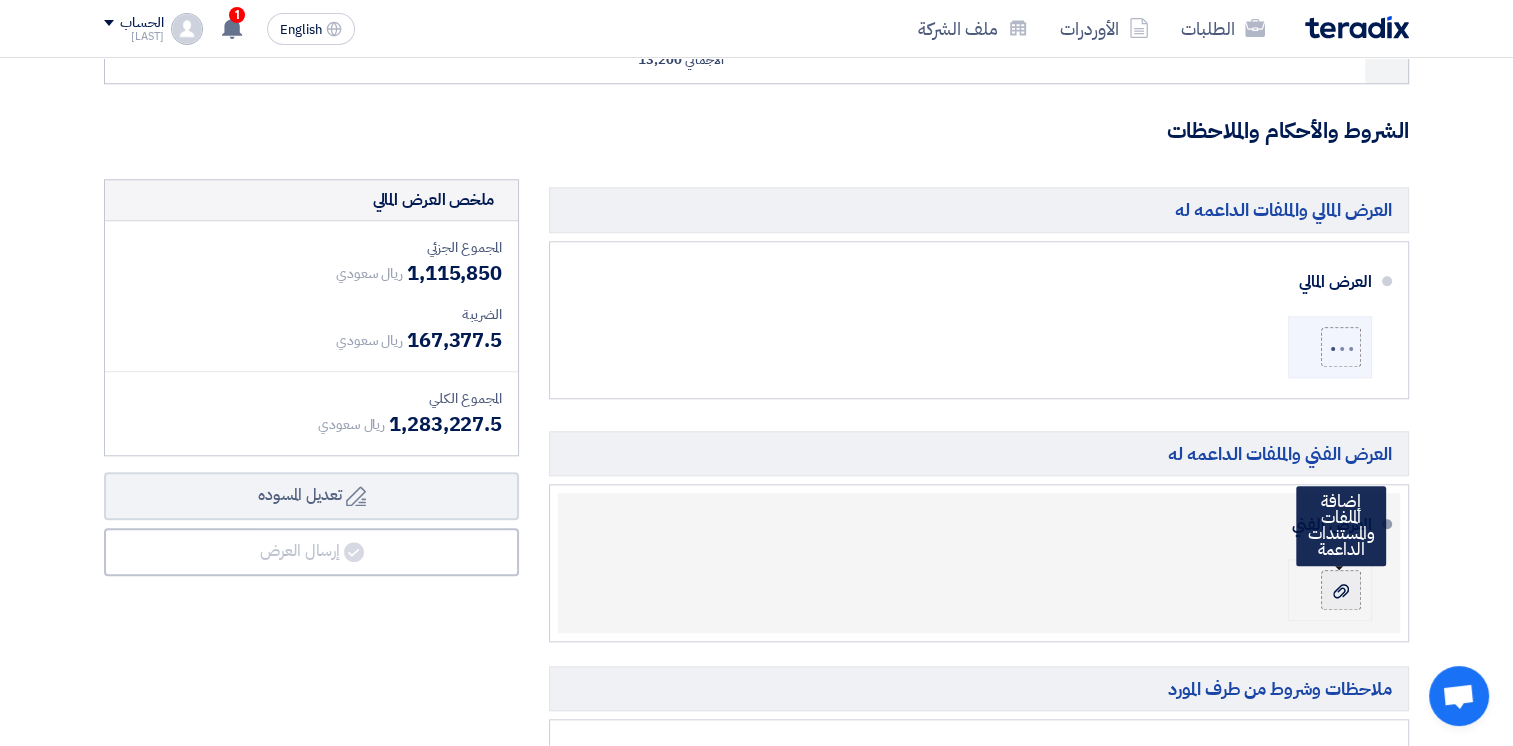 click 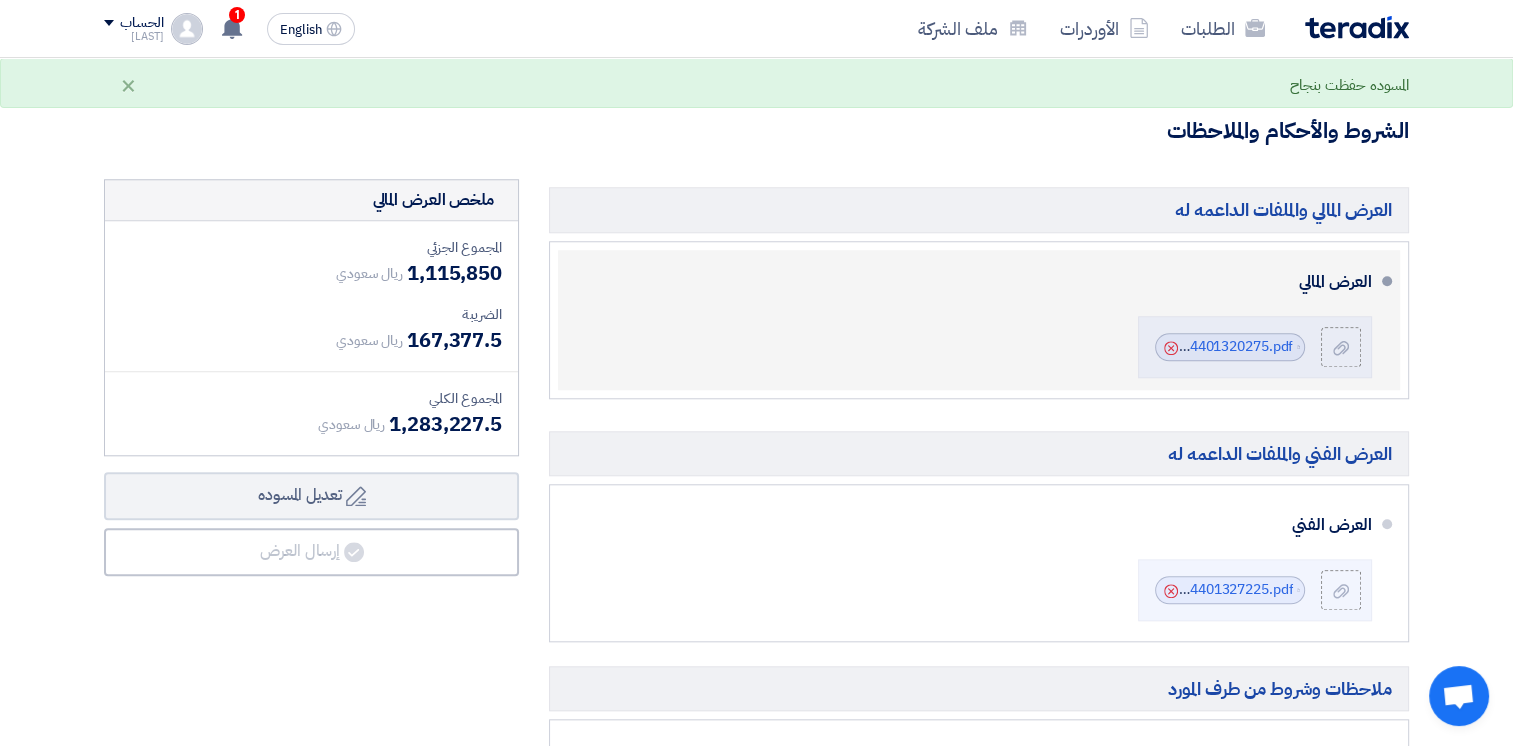 scroll, scrollTop: 2308, scrollLeft: 0, axis: vertical 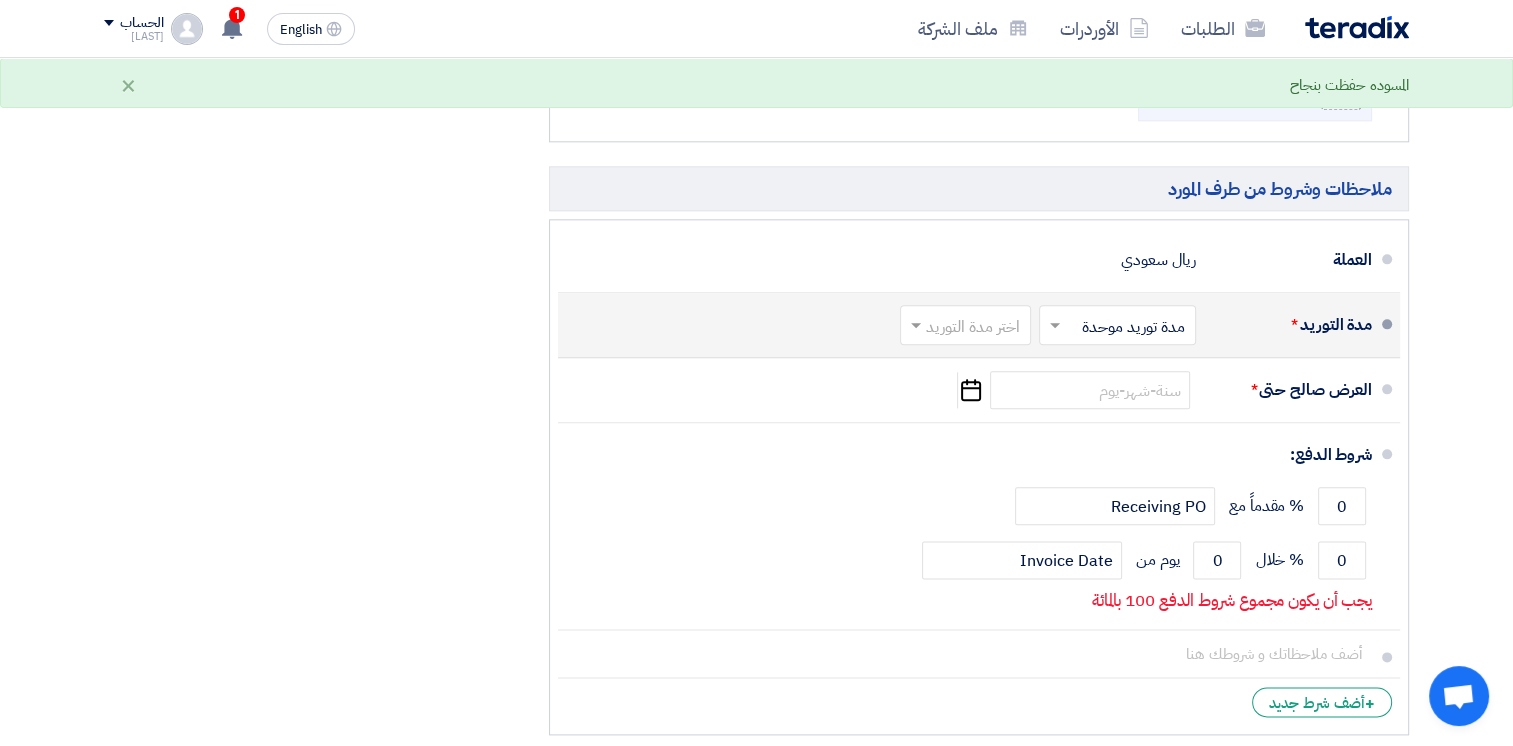 click 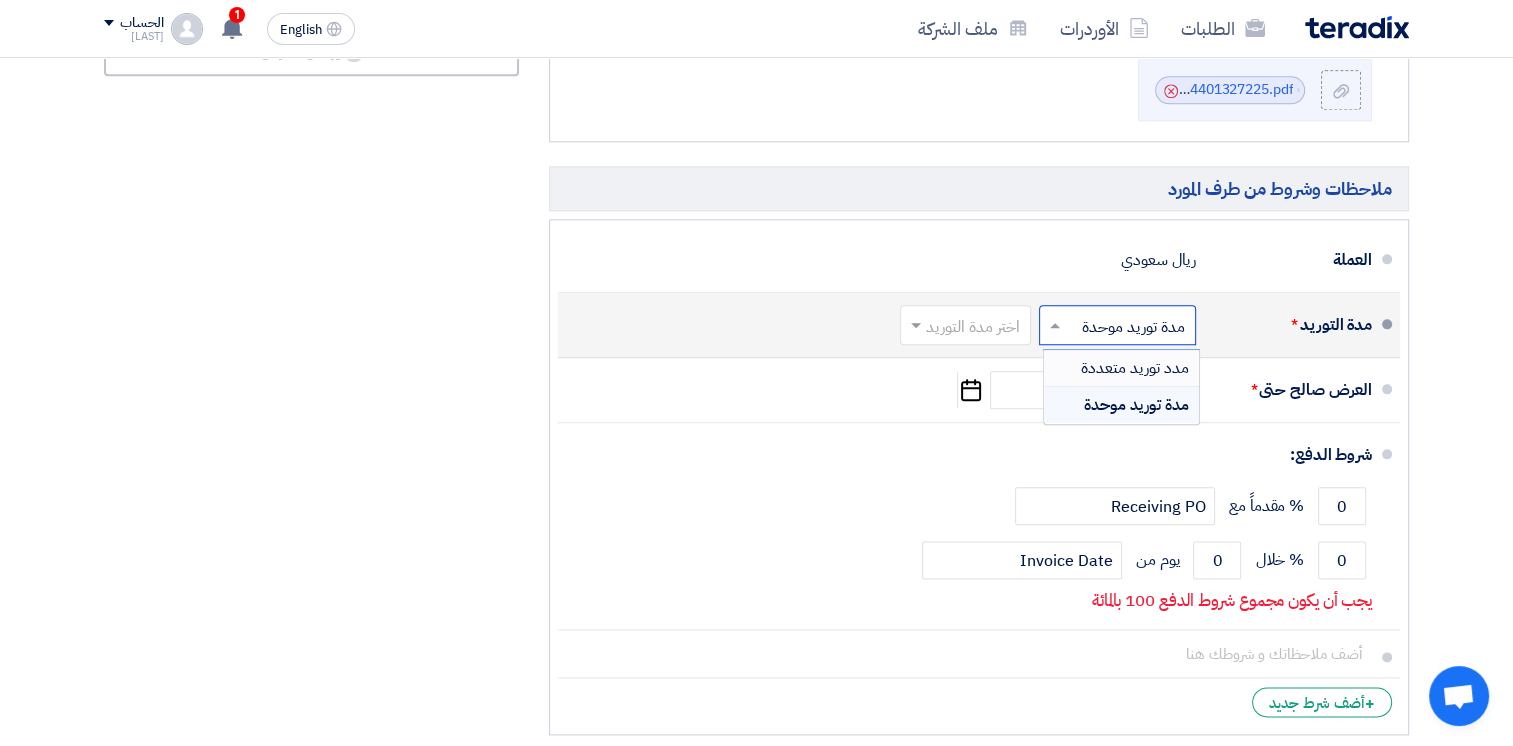 click 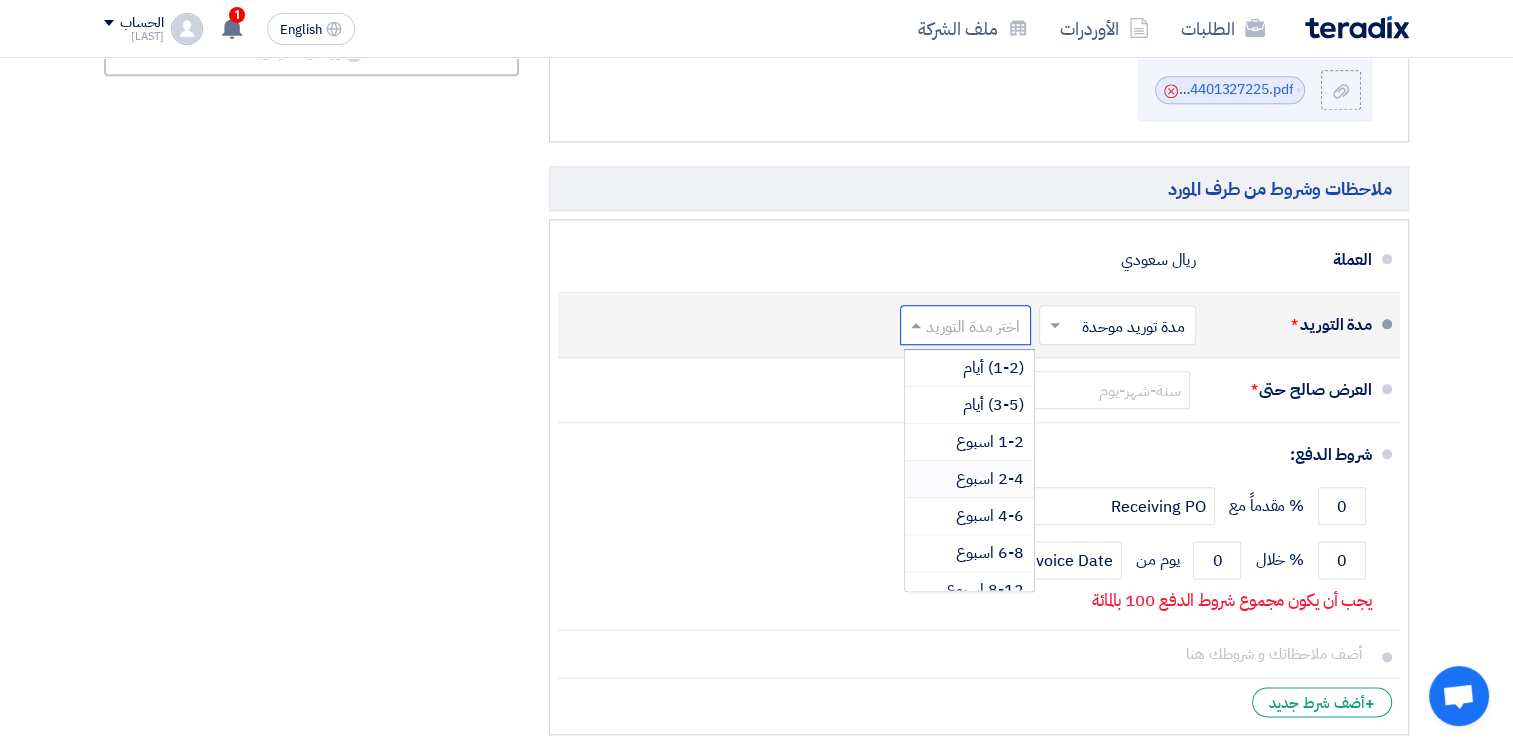click on "2-4 اسبوع" at bounding box center (990, 479) 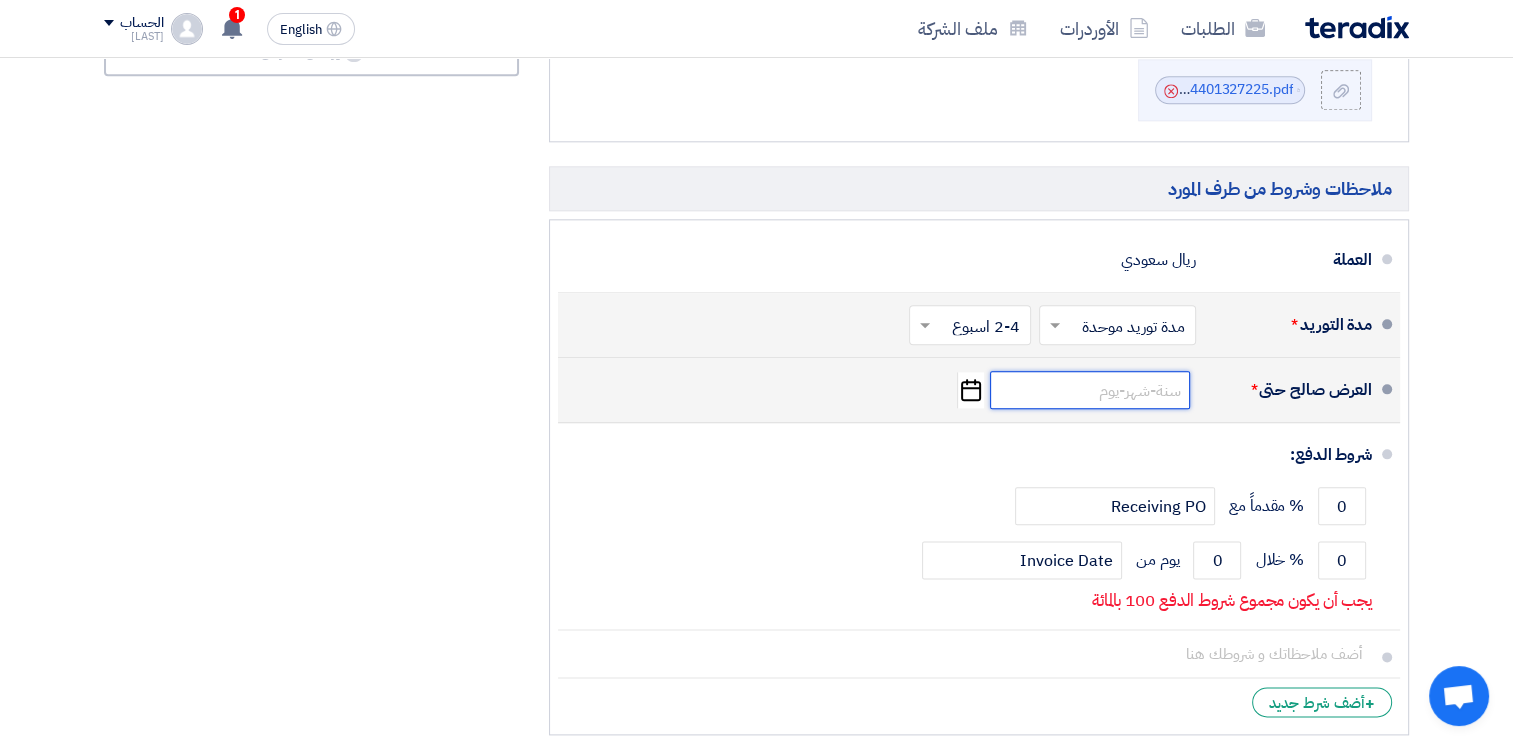 click 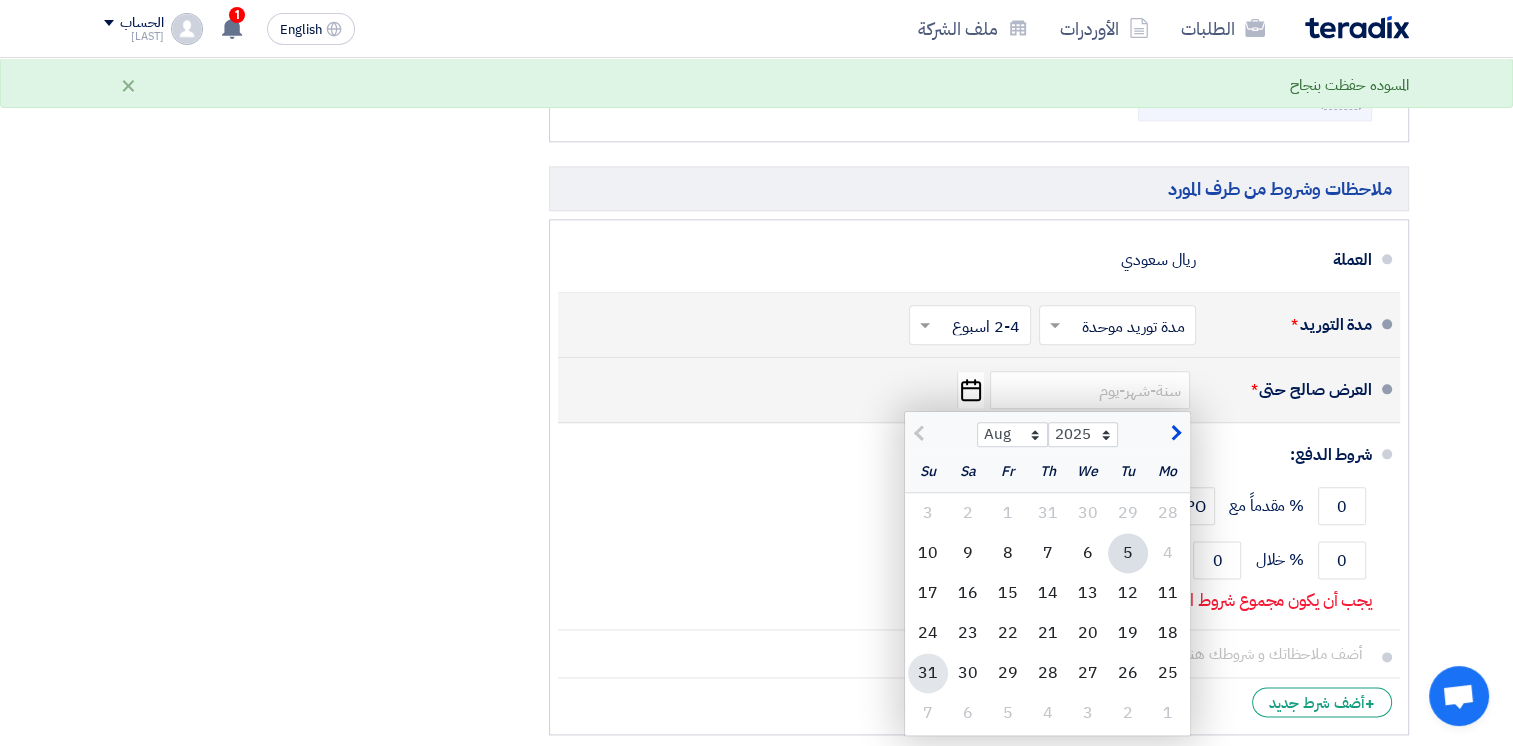 click on "31" 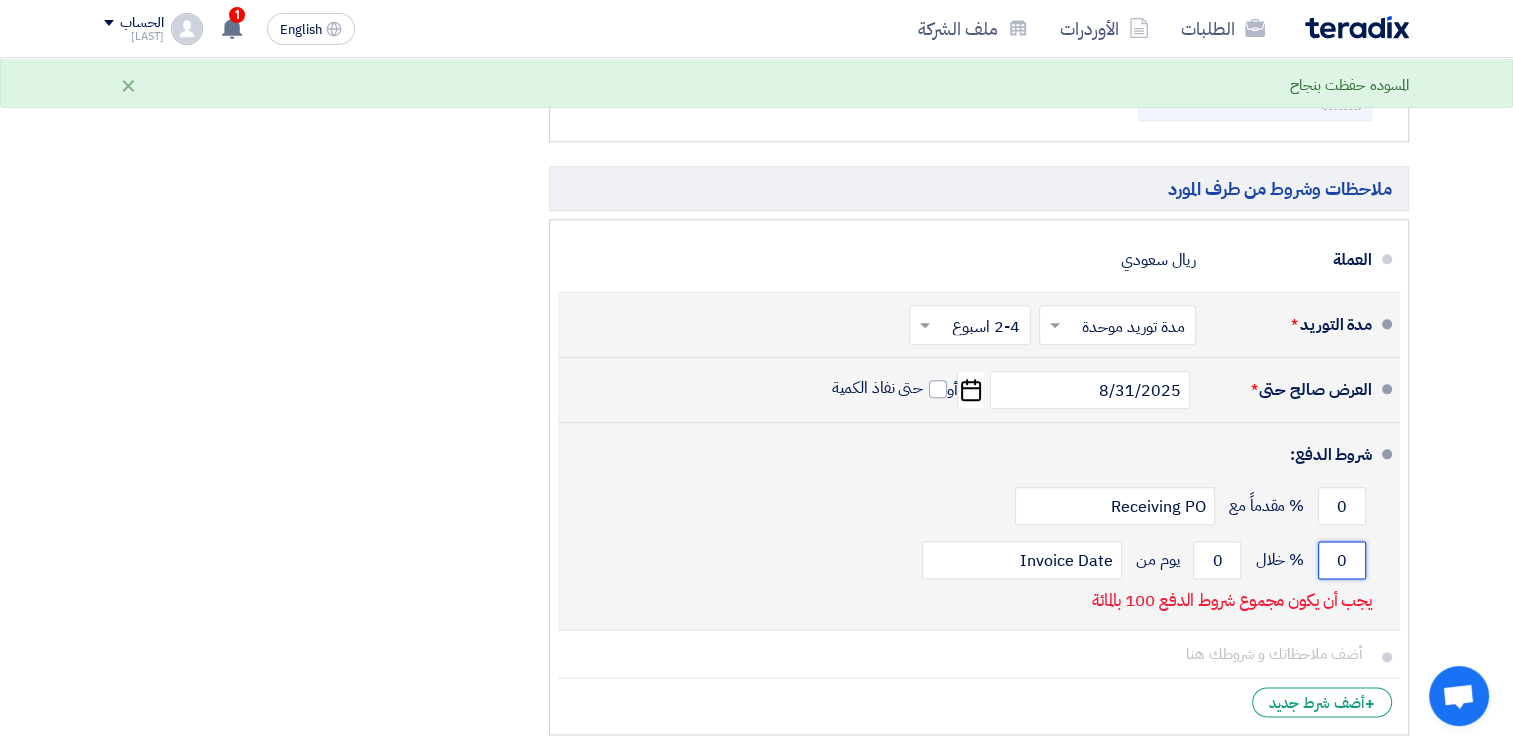 click on "0" 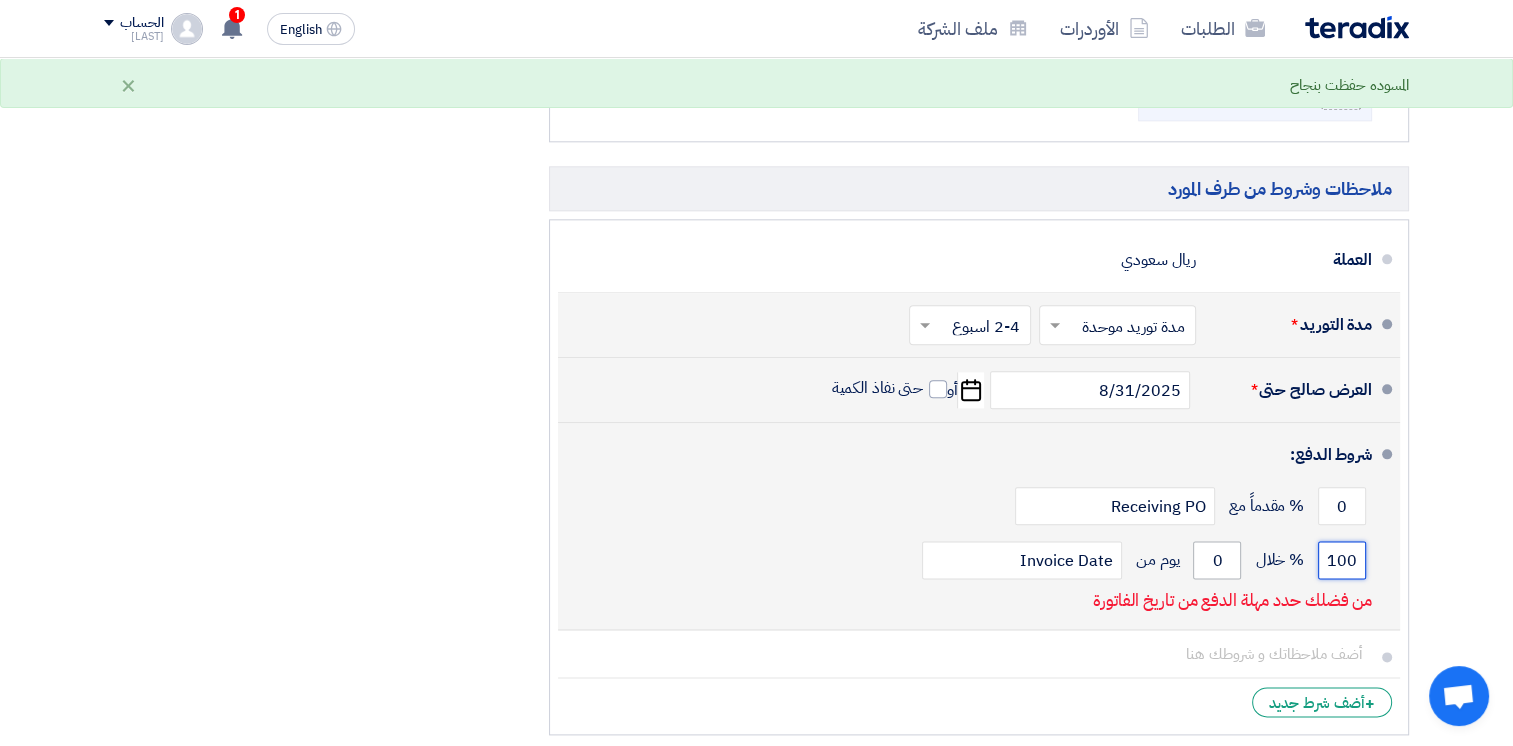 type on "100" 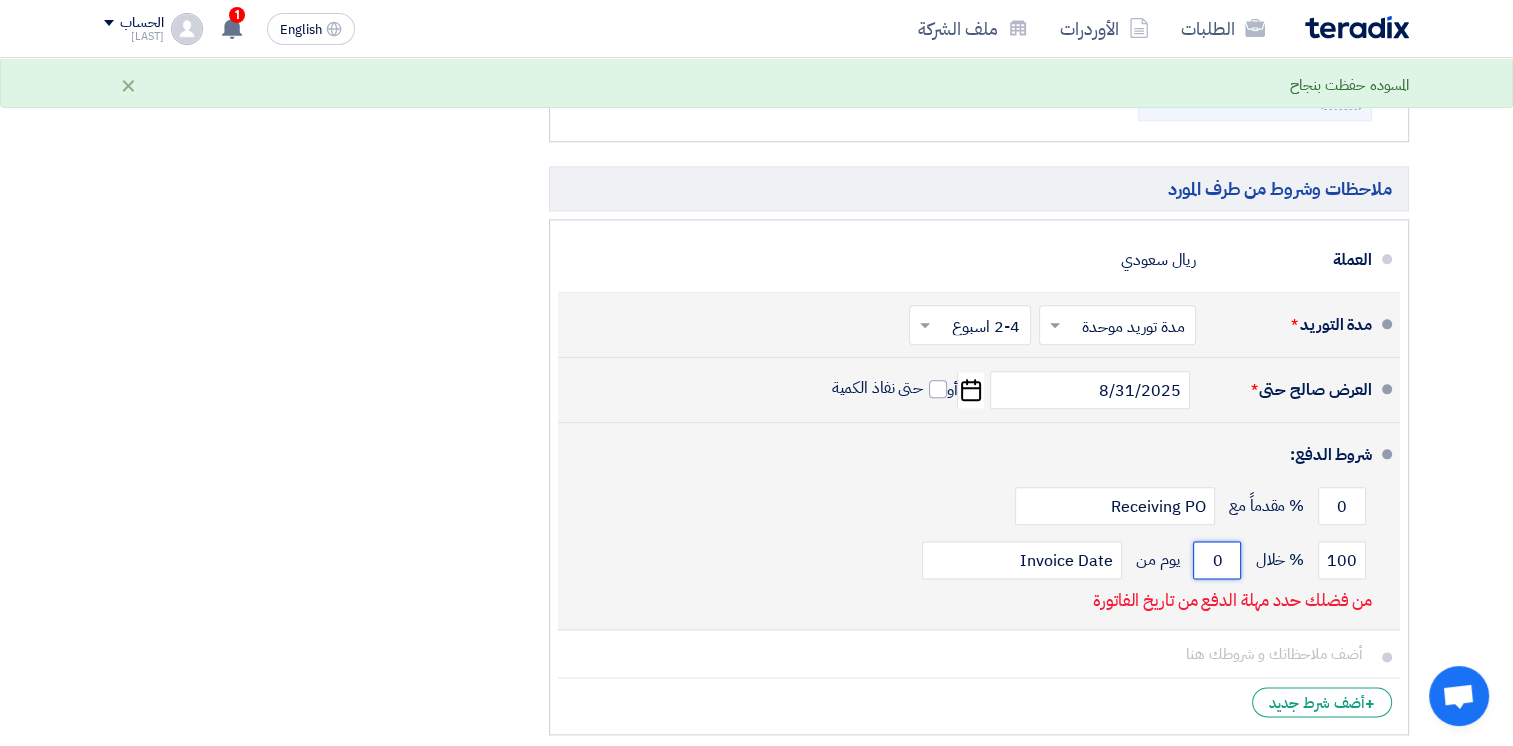 drag, startPoint x: 1230, startPoint y: 556, endPoint x: 1202, endPoint y: 556, distance: 28 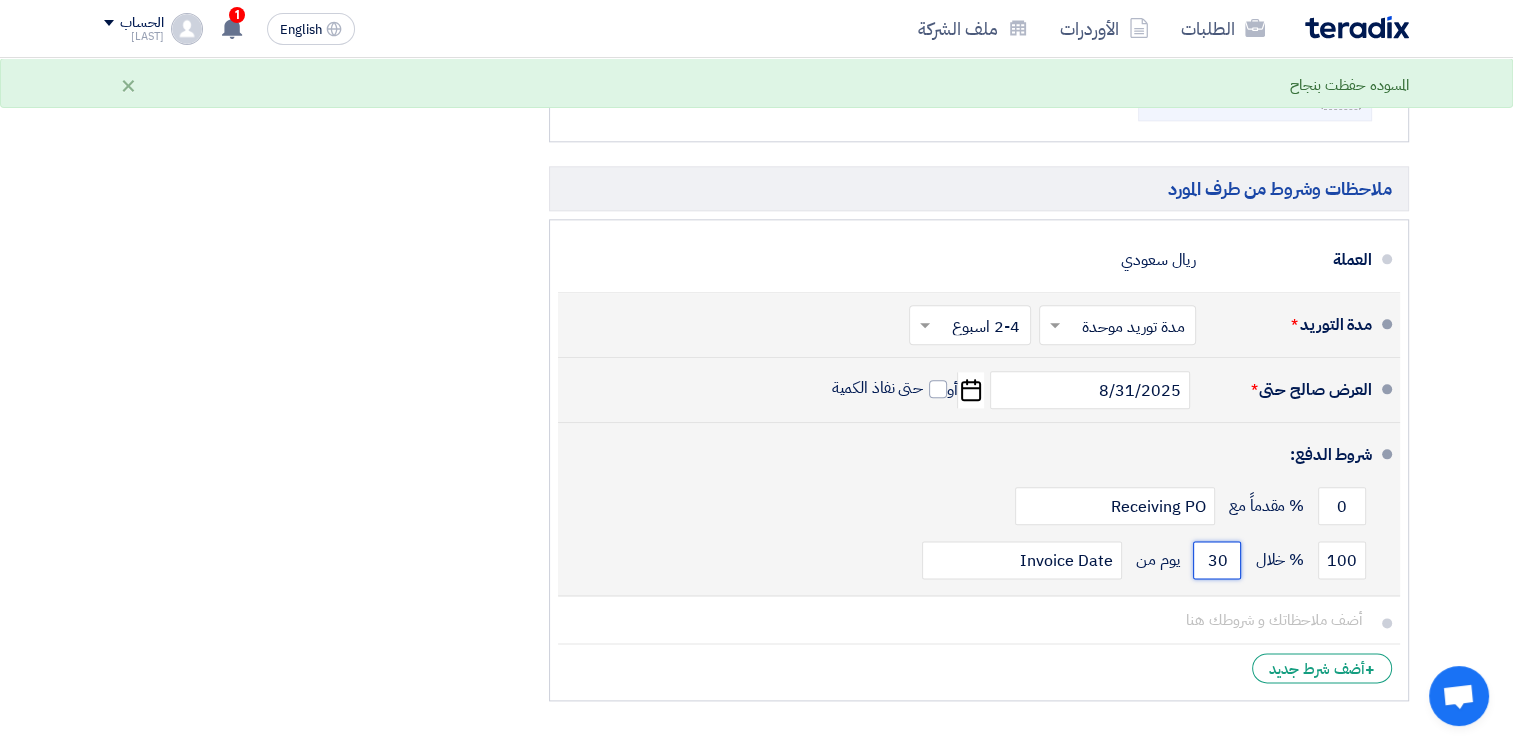 type on "30" 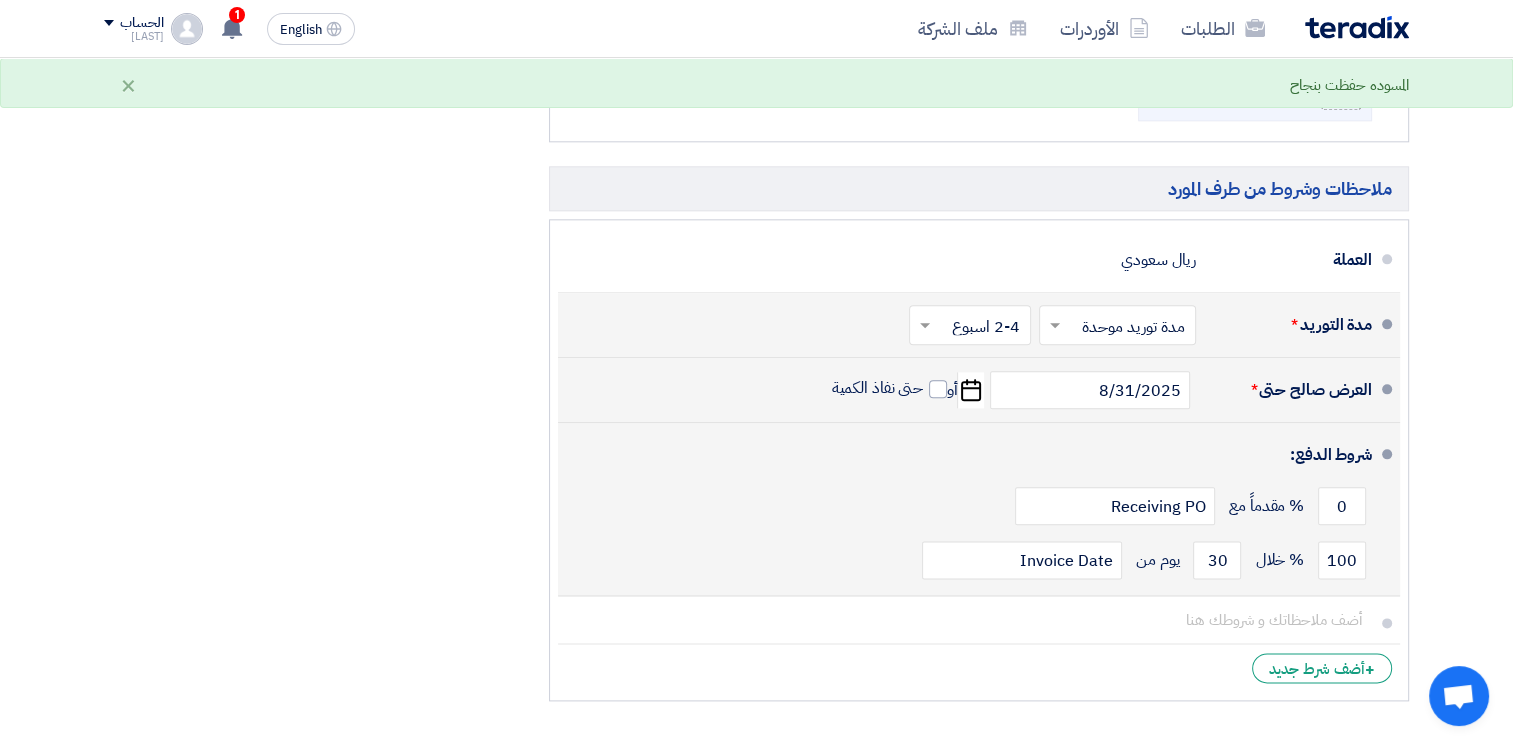click on "0
% مقدماً مع
Receiving PO" 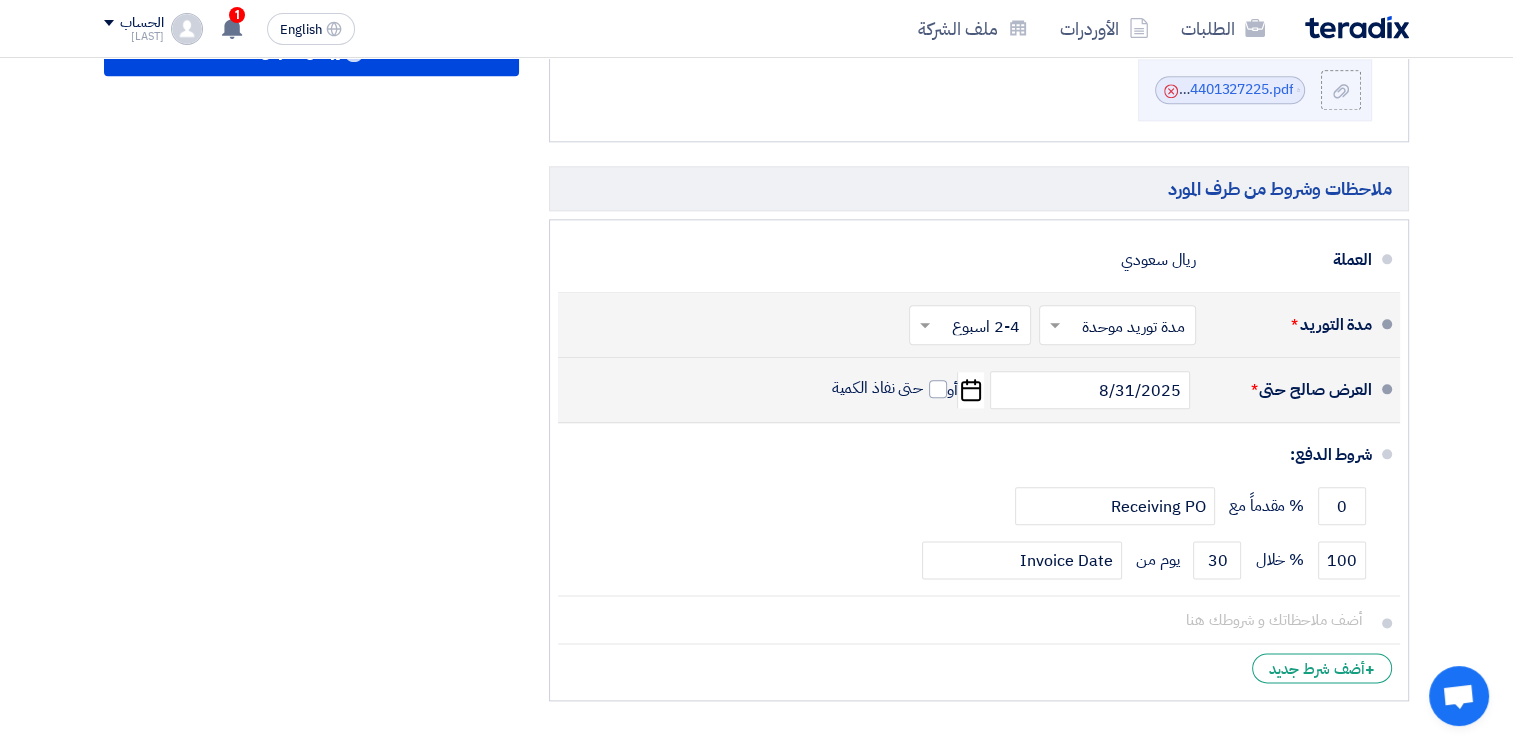 scroll, scrollTop: 1808, scrollLeft: 0, axis: vertical 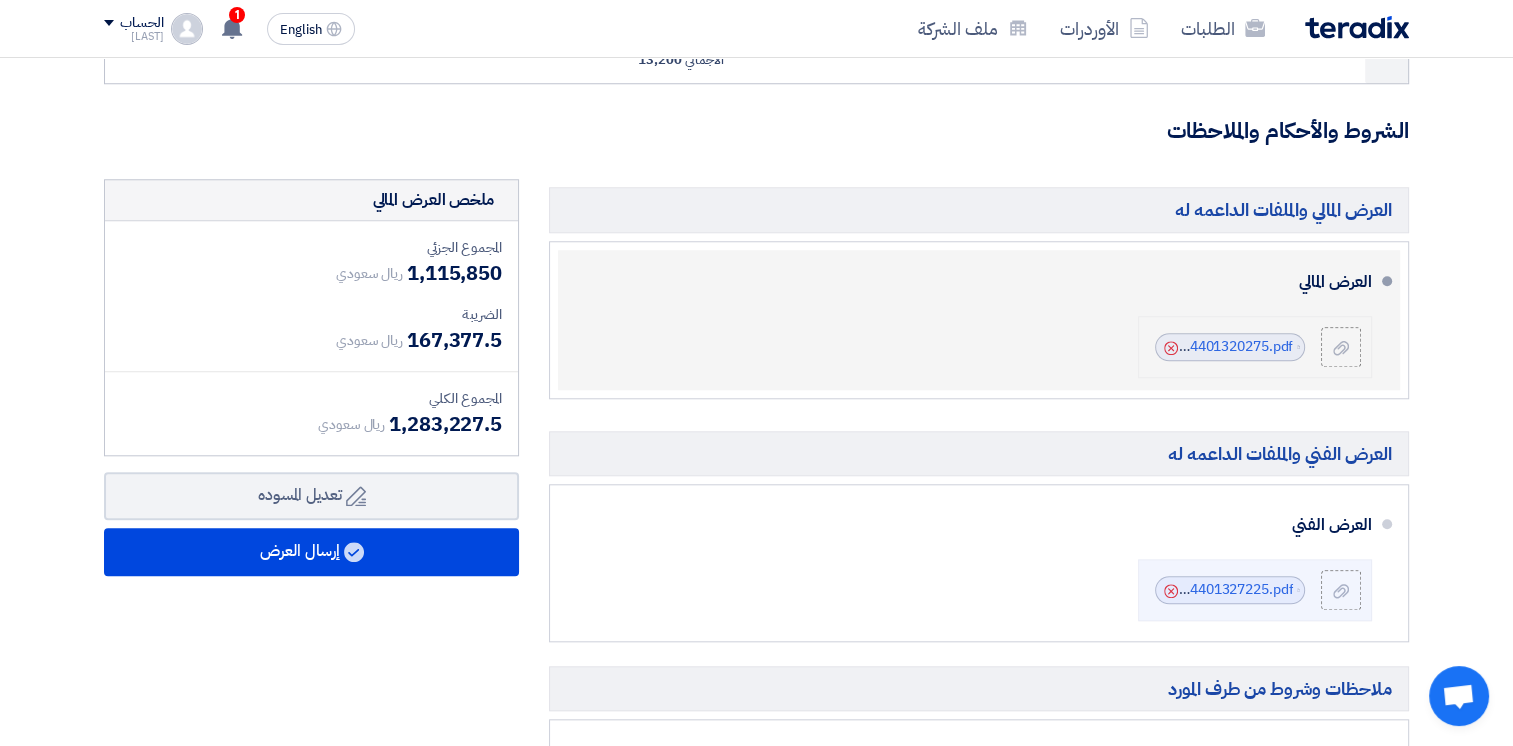 click on "Cancel" 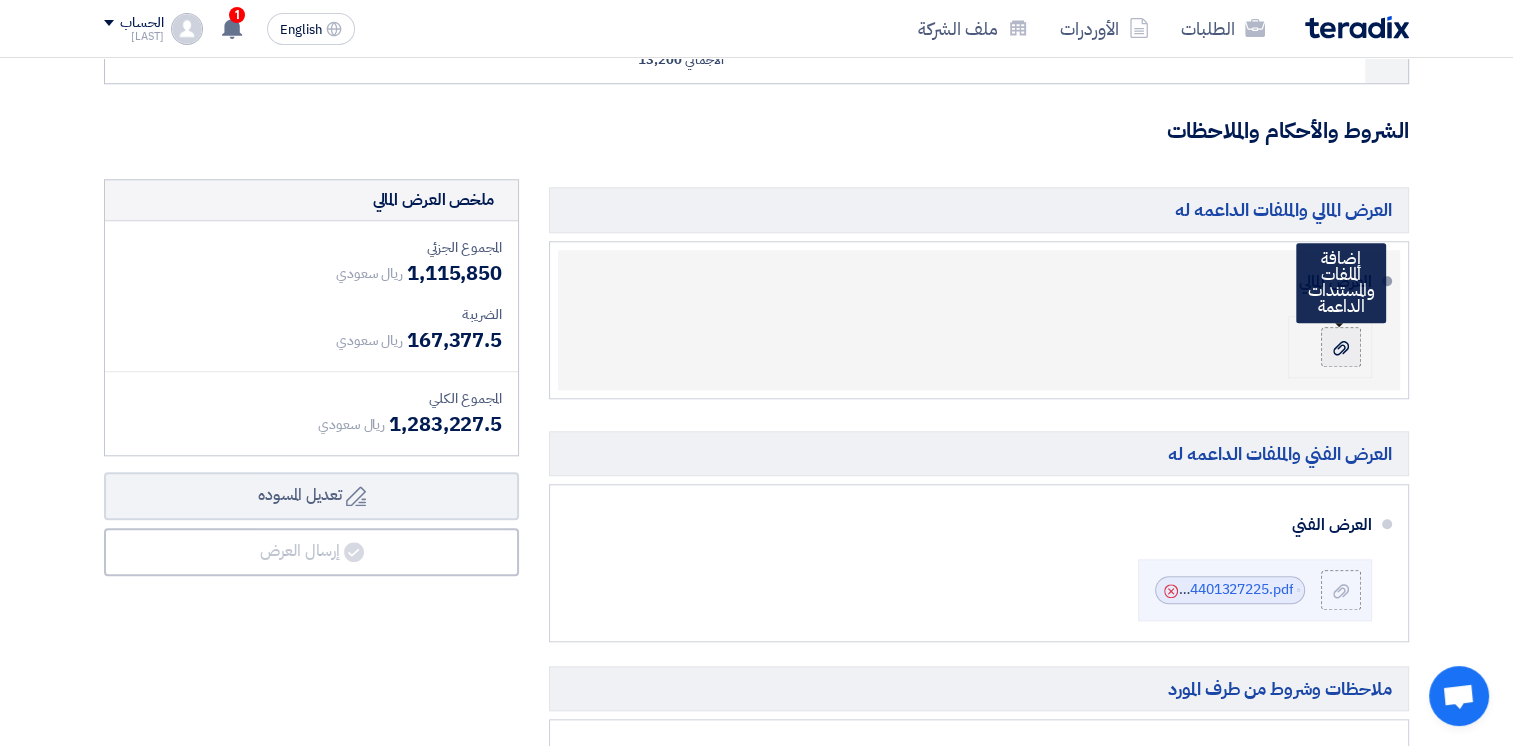 click 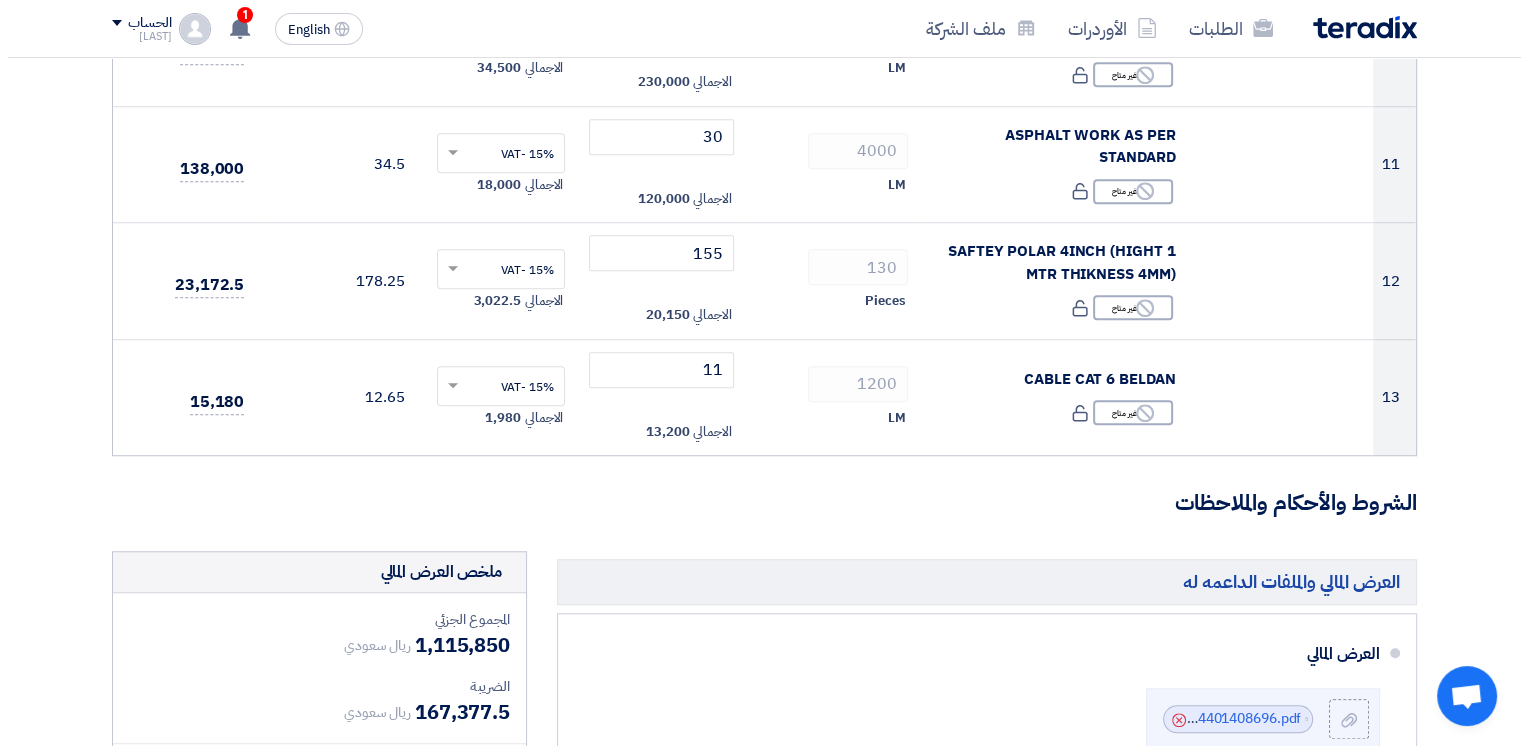scroll, scrollTop: 1788, scrollLeft: 0, axis: vertical 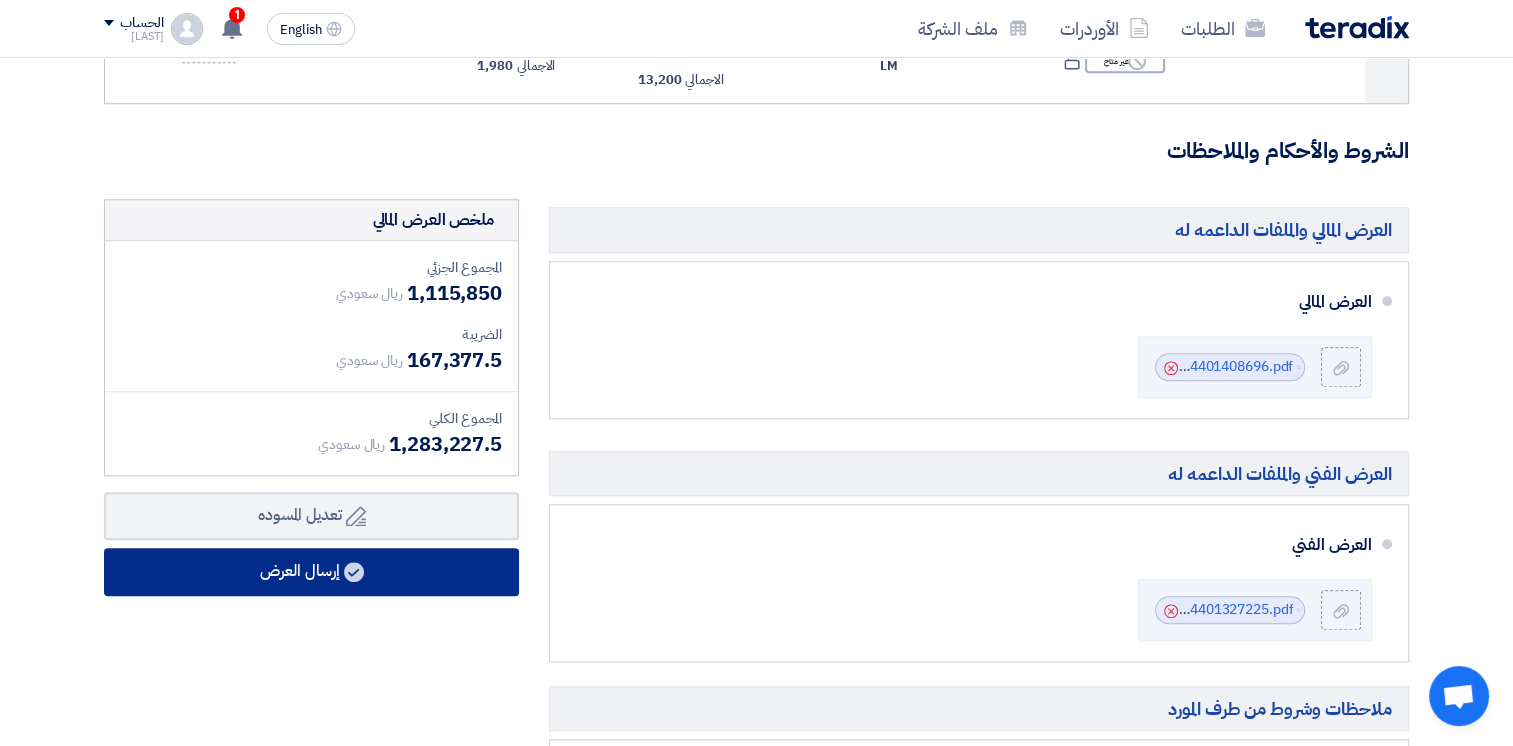click on "إرسال العرض" 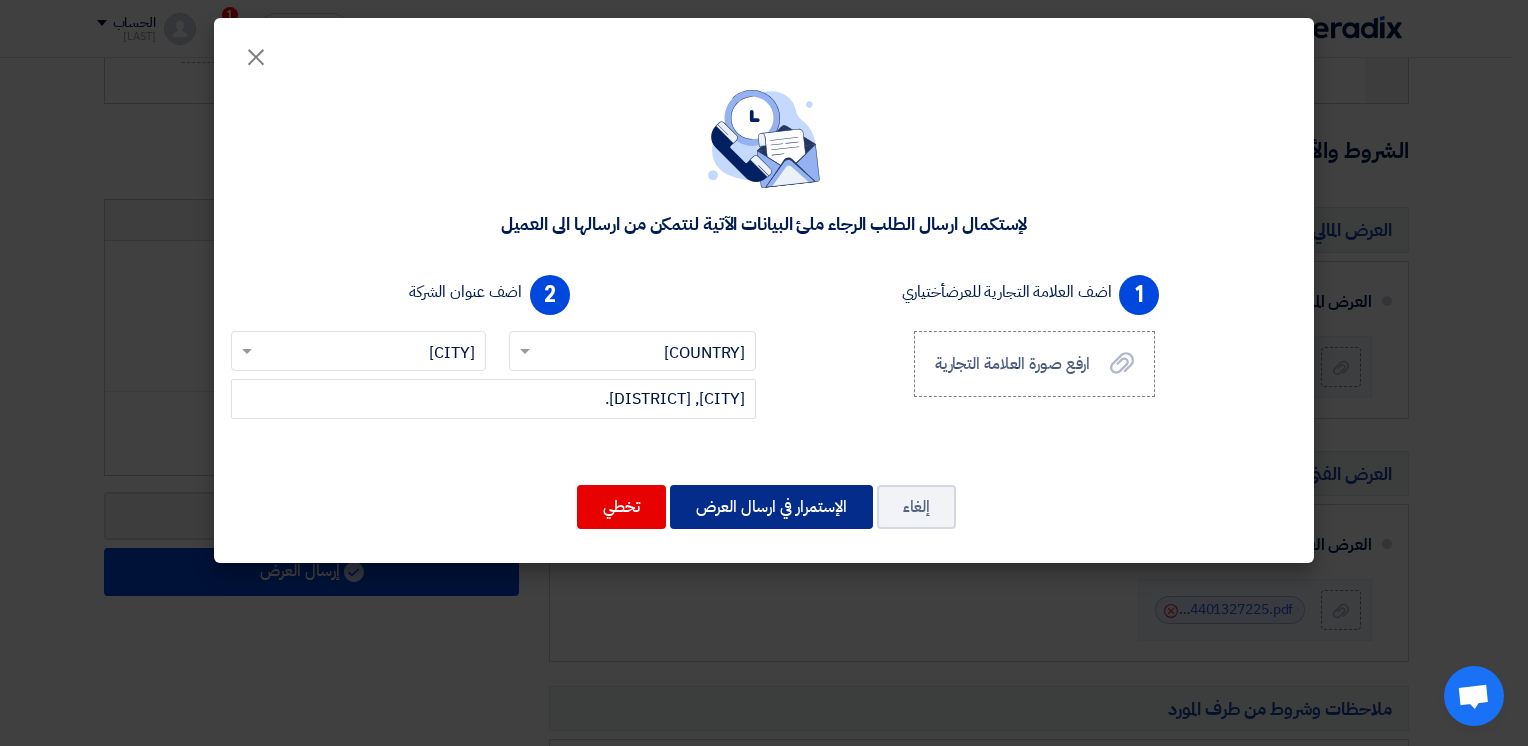click on "الإستمرار في ارسال العرض" 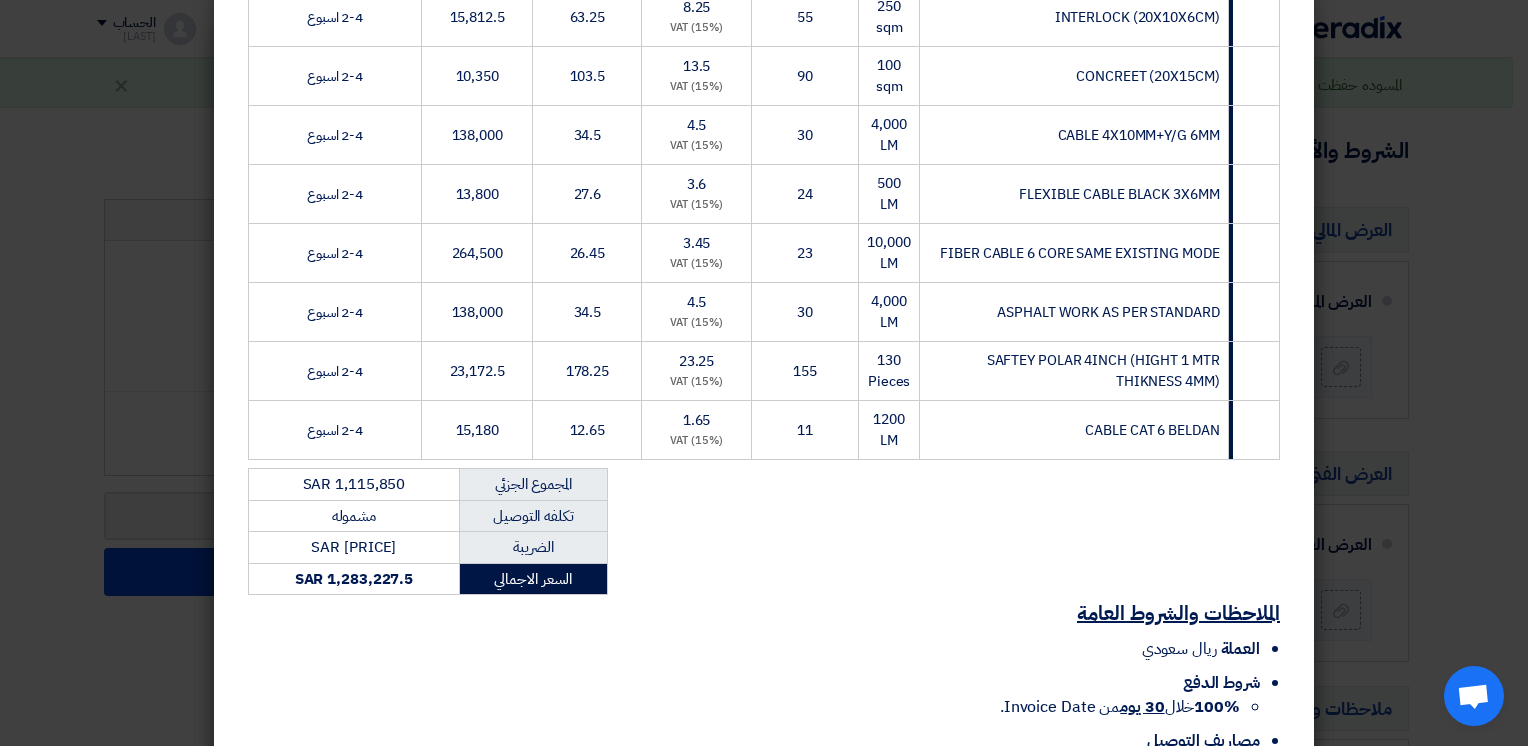 scroll, scrollTop: 1187, scrollLeft: 0, axis: vertical 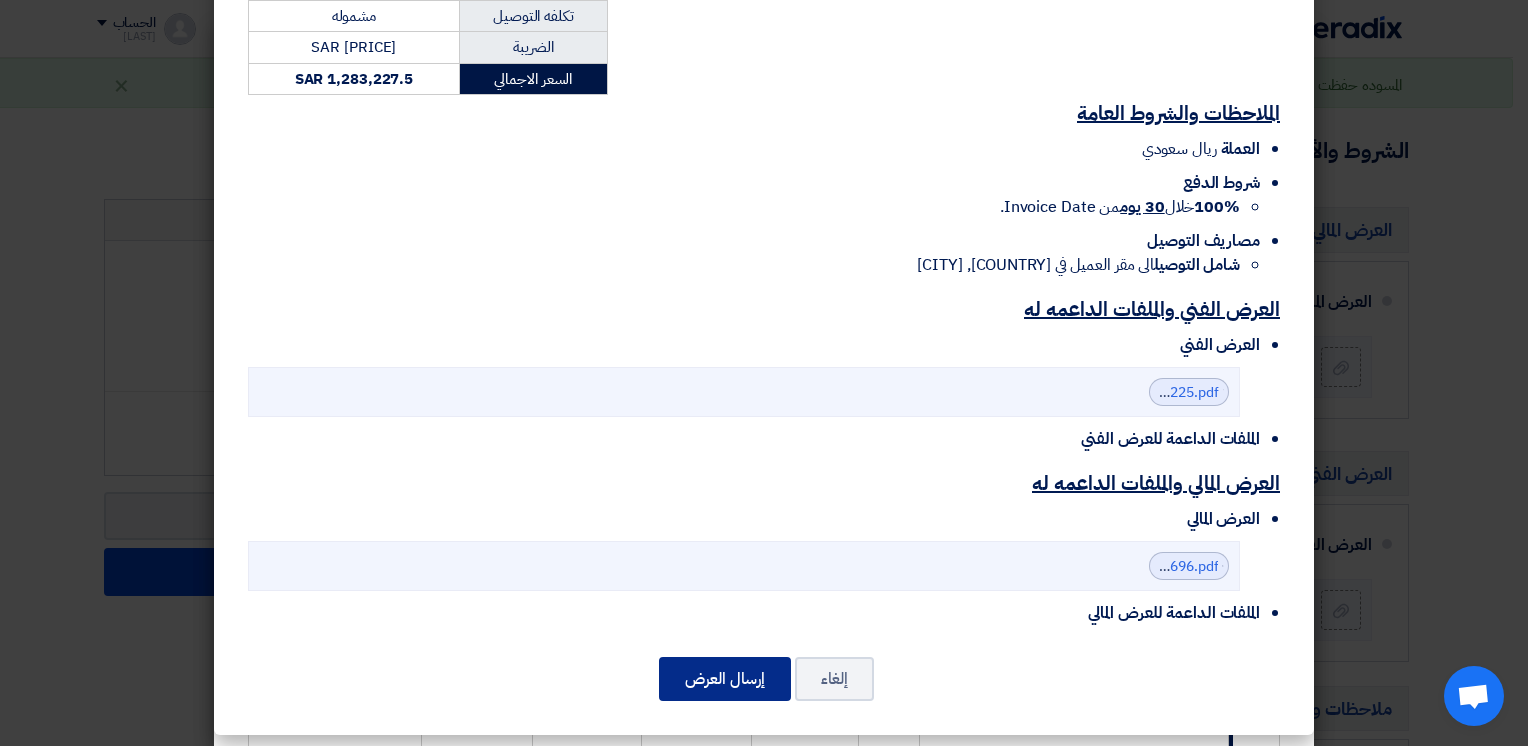click on "إرسال العرض" 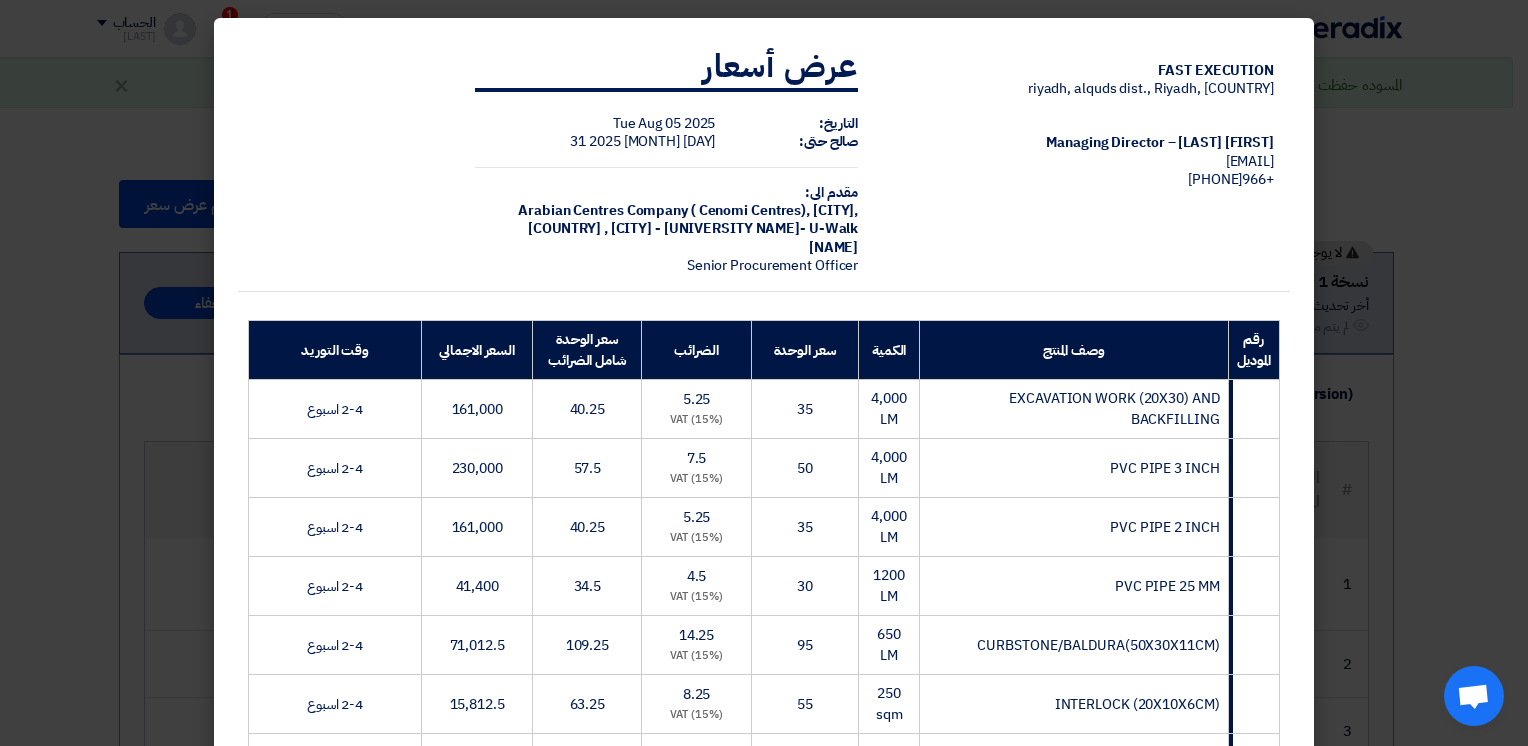 scroll, scrollTop: 2355, scrollLeft: 0, axis: vertical 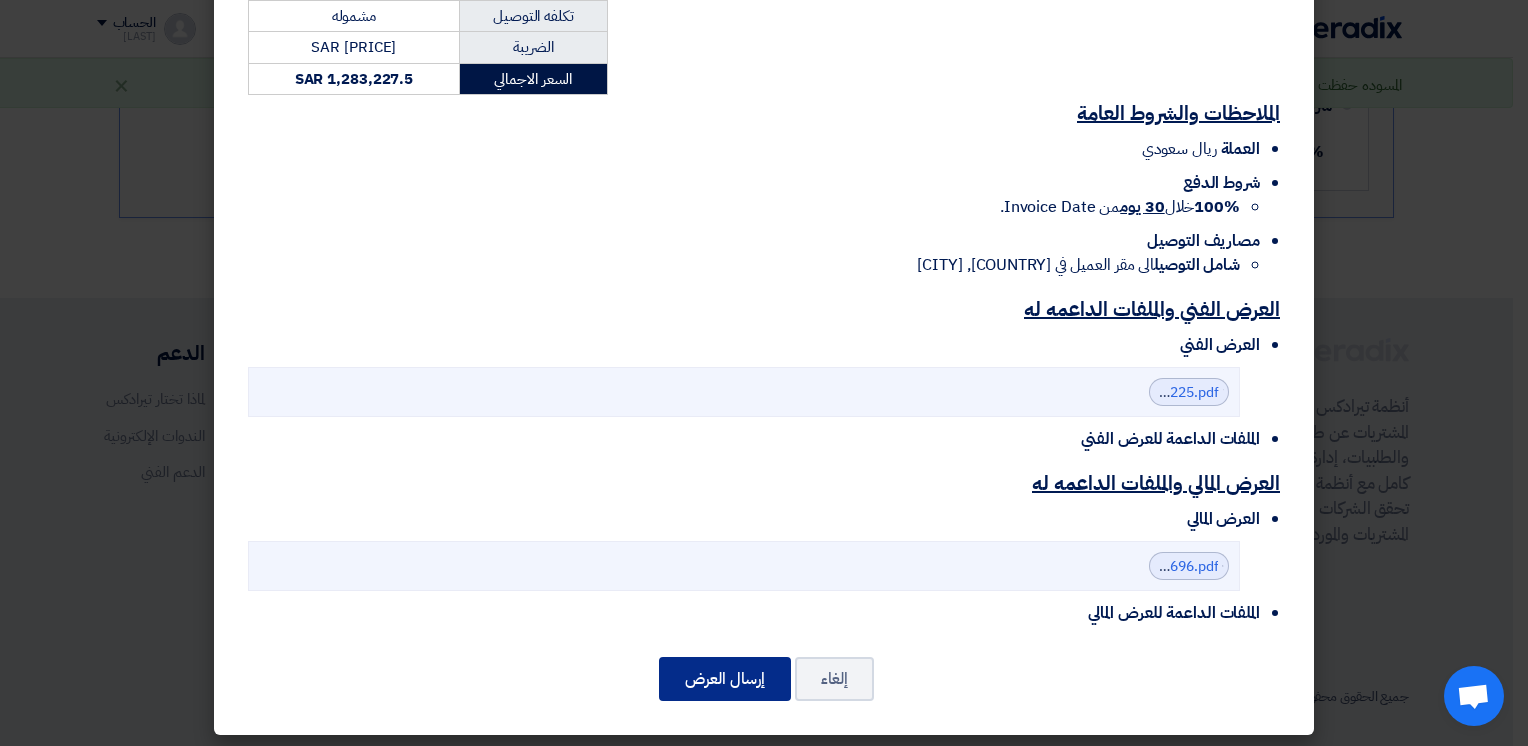 click on "إرسال العرض" 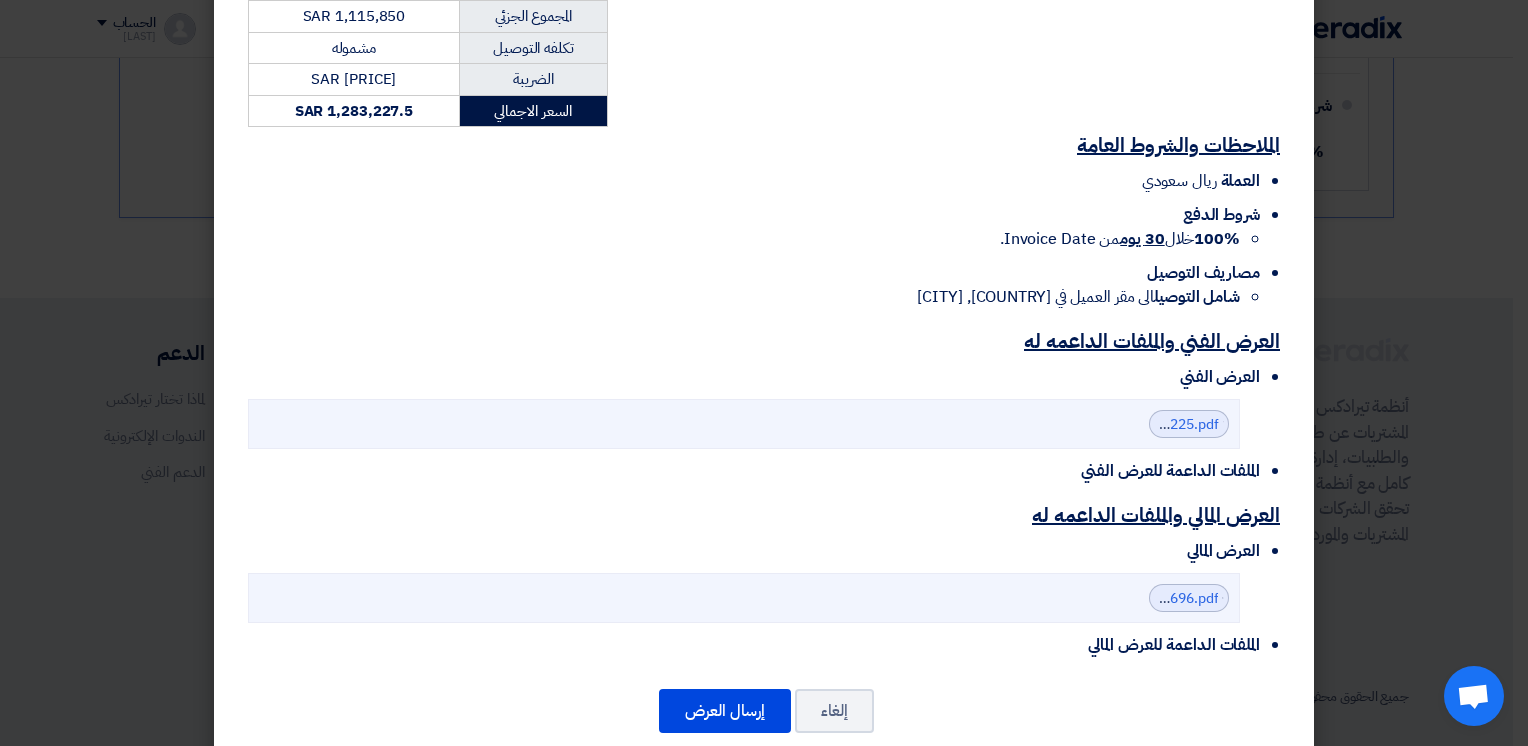 scroll, scrollTop: 1187, scrollLeft: 0, axis: vertical 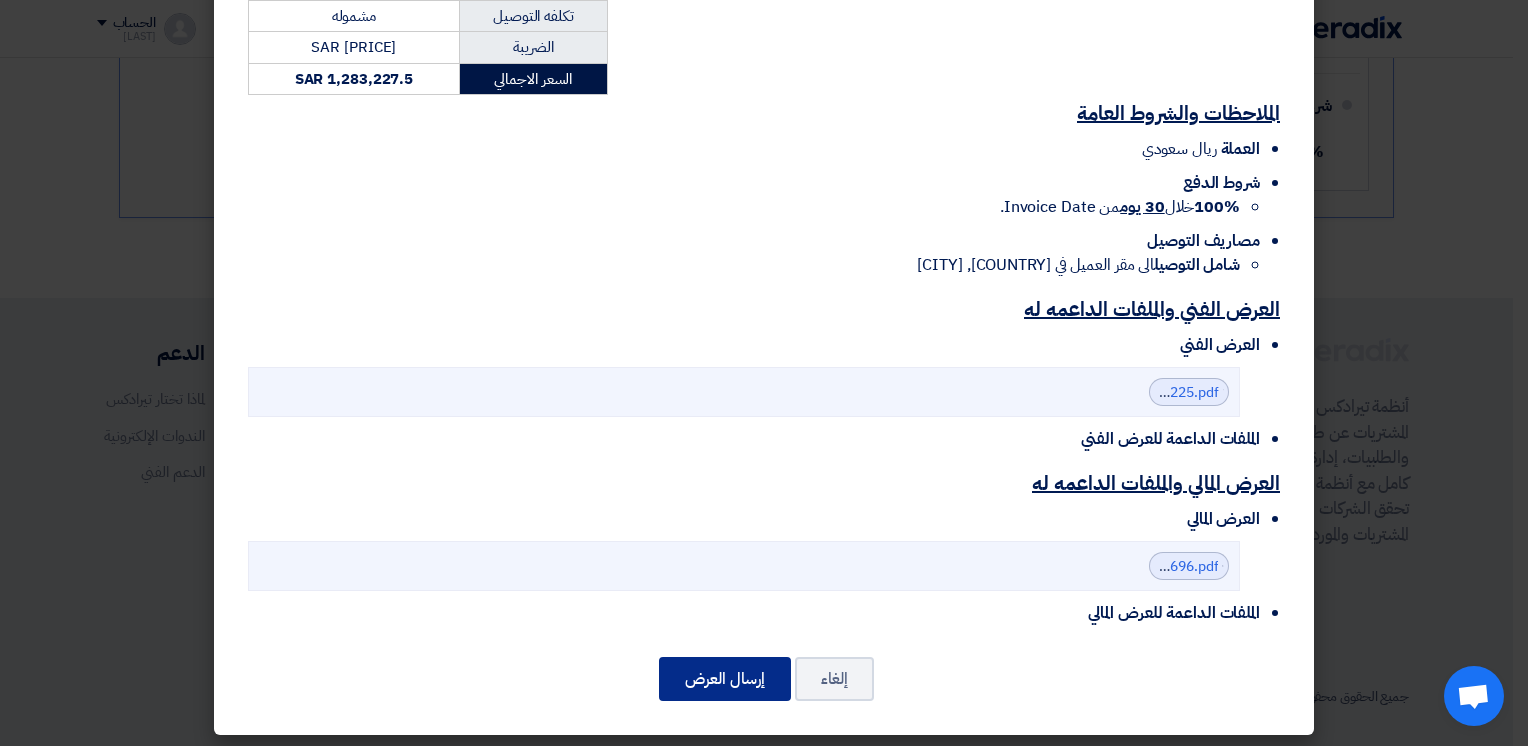 click on "إرسال العرض" 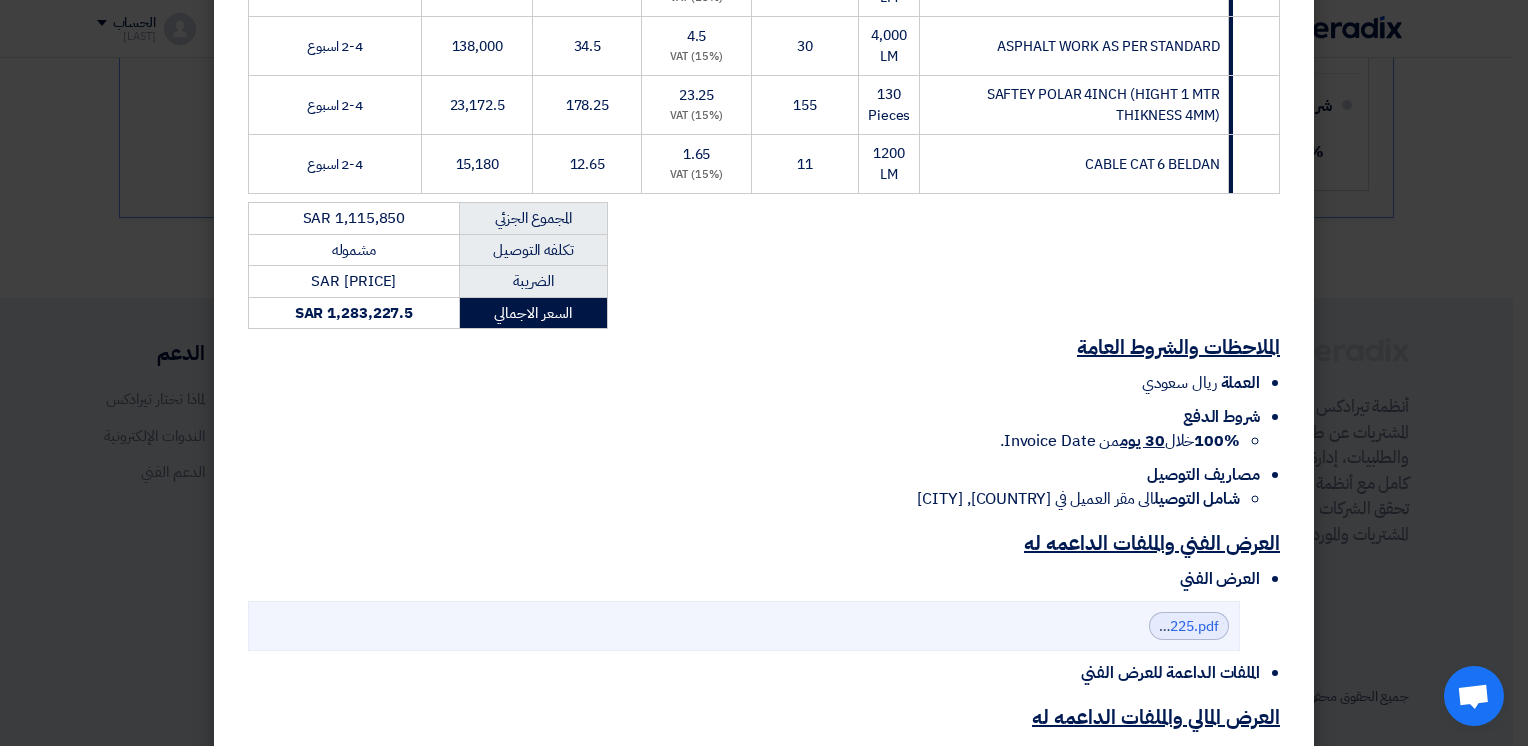 scroll, scrollTop: 1187, scrollLeft: 0, axis: vertical 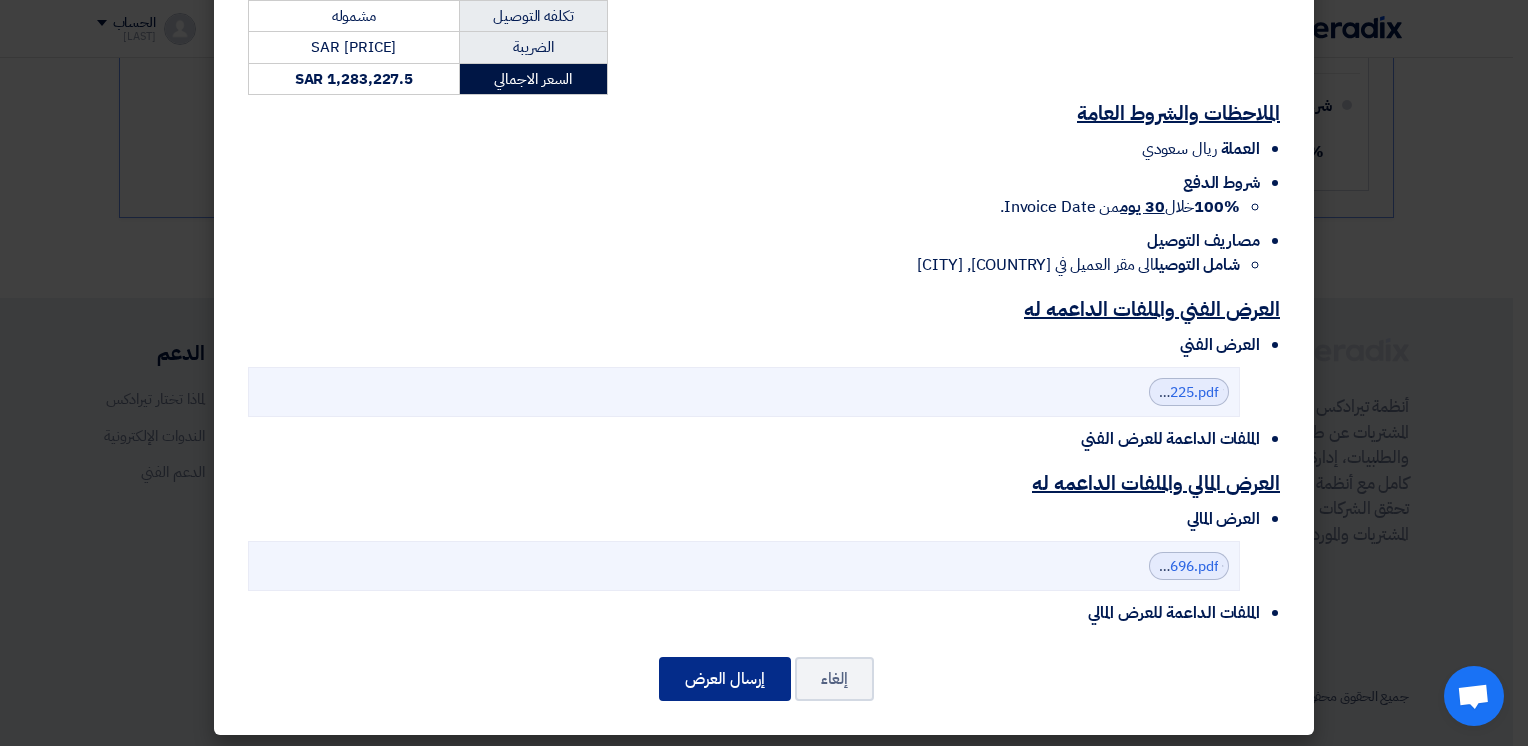 click on "إرسال العرض" 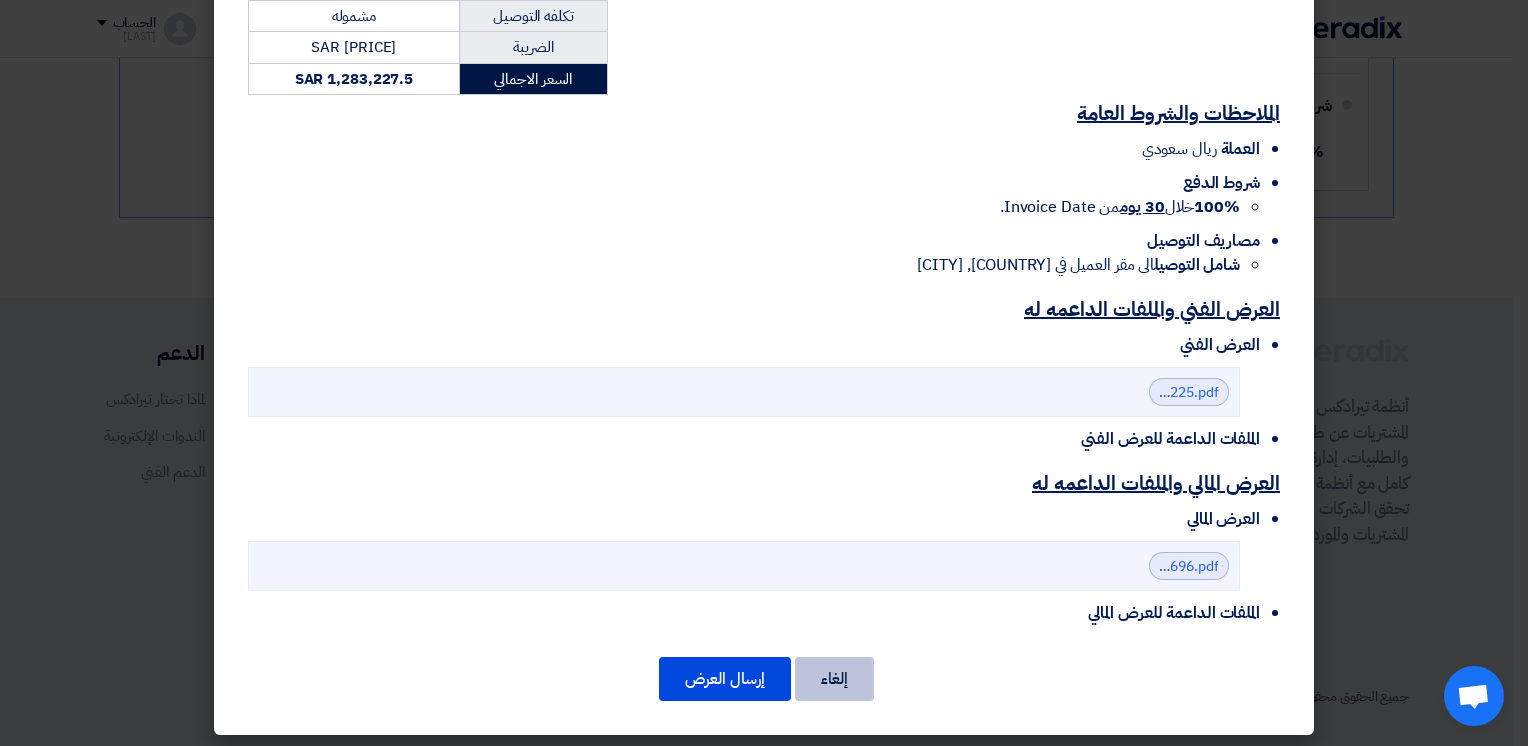 click on "إلغاء" 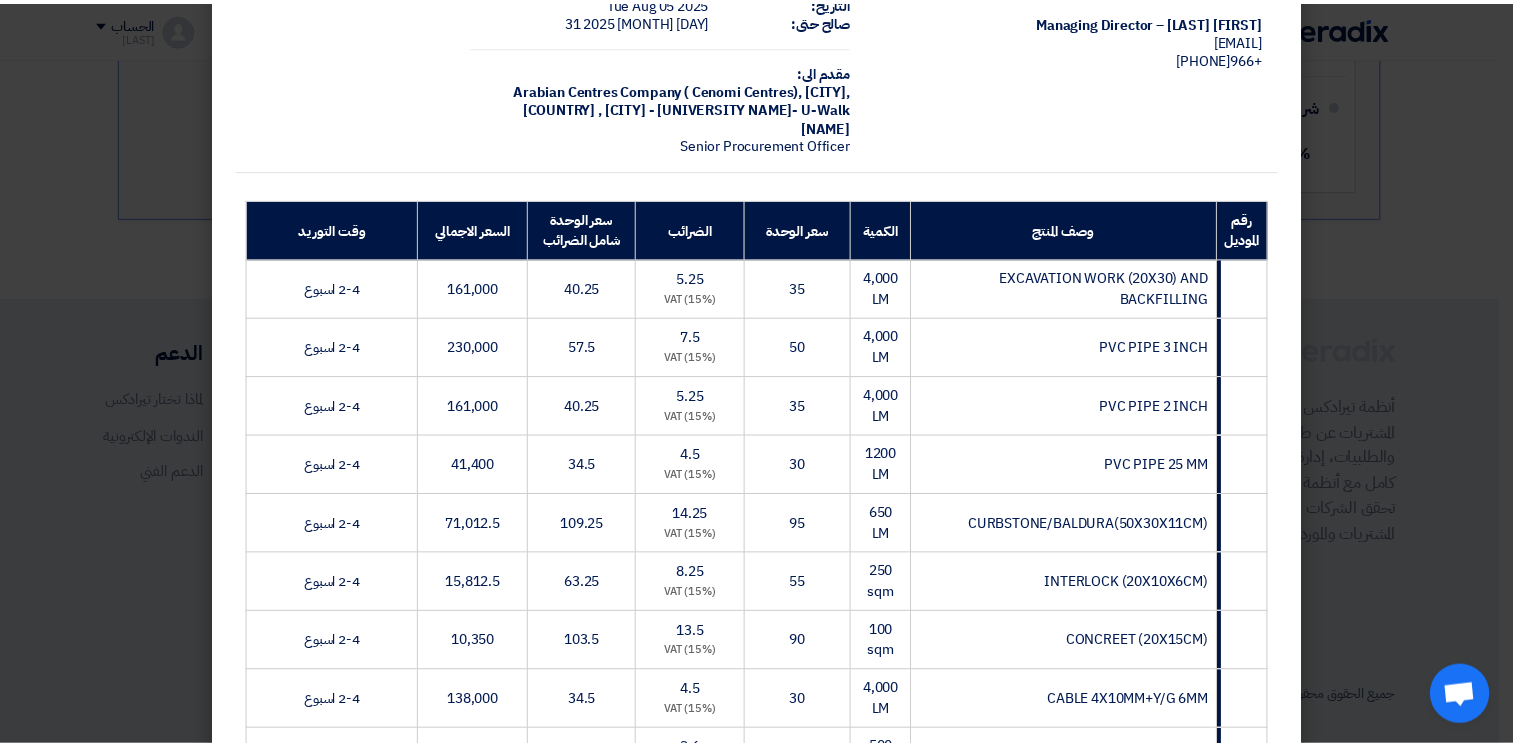 scroll, scrollTop: 0, scrollLeft: 0, axis: both 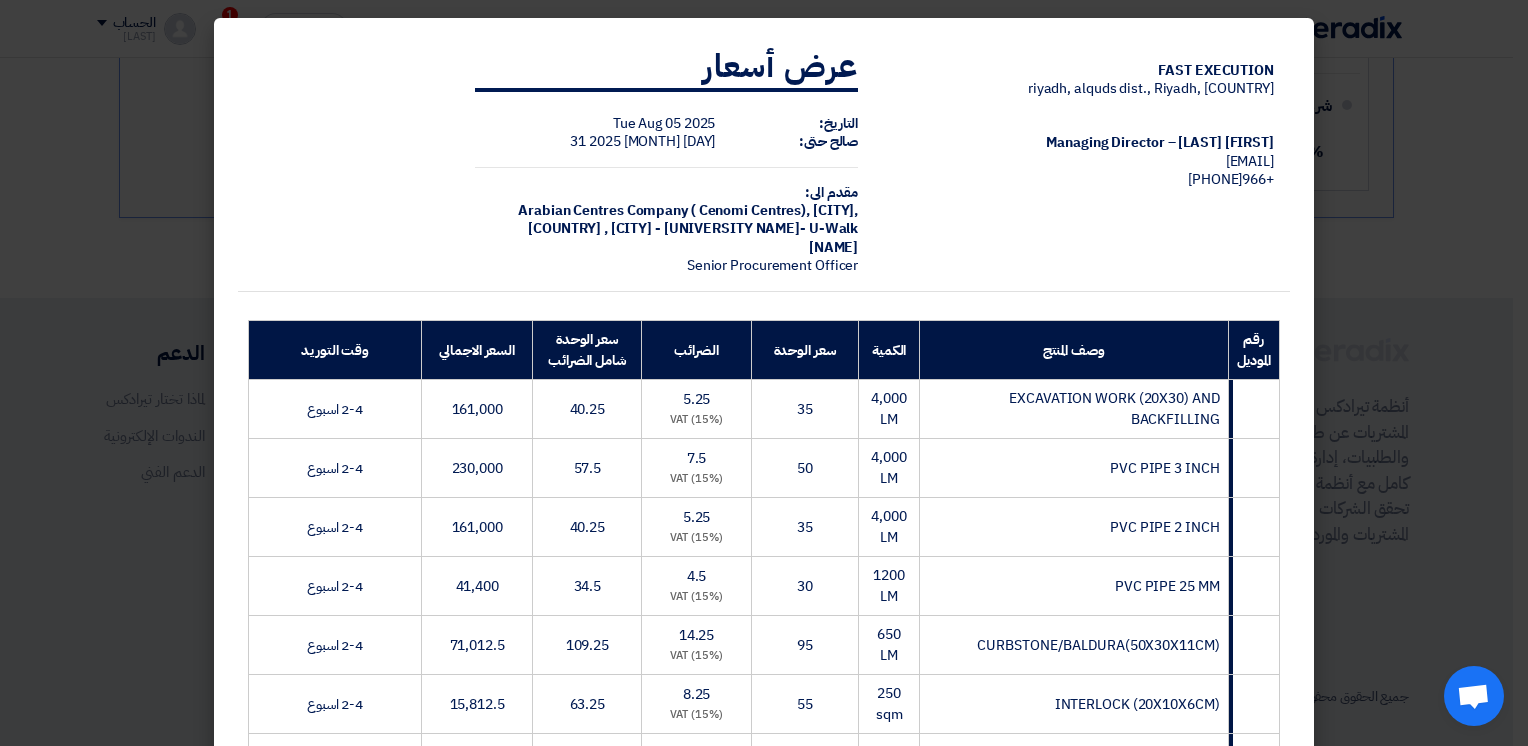 click on "FAST EXECUTION
riyadh, alquds dist., Riyadh, [COUNTRY]
[NAME] – Managing Director
mahdi@fastcce.com
+966558023360
عرض أسعار
التاريخ:
Tue Aug 05 2025
صالح حتى:
Sun Aug 31 2025
مقدم الى:
Arabian Centres Company ( Cenomi Centres),
Riyadh, [COUNTRY]
,Riyadh - King Saud University- U-Walk
[NAME]" 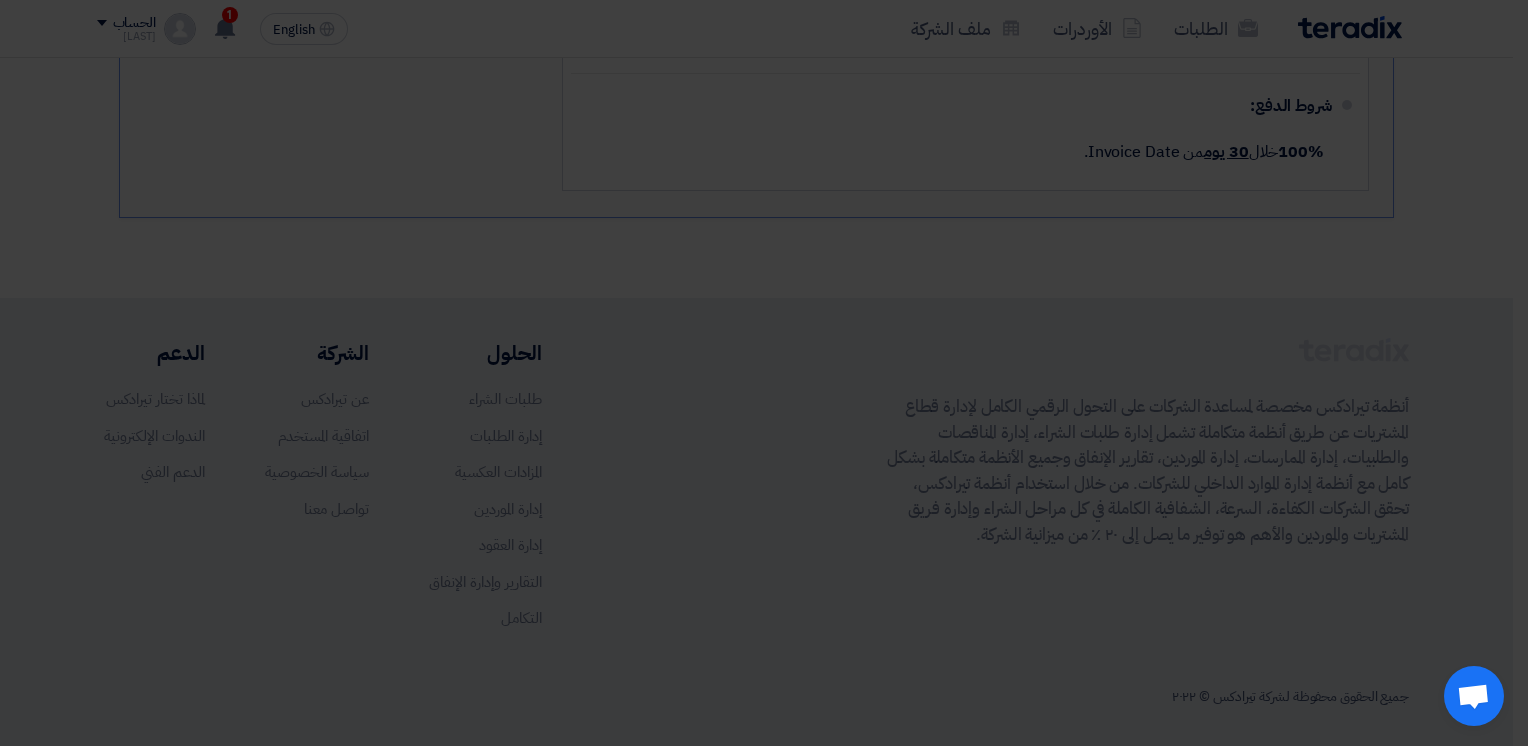 click on "FAST EXECUTION
riyadh, alquds dist., Riyadh, [COUNTRY]
[NAME] – Managing Director
mahdi@fastcce.com
+966558023360
عرض أسعار
التاريخ:
Tue Aug 05 2025
صالح حتى:
Sun Aug 31 2025
مقدم الى:
Arabian Centres Company ( Cenomi Centres),
Riyadh, [COUNTRY]
,Riyadh - King Saud University- U-Walk
[NAME]" 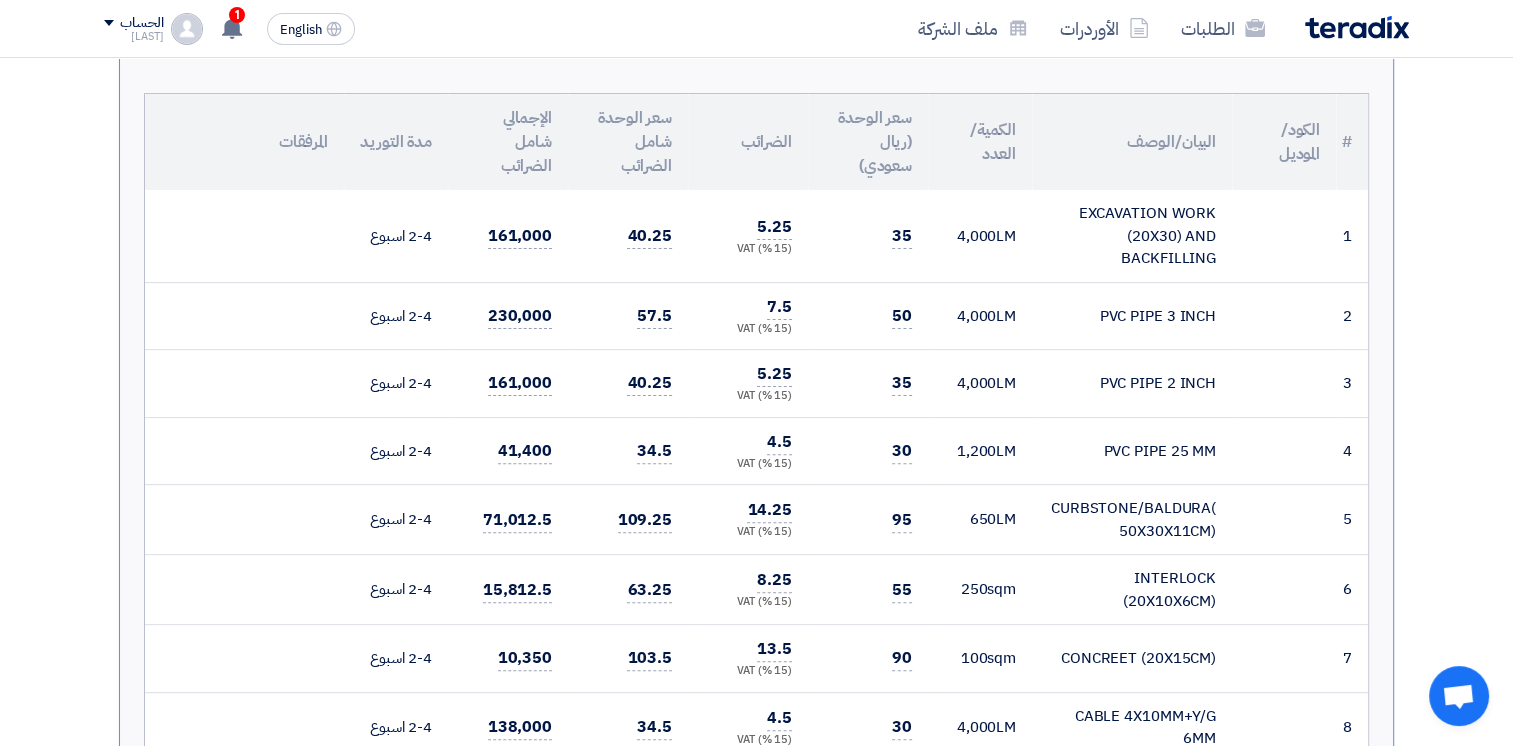 scroll, scrollTop: 0, scrollLeft: 0, axis: both 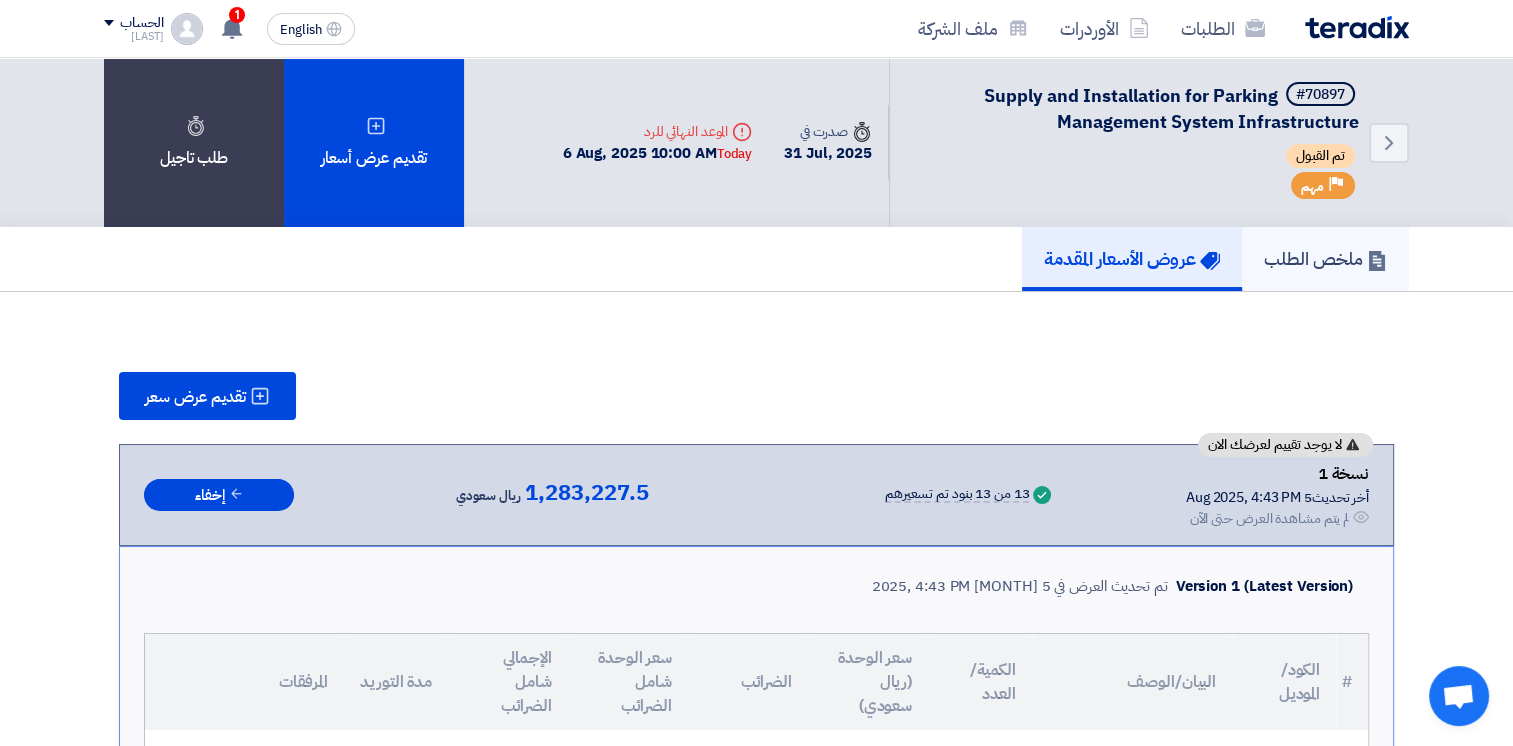 click on "ملخص الطلب" 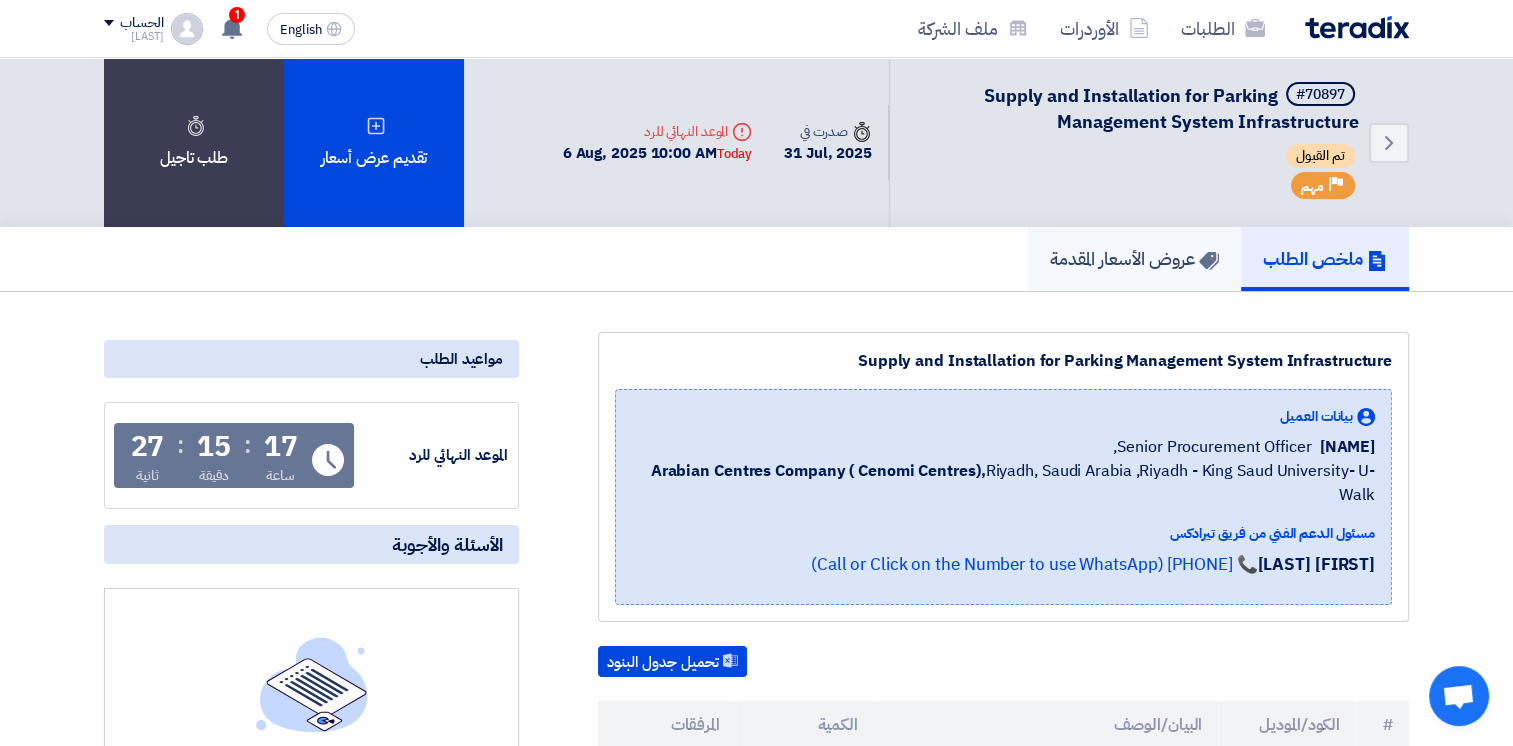 click on "عروض الأسعار المقدمة" 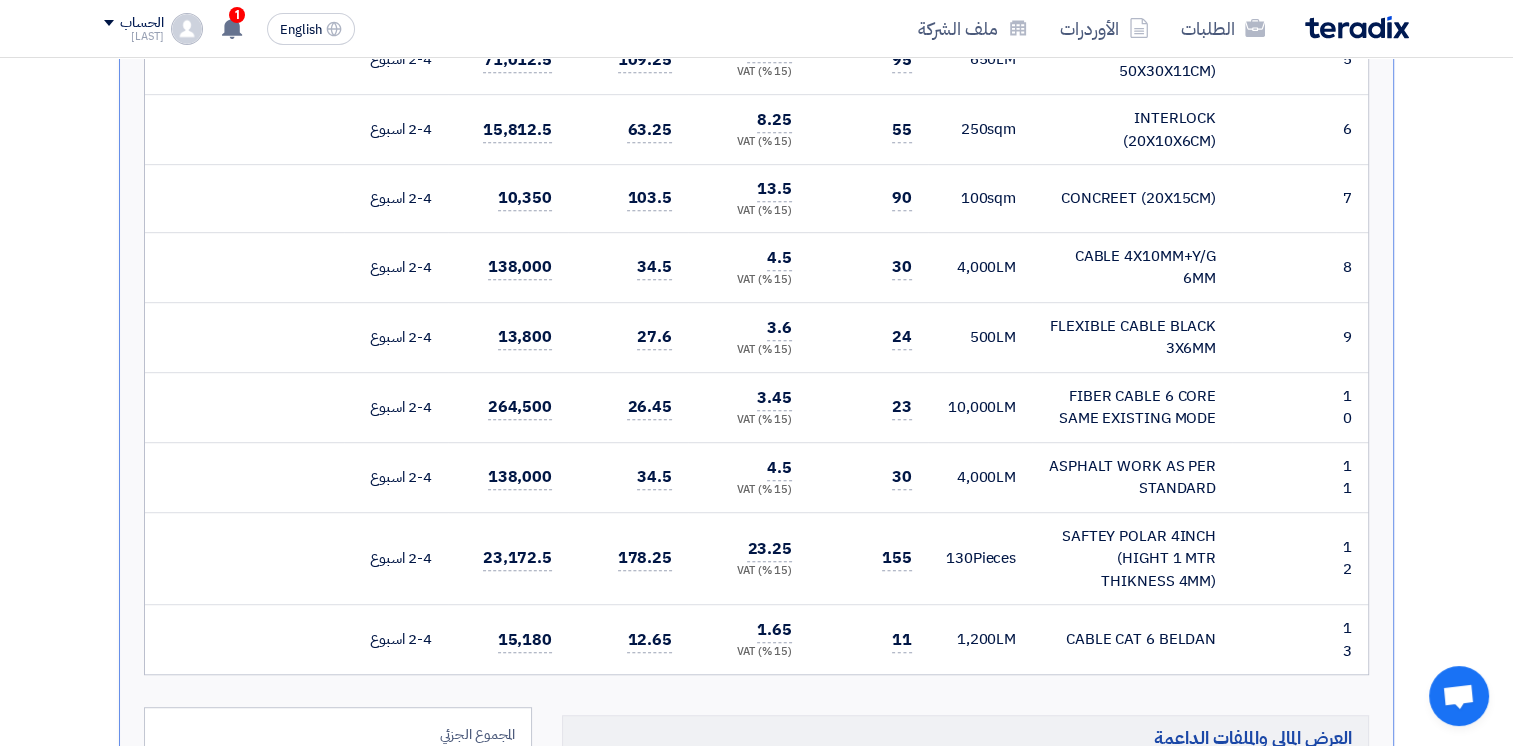 scroll, scrollTop: 0, scrollLeft: 0, axis: both 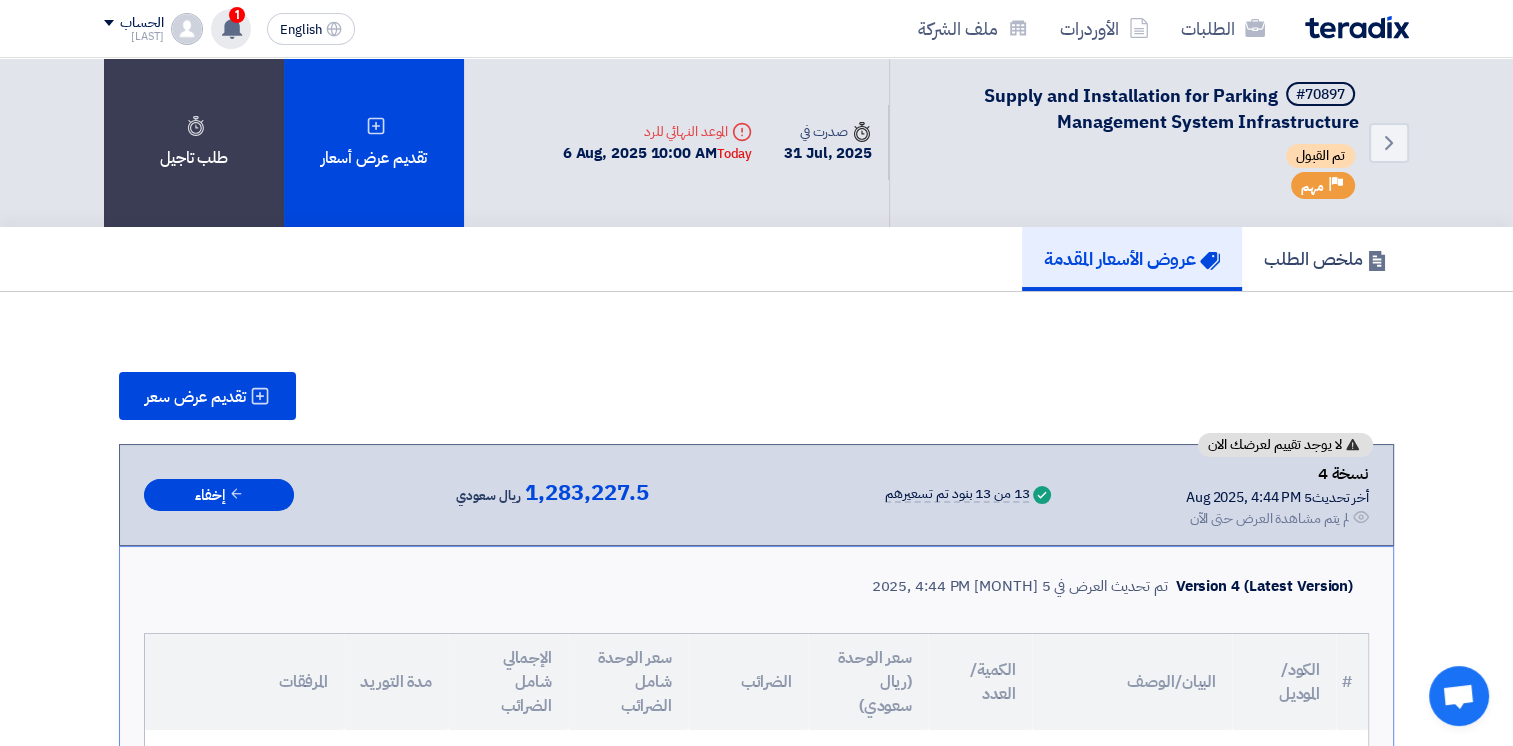 click on "1" 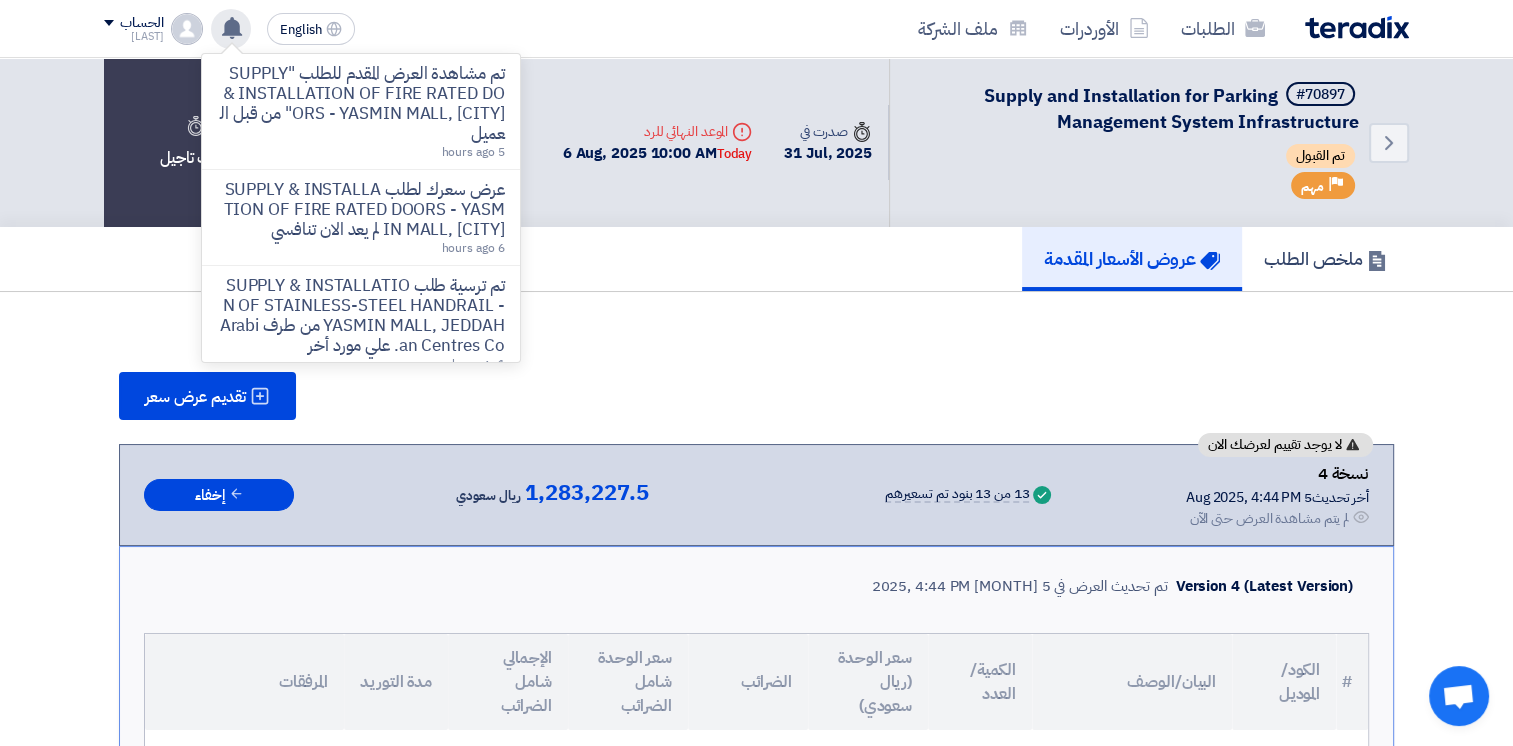 click on "تم مشاهدة العرض المقدم للطلب "SUPPLY & INSTALLATION OF FIRE RATED DOORS - YASMIN MALL, [CITY]" من قبل العميل" 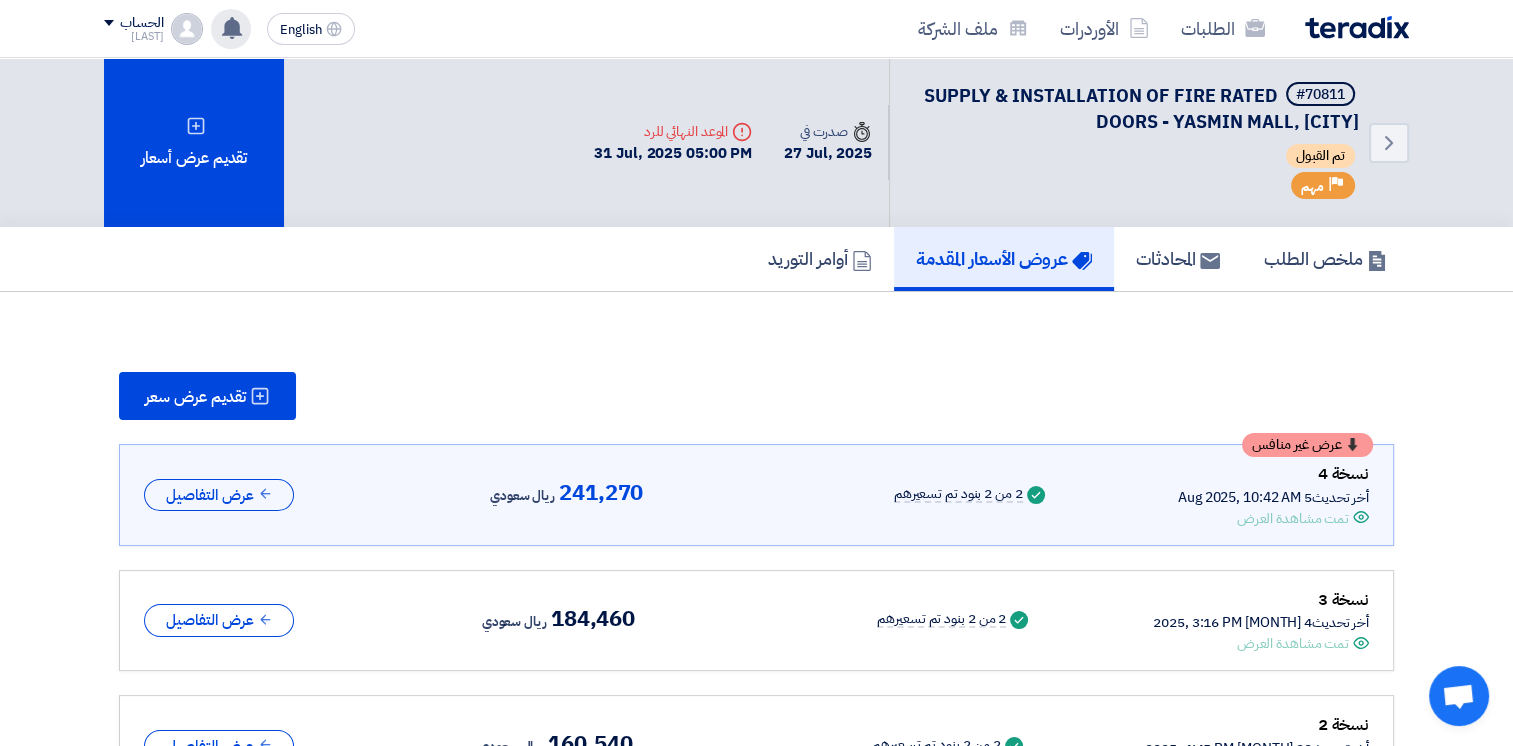 scroll, scrollTop: 118, scrollLeft: 0, axis: vertical 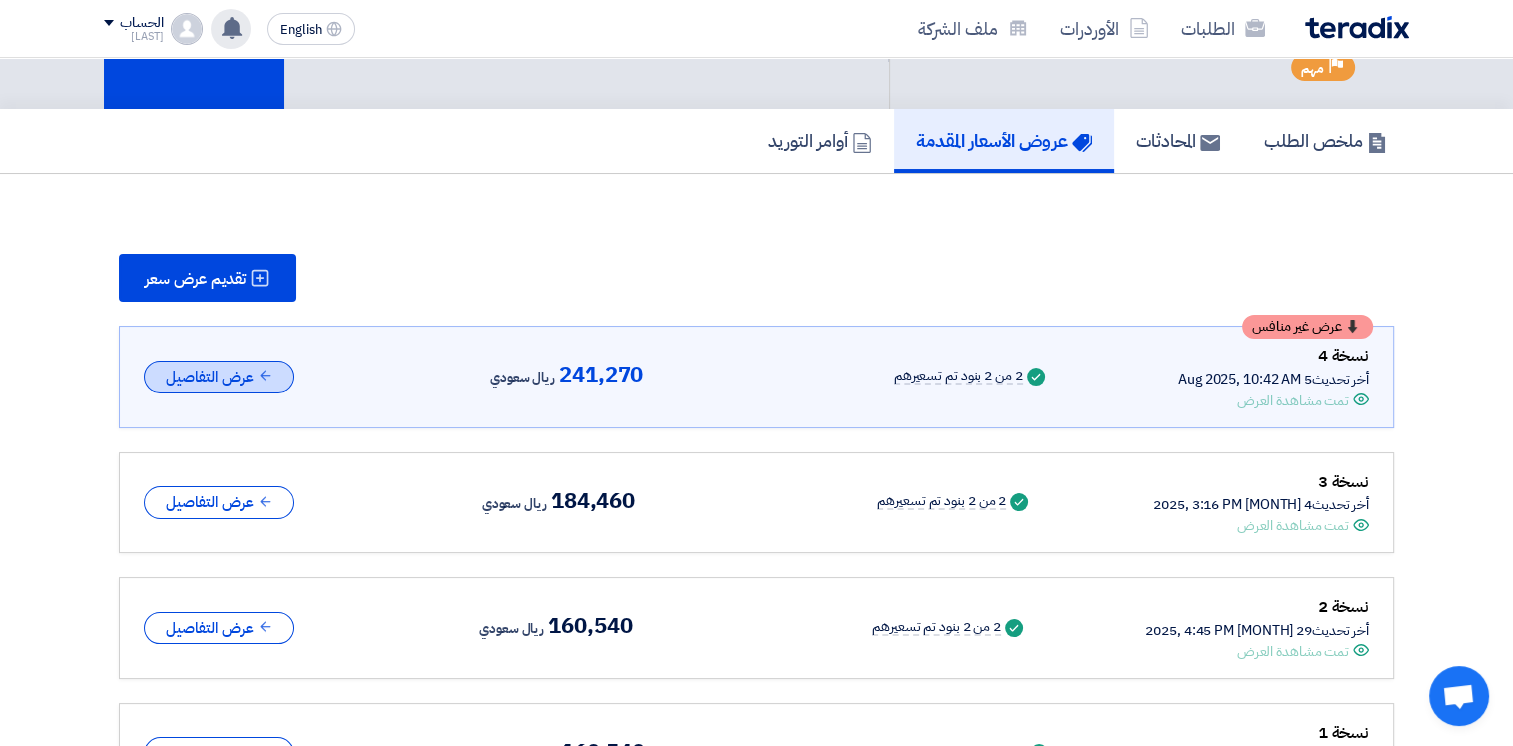click on "عرض التفاصيل" at bounding box center [219, 377] 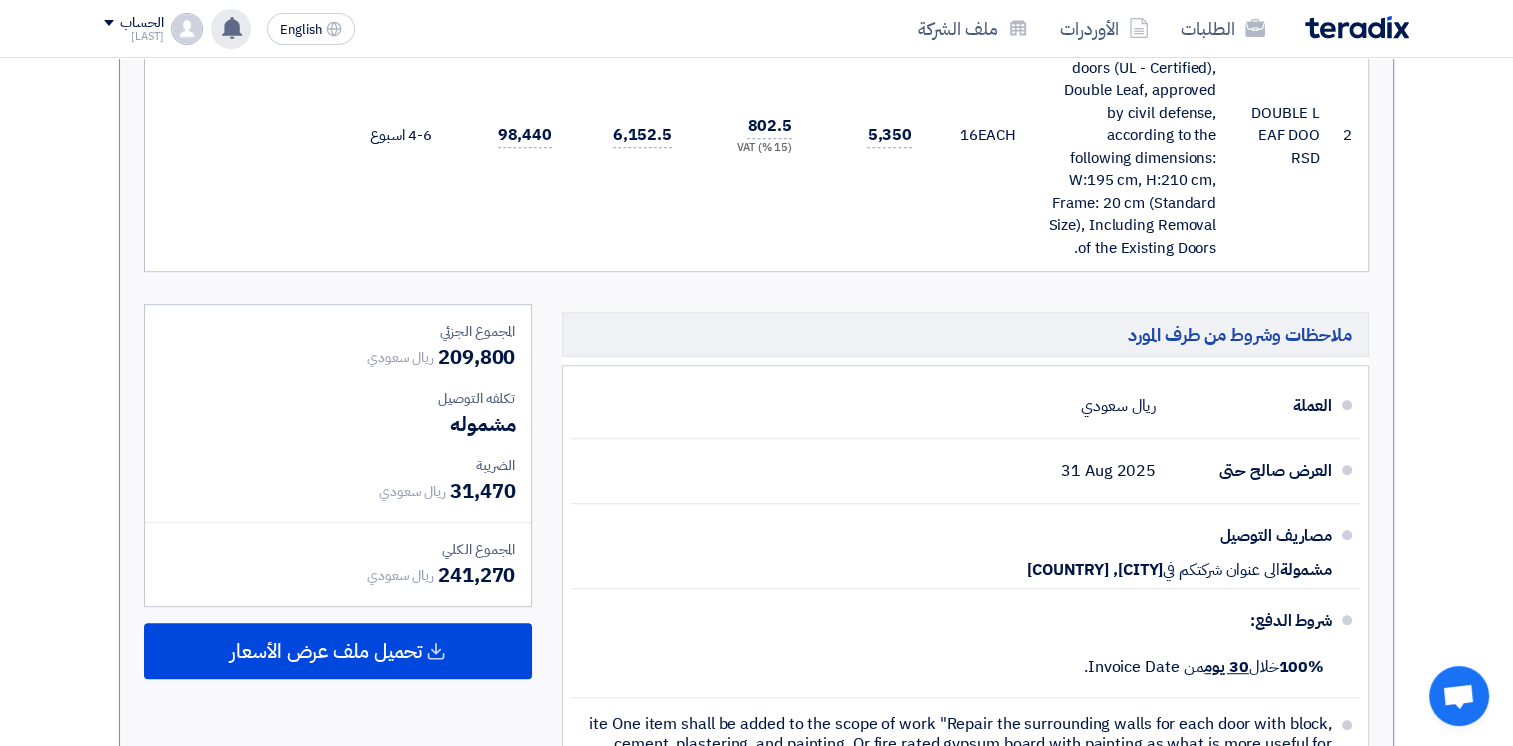 scroll, scrollTop: 0, scrollLeft: 0, axis: both 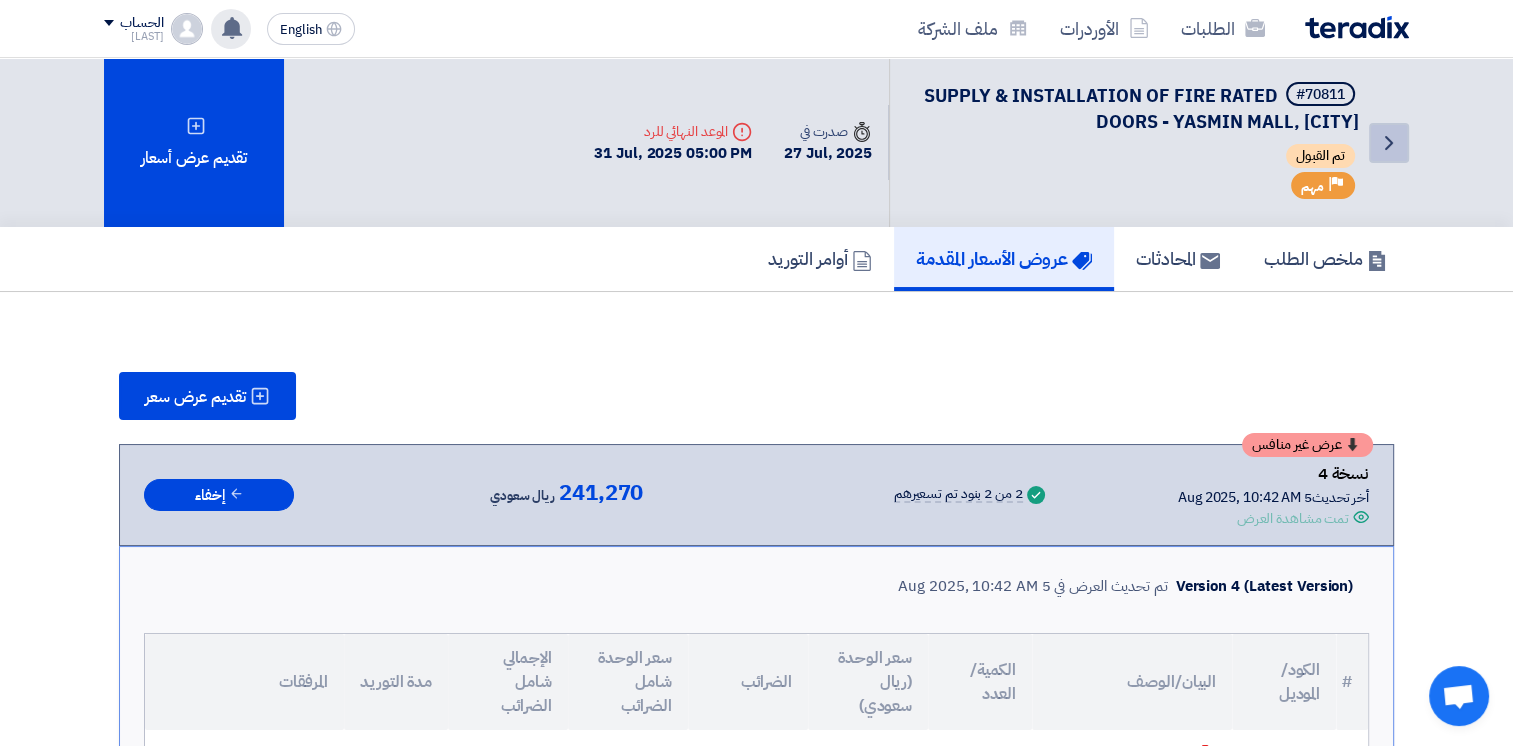 click on "Back" 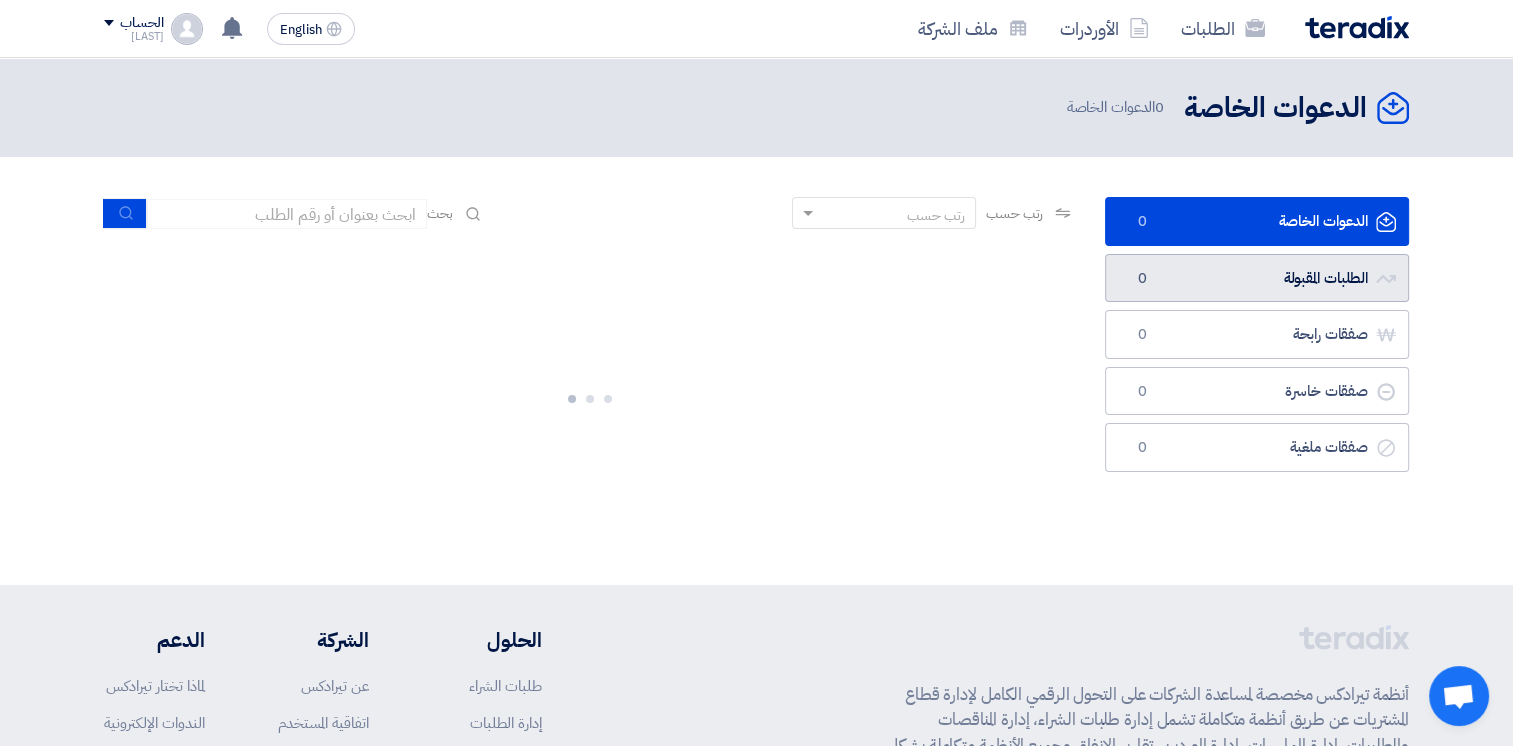click on "الطلبات المقبولة
الطلبات المقبولة
0" 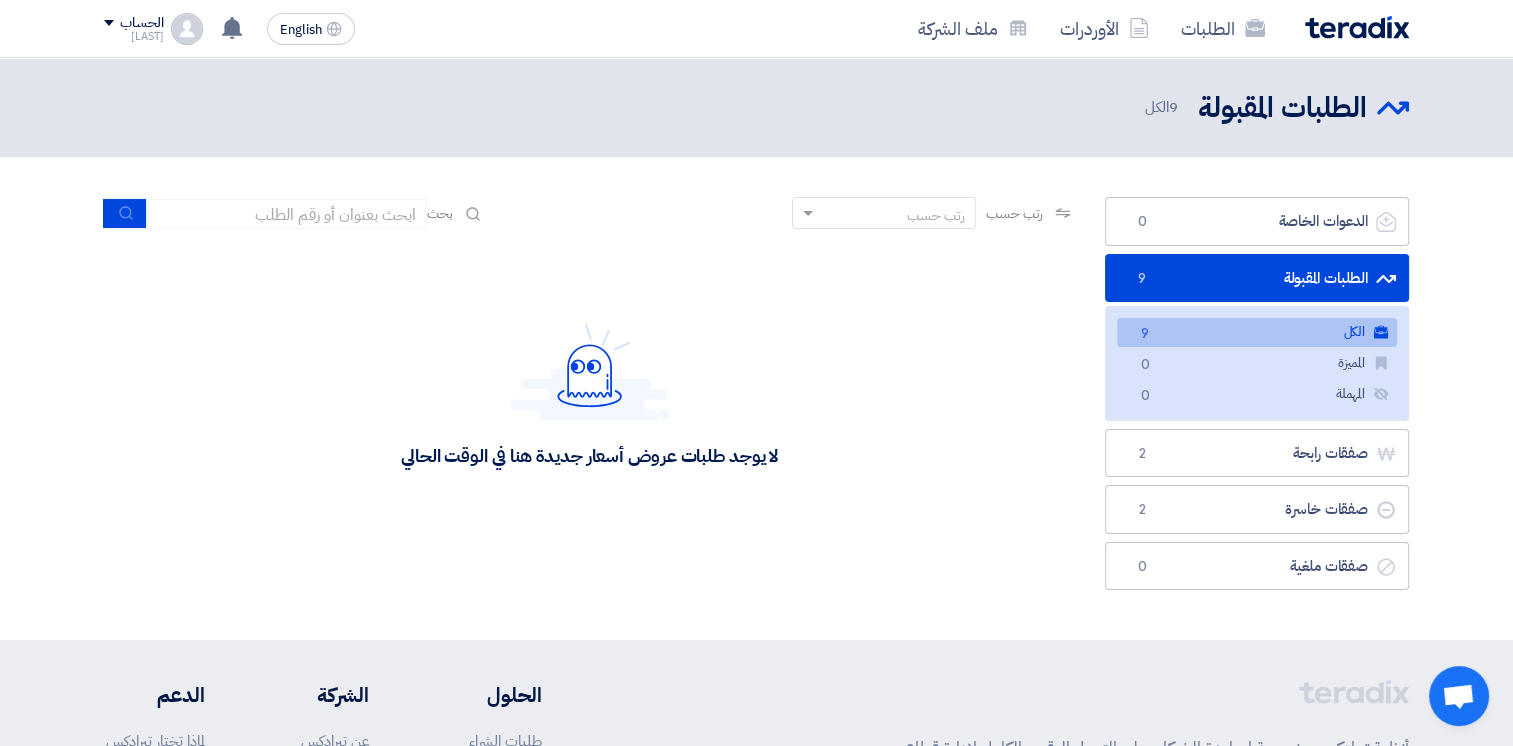 click on "الطلبات المقبولة
الطلبات المقبولة
9" 